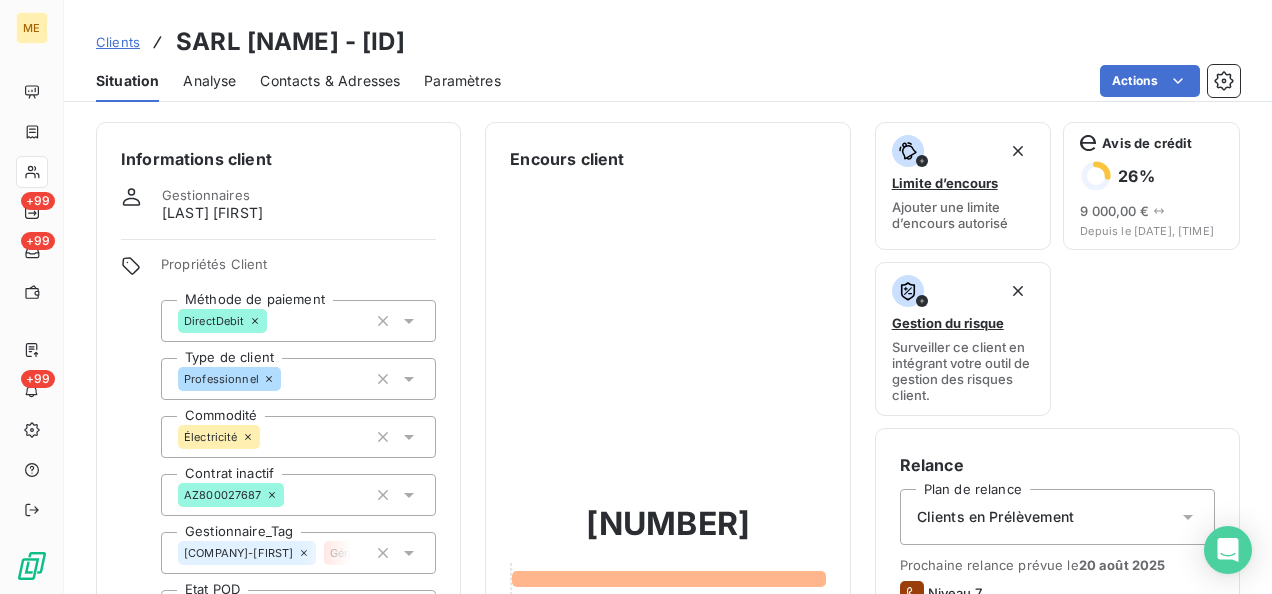 scroll, scrollTop: 0, scrollLeft: 0, axis: both 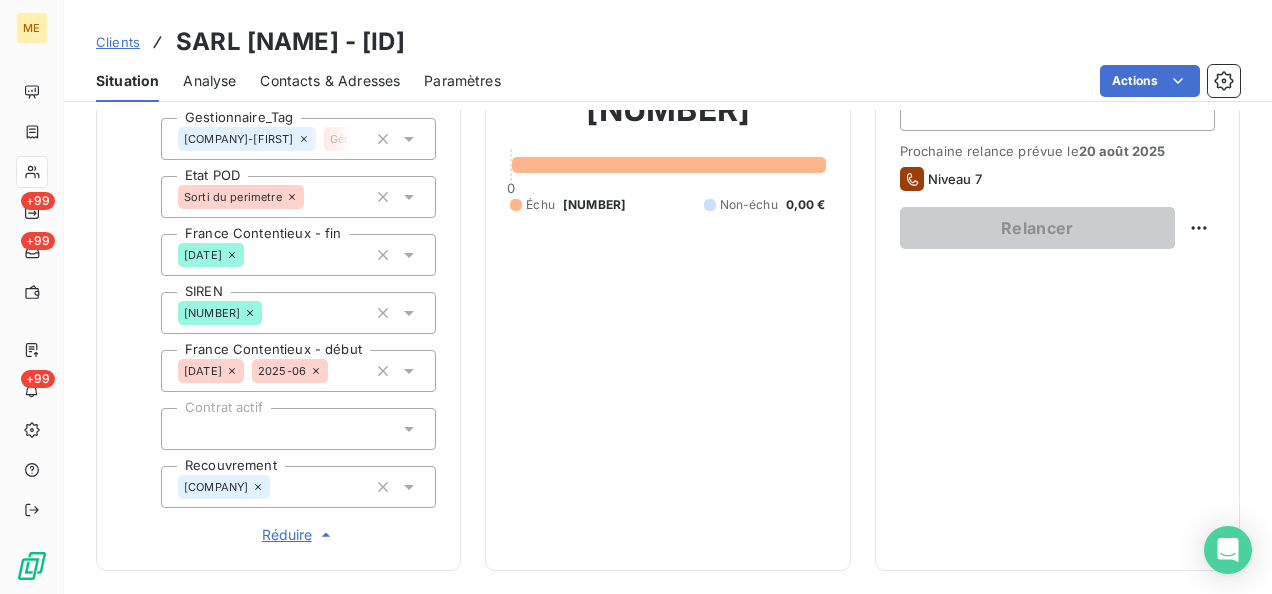 click on "Réduire" at bounding box center [299, 535] 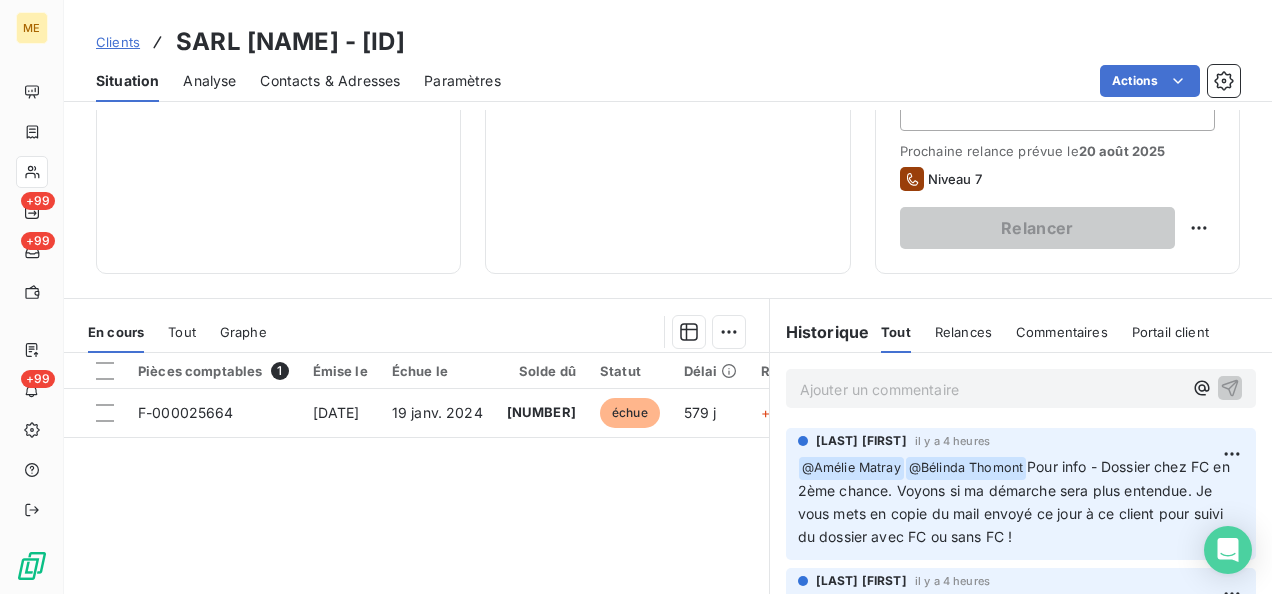 scroll, scrollTop: 0, scrollLeft: 0, axis: both 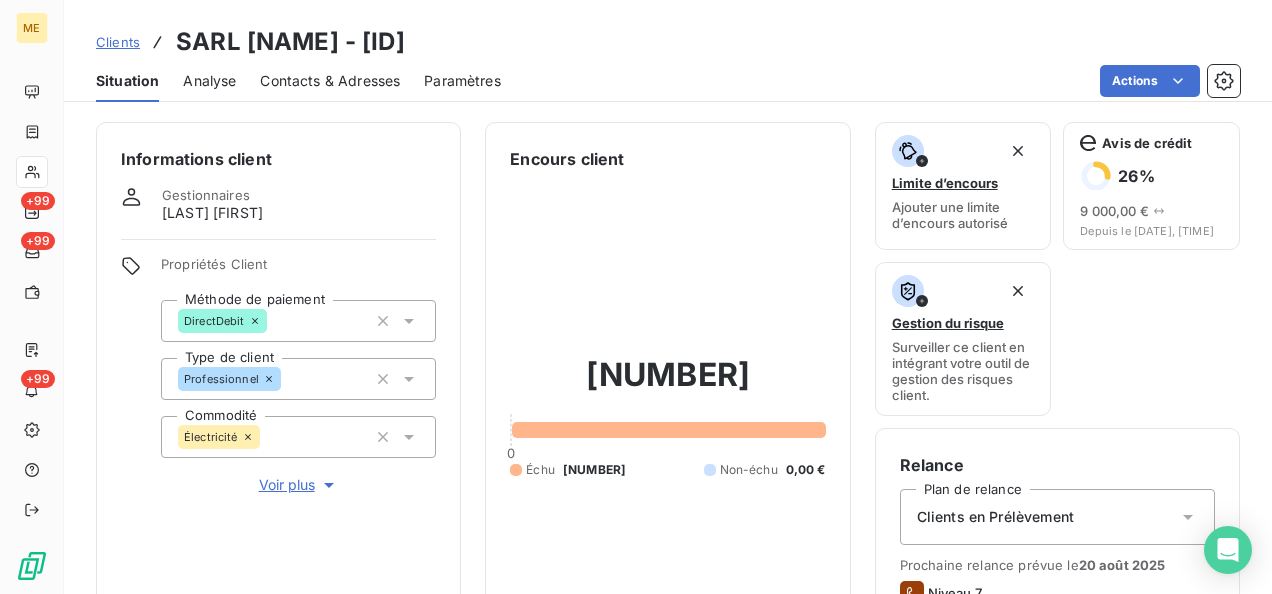 click on "Voir plus" at bounding box center (299, 485) 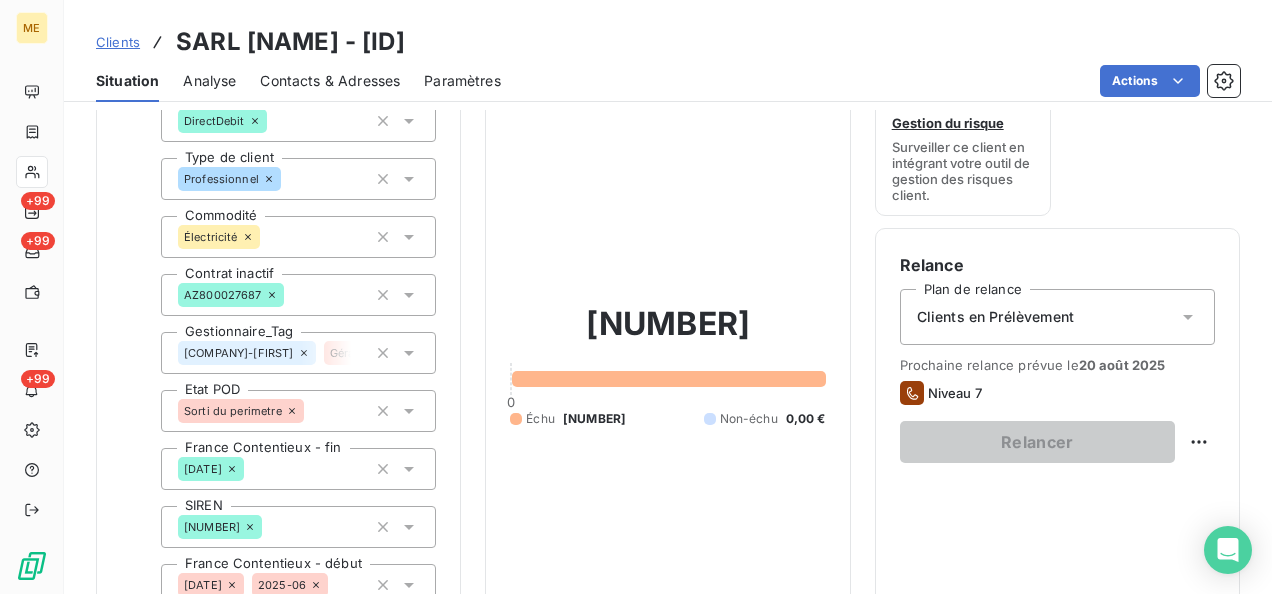 scroll, scrollTop: 300, scrollLeft: 0, axis: vertical 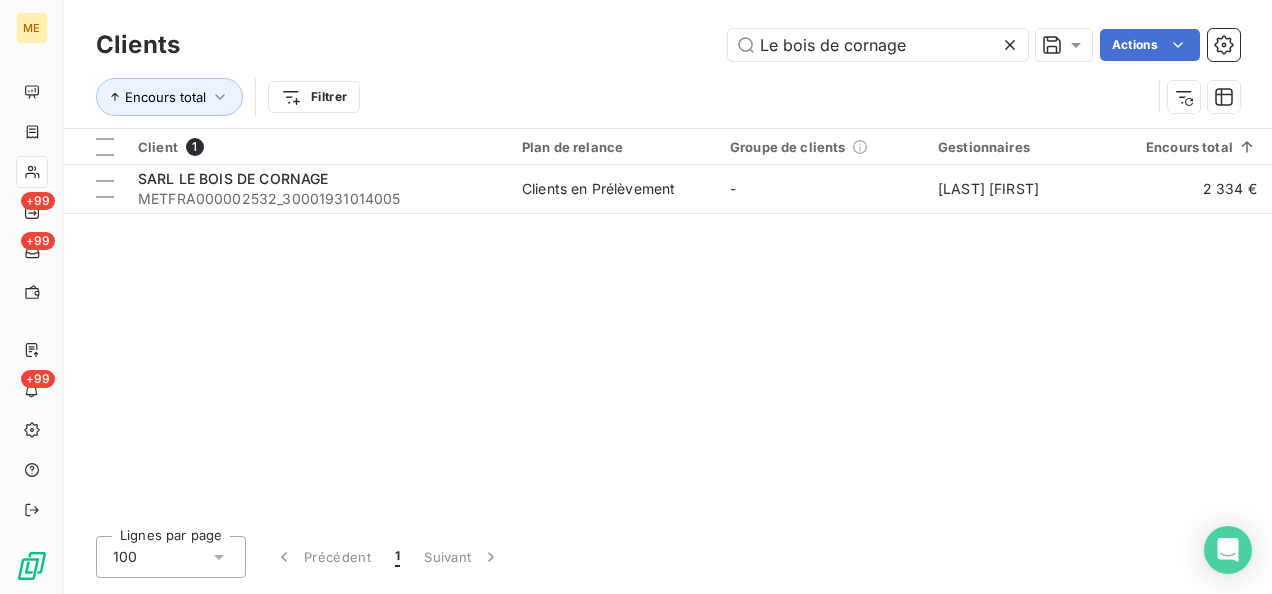 drag, startPoint x: 960, startPoint y: 34, endPoint x: 712, endPoint y: 52, distance: 248.65237 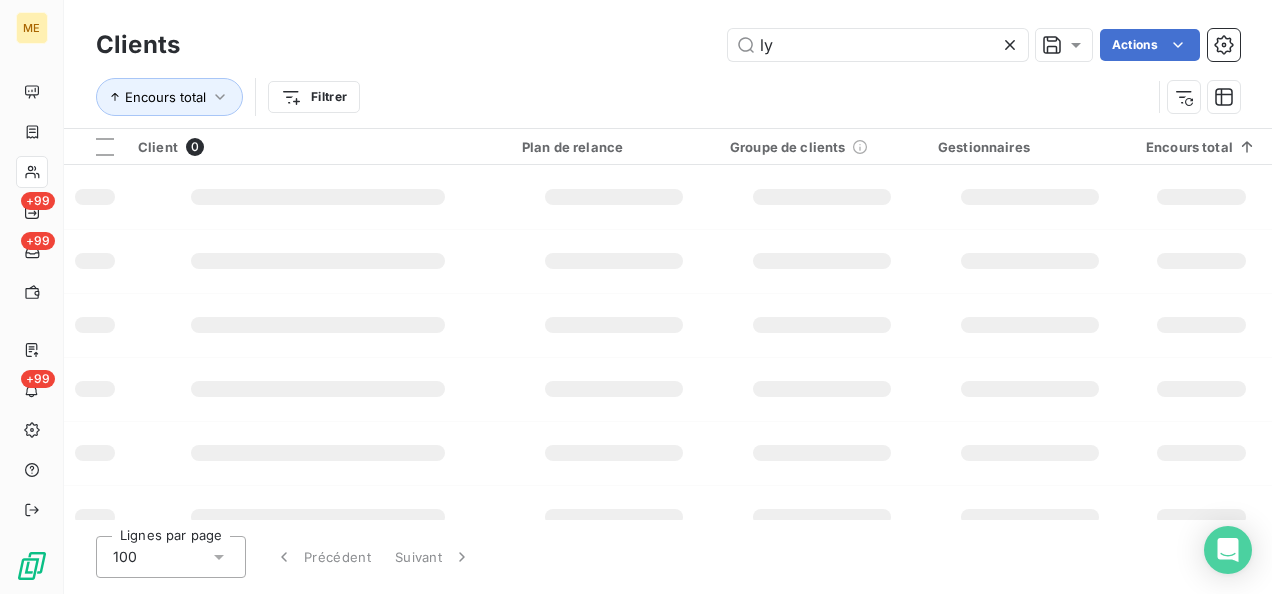type on "l" 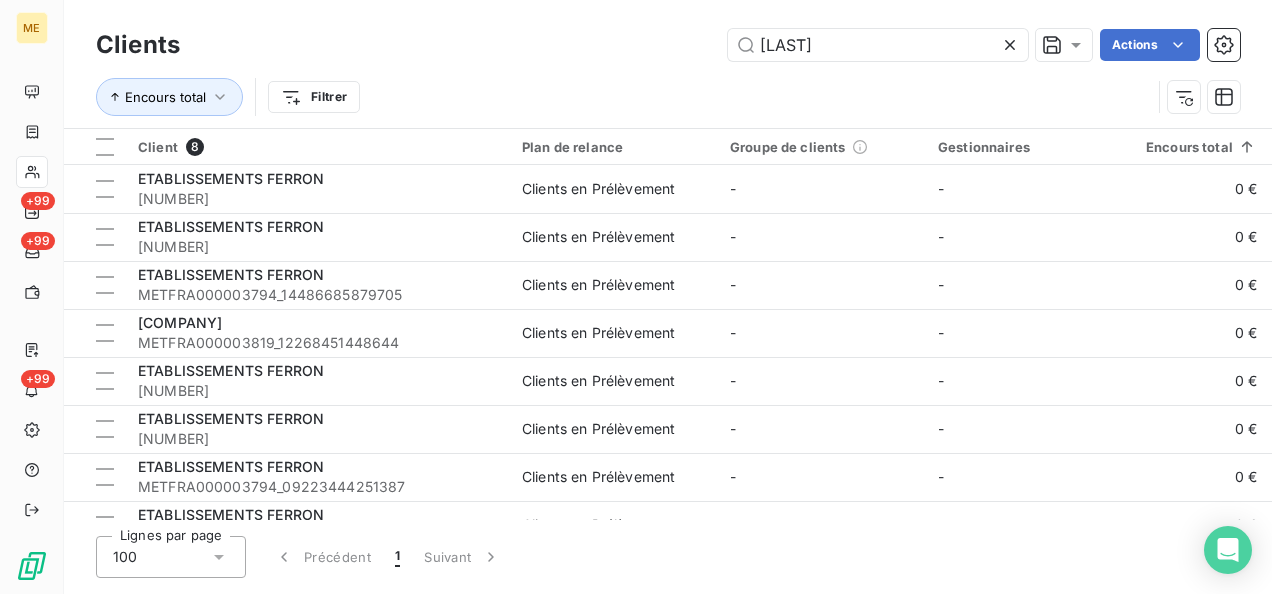 type on "Ferroni" 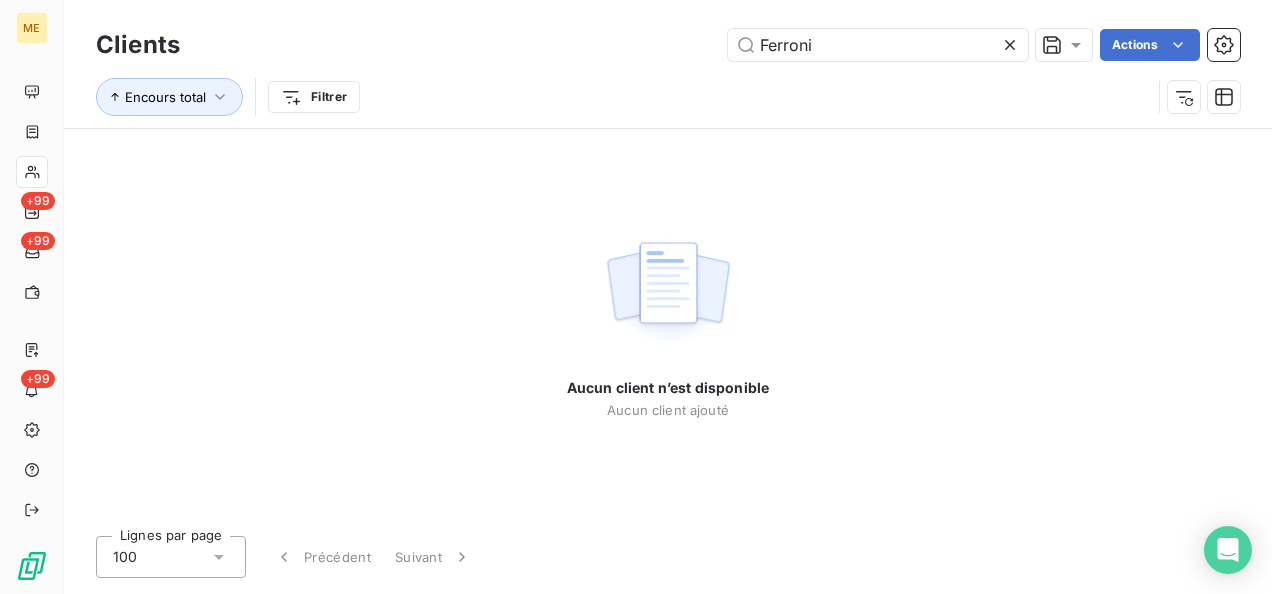 drag, startPoint x: 824, startPoint y: 44, endPoint x: 710, endPoint y: 44, distance: 114 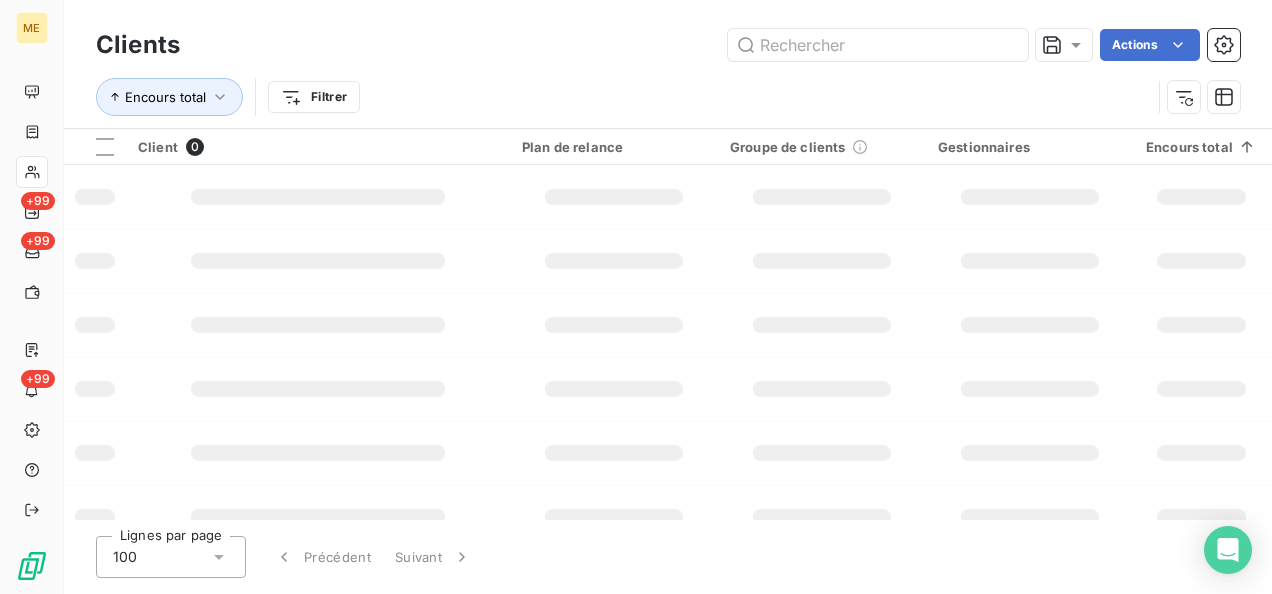 type 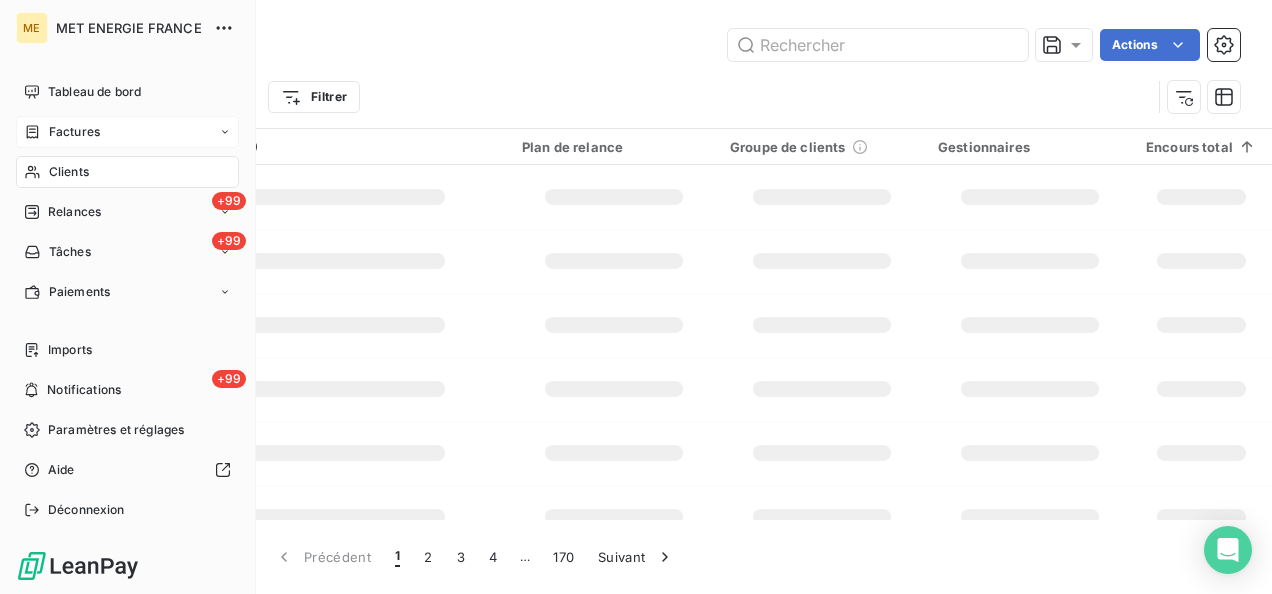 click on "Factures" at bounding box center (74, 132) 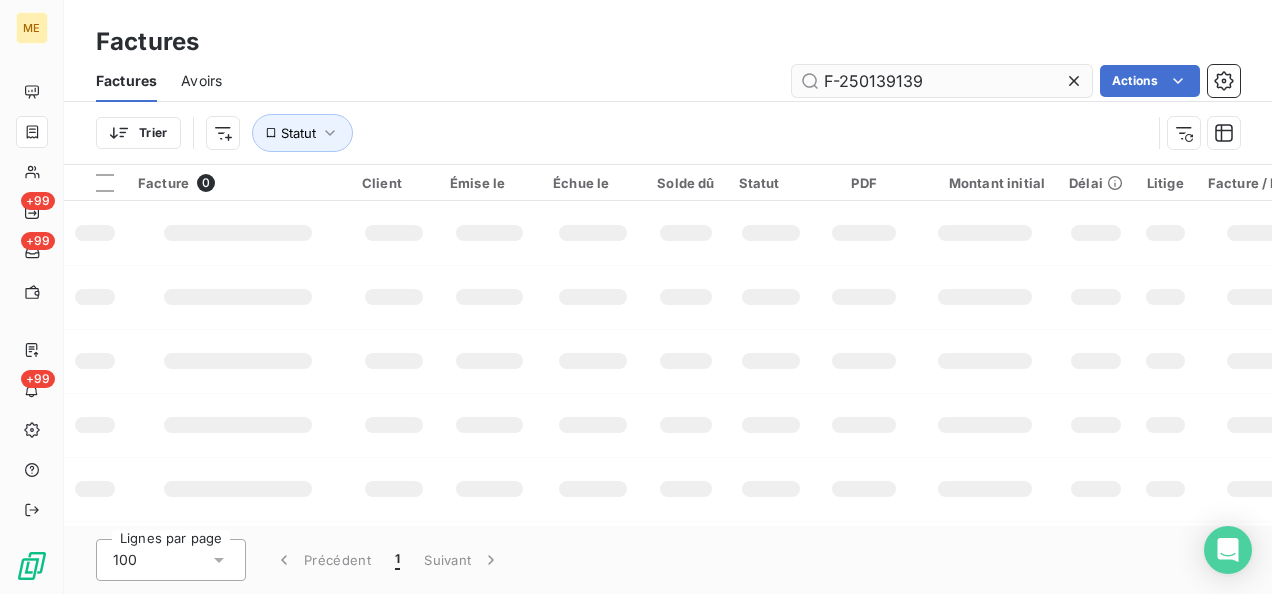 drag, startPoint x: 935, startPoint y: 83, endPoint x: 880, endPoint y: 87, distance: 55.145264 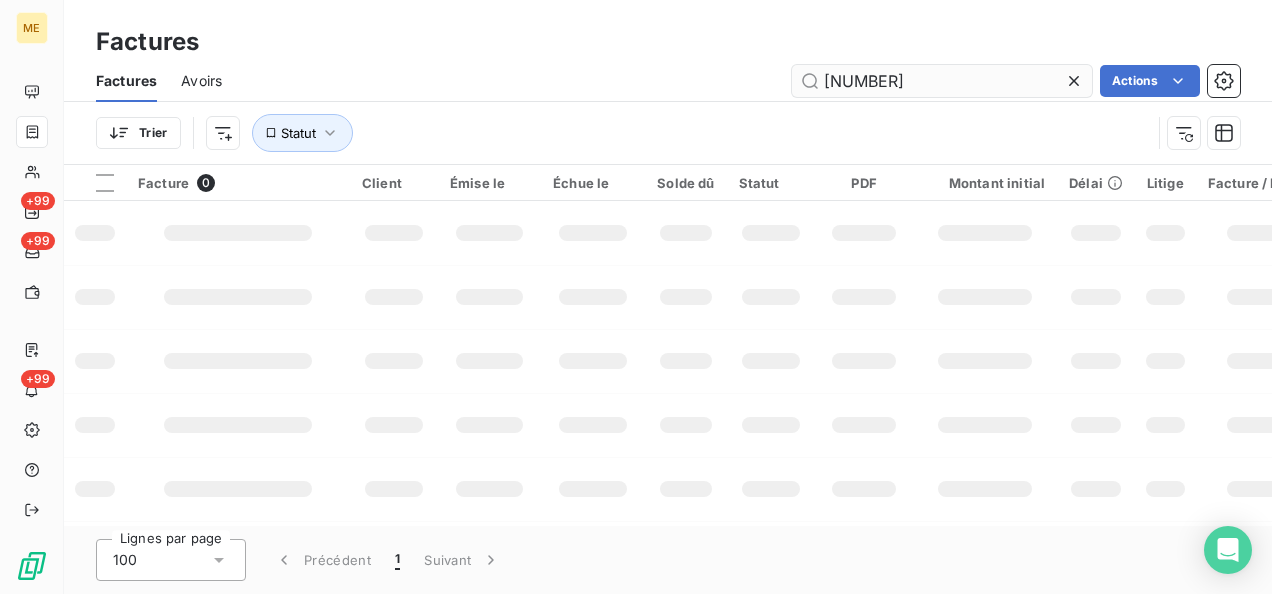 type on "[PASSPORT]" 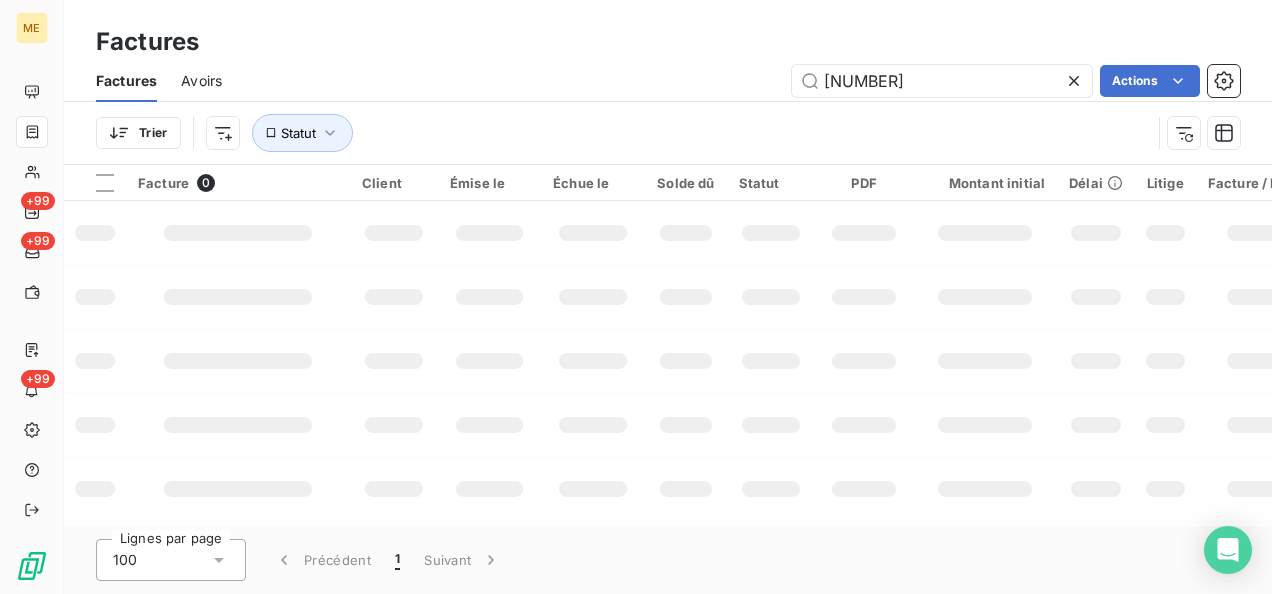 click on "F-250134444 Actions" at bounding box center [743, 81] 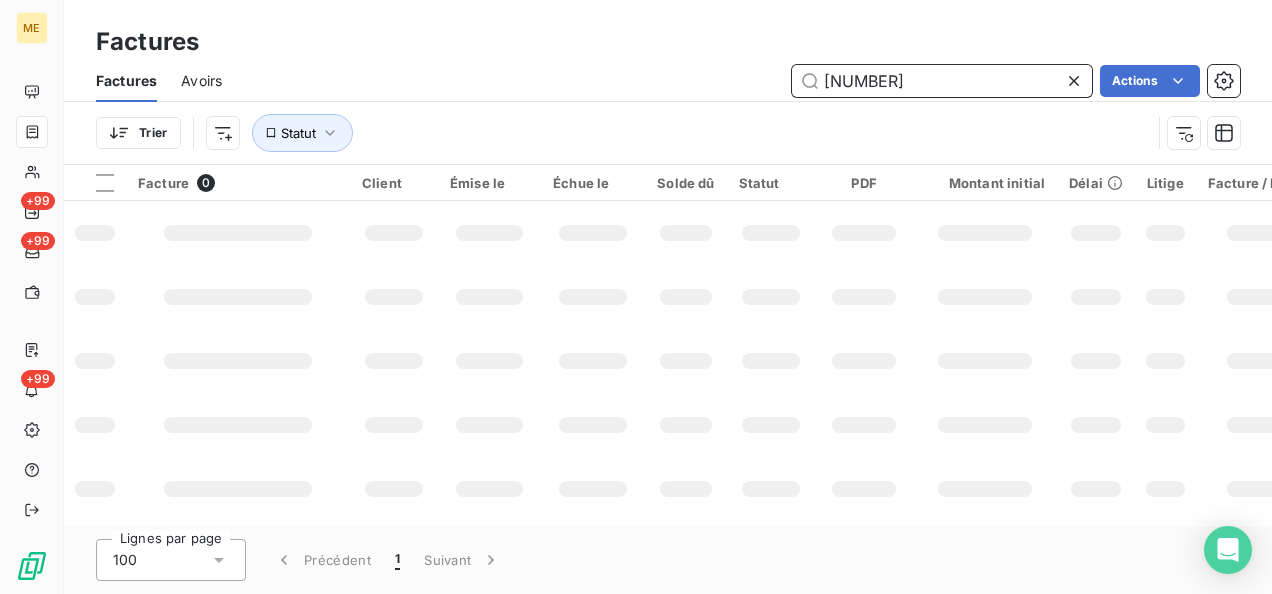 click on "[PASSPORT]" at bounding box center (942, 81) 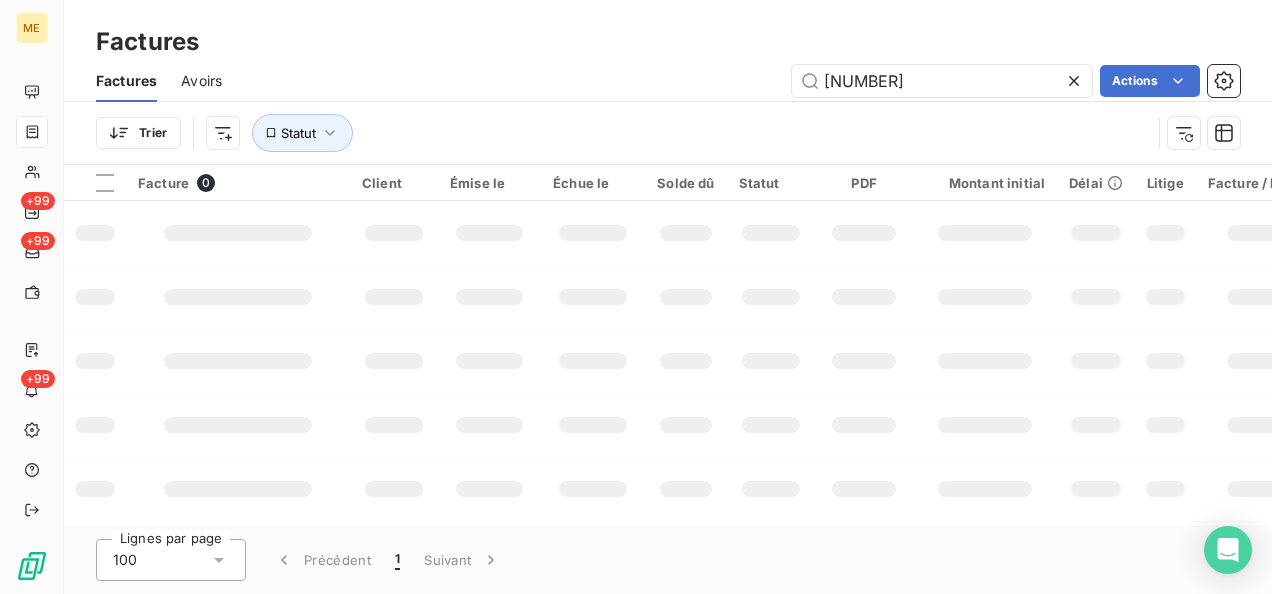 click on "F-250134444 Actions" at bounding box center (743, 81) 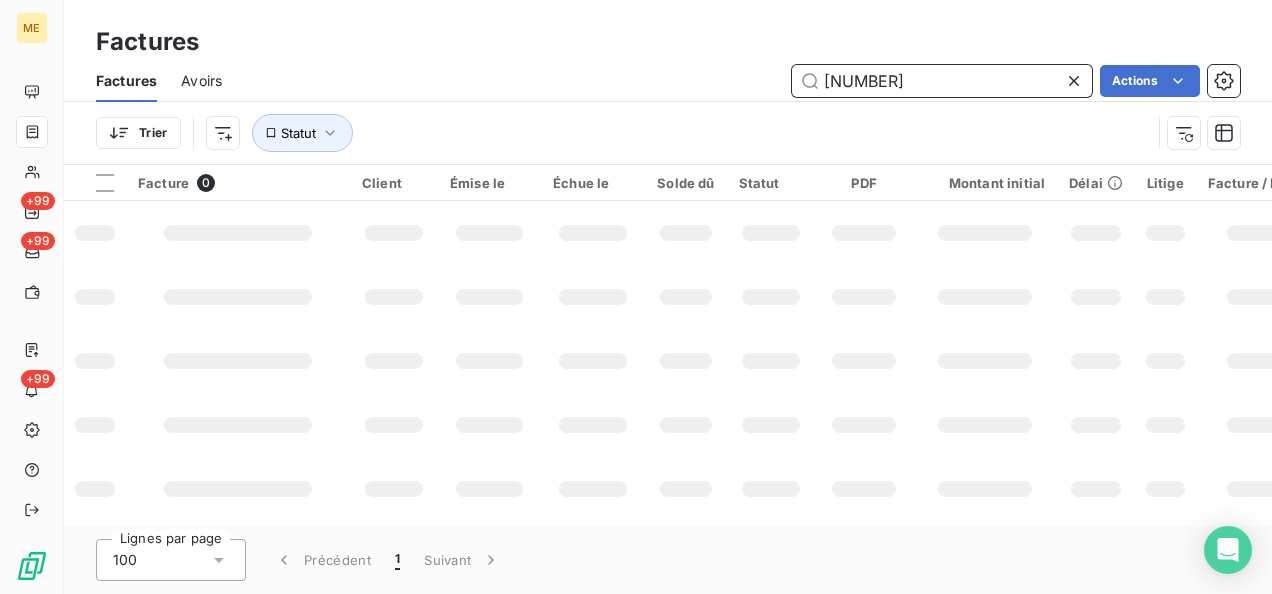 drag, startPoint x: 936, startPoint y: 84, endPoint x: 838, endPoint y: 83, distance: 98.005104 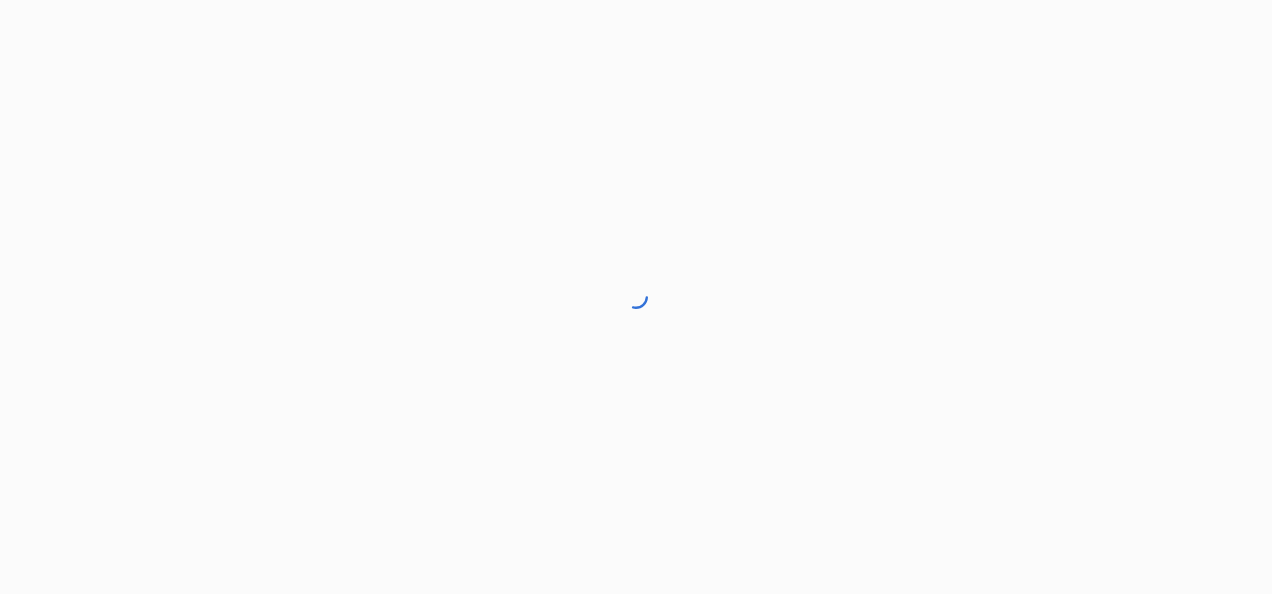 scroll, scrollTop: 0, scrollLeft: 0, axis: both 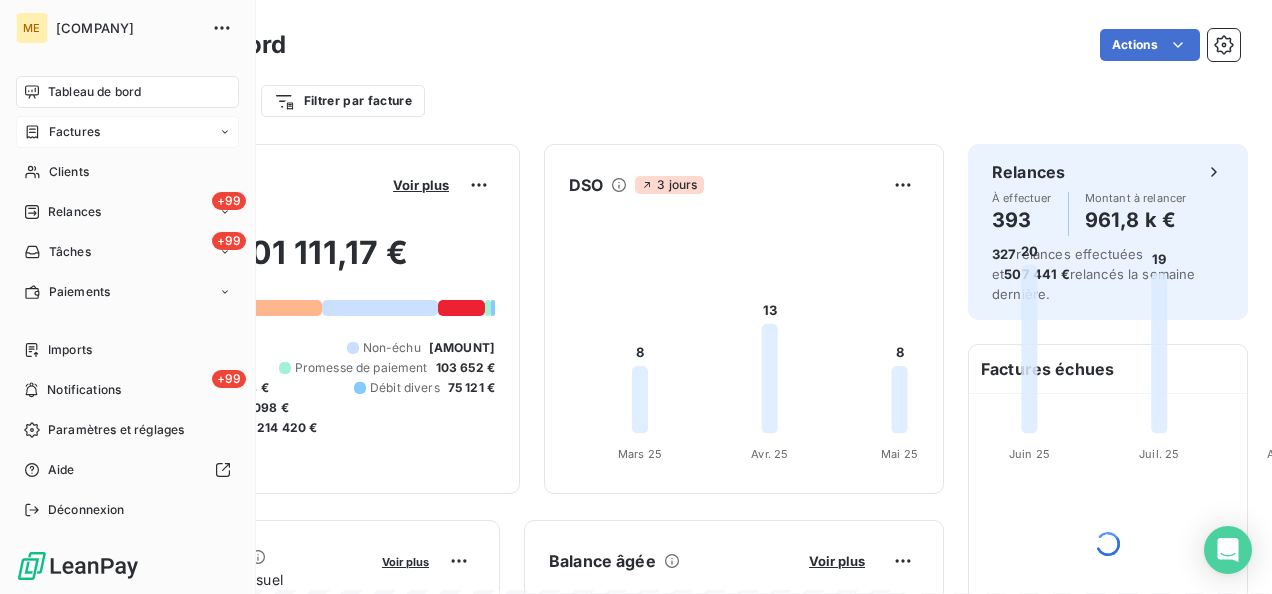 click on "Factures" at bounding box center (74, 132) 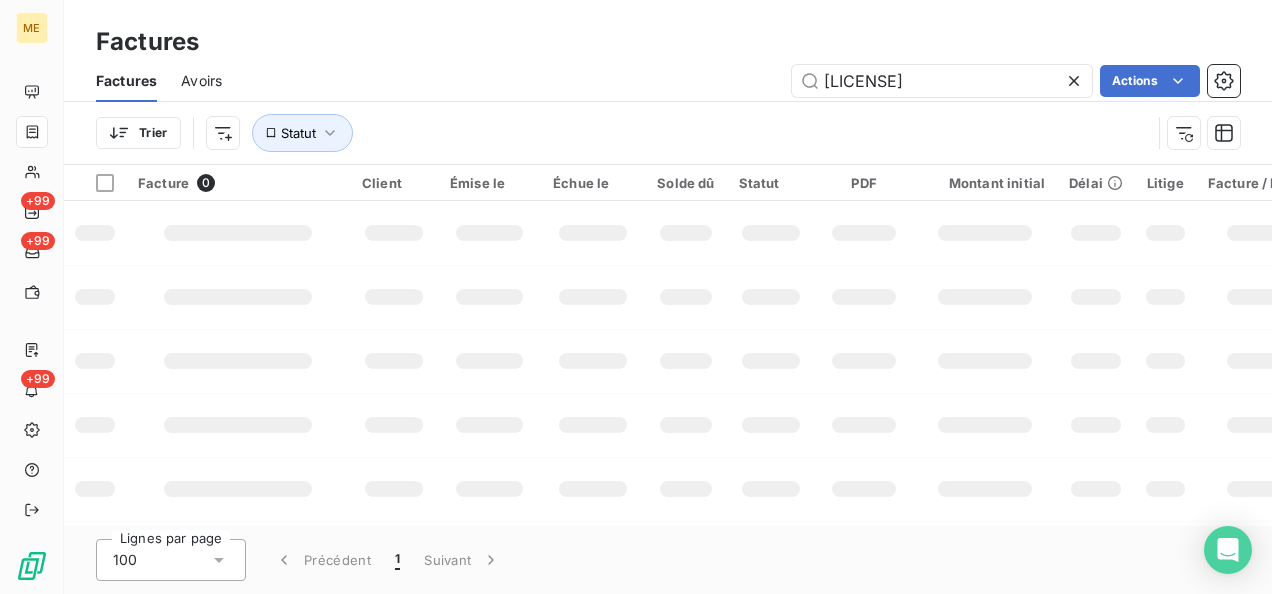 type on "[LICENSE]" 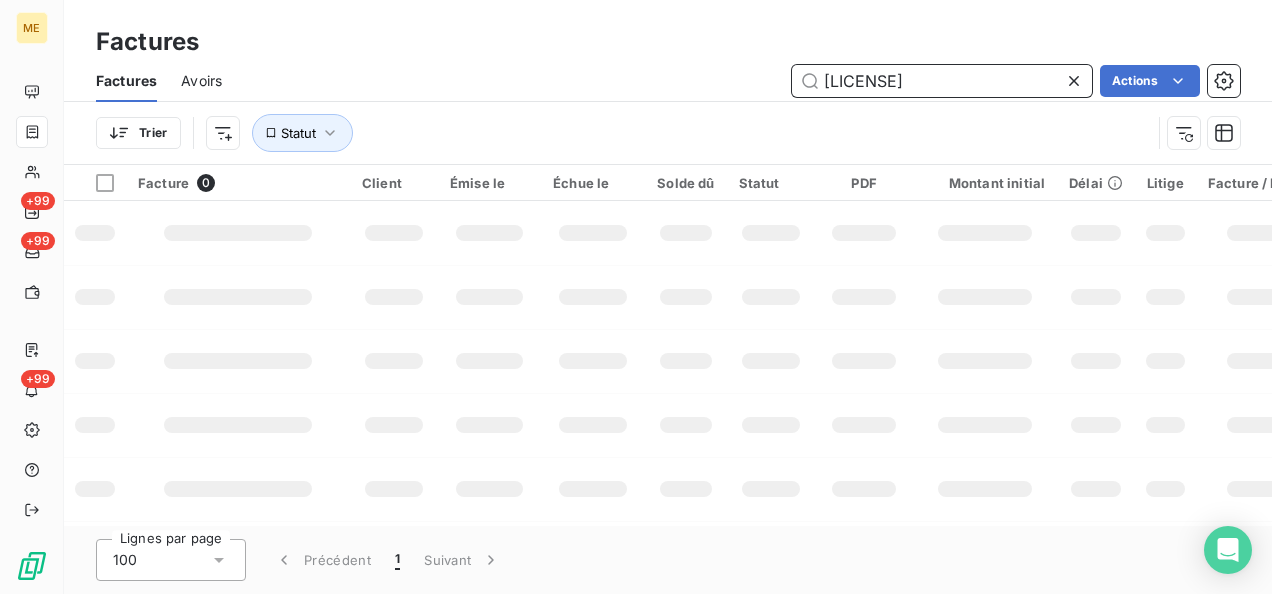 drag, startPoint x: 949, startPoint y: 76, endPoint x: 782, endPoint y: 82, distance: 167.10774 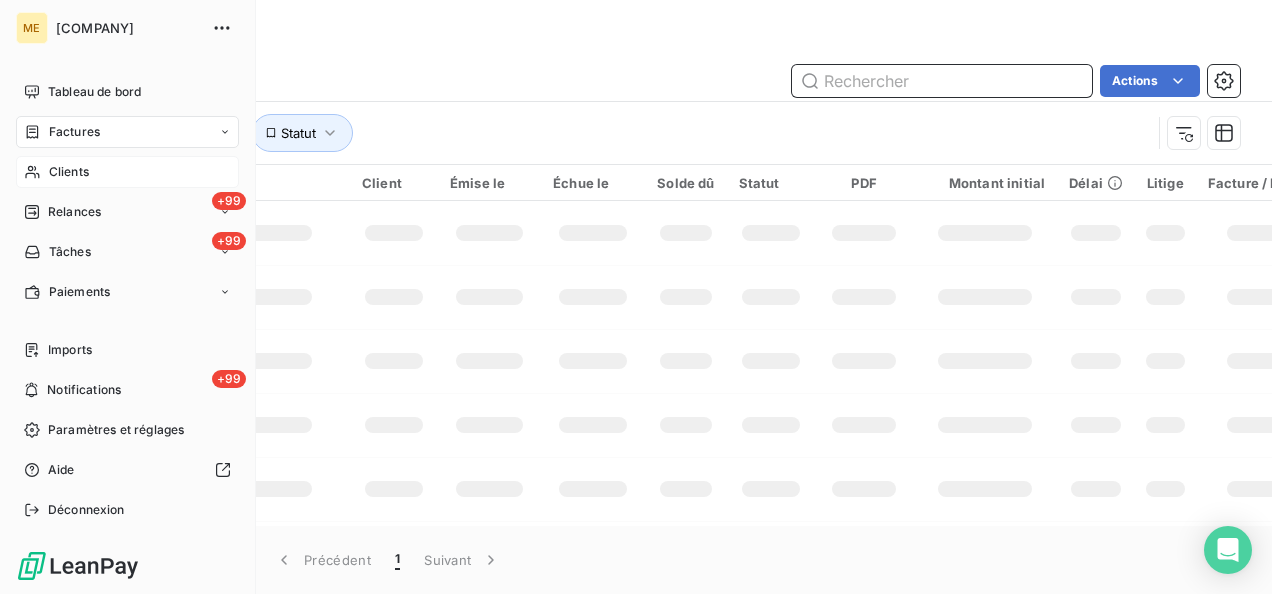 type 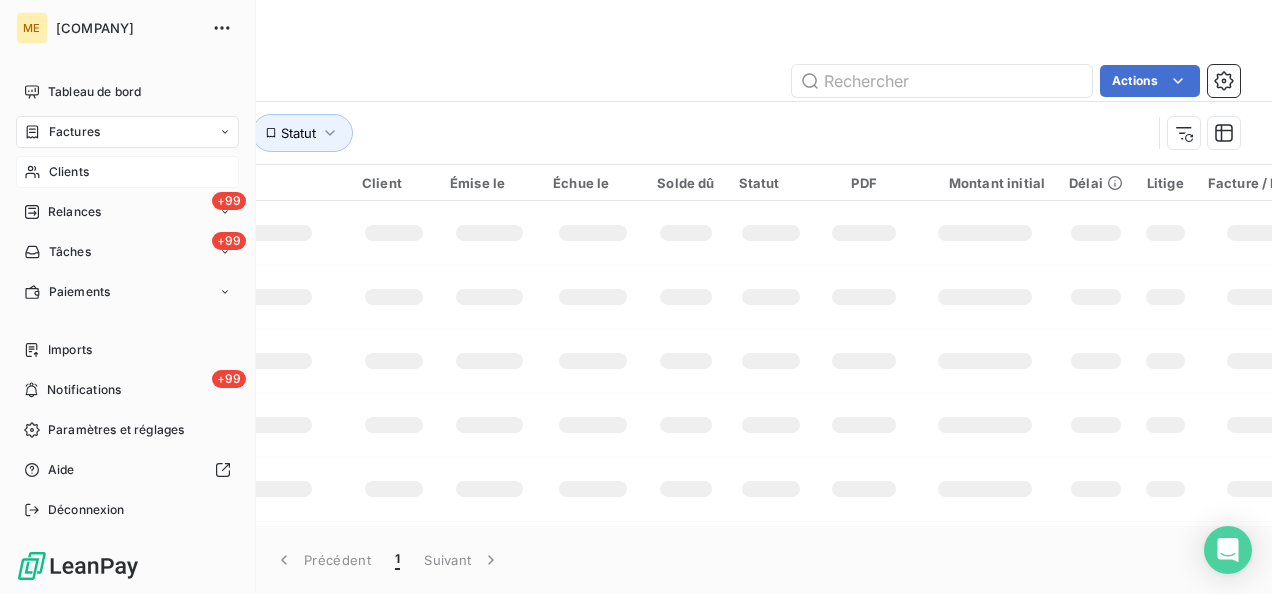 click on "Clients" at bounding box center [69, 172] 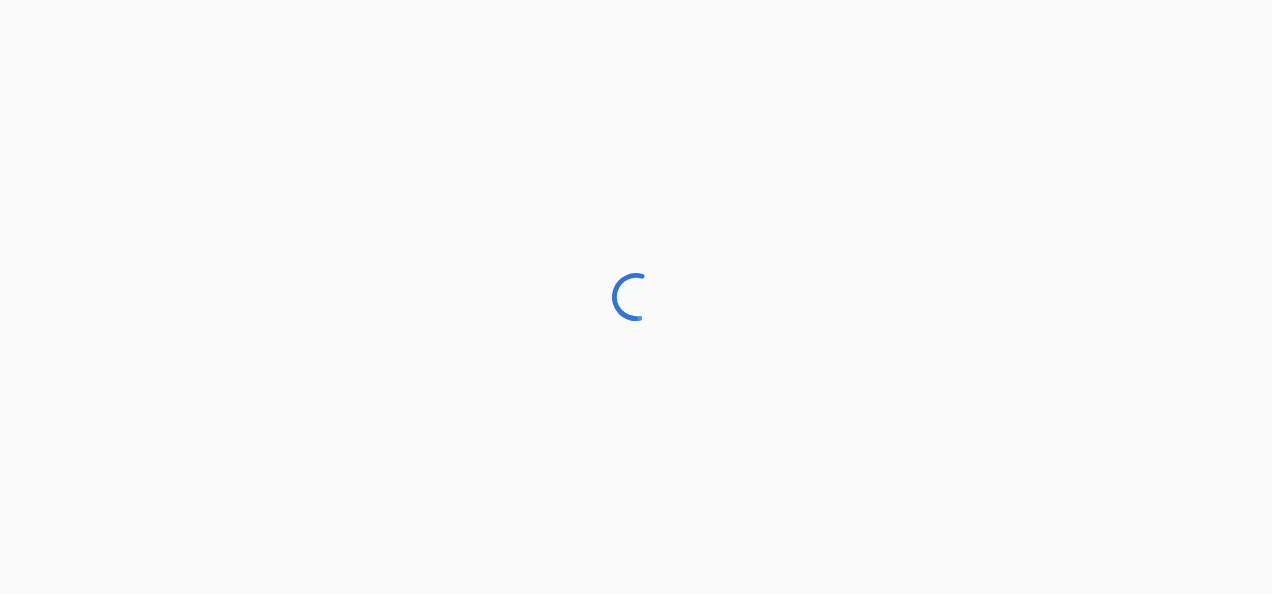 scroll, scrollTop: 0, scrollLeft: 0, axis: both 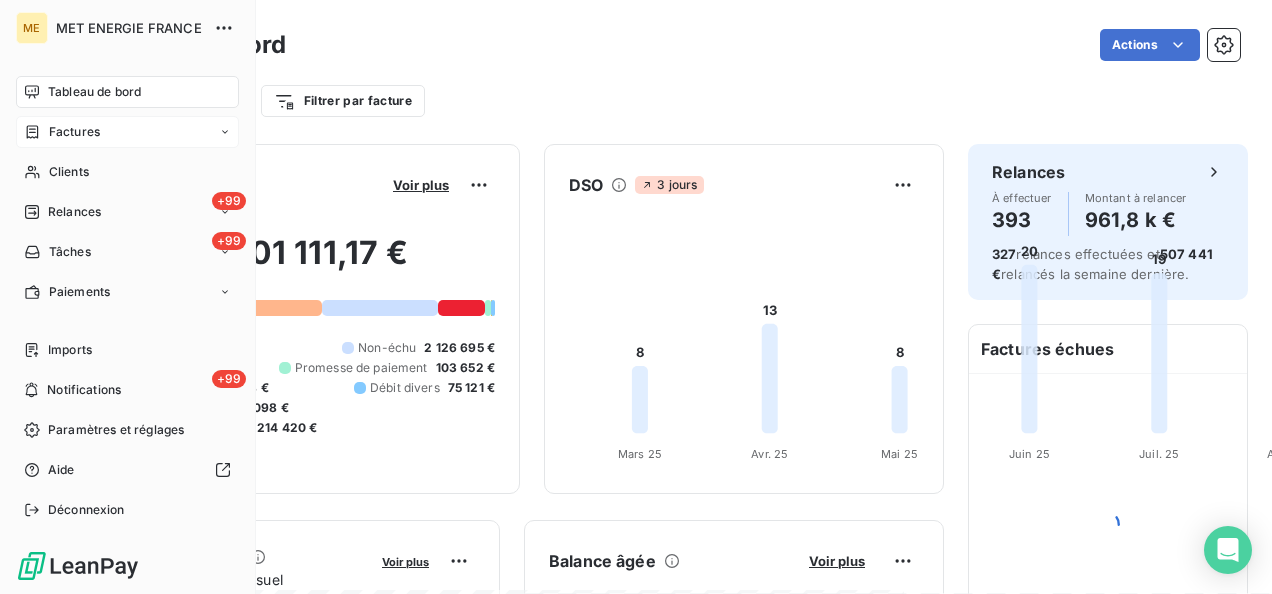 click on "Factures" at bounding box center (74, 132) 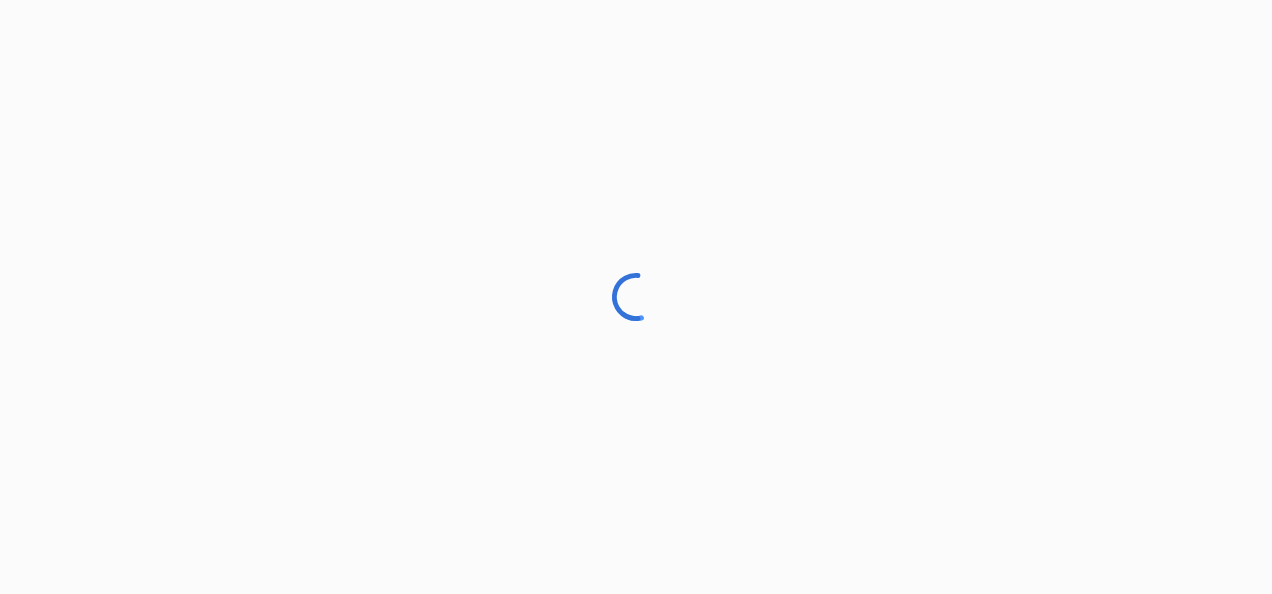 scroll, scrollTop: 0, scrollLeft: 0, axis: both 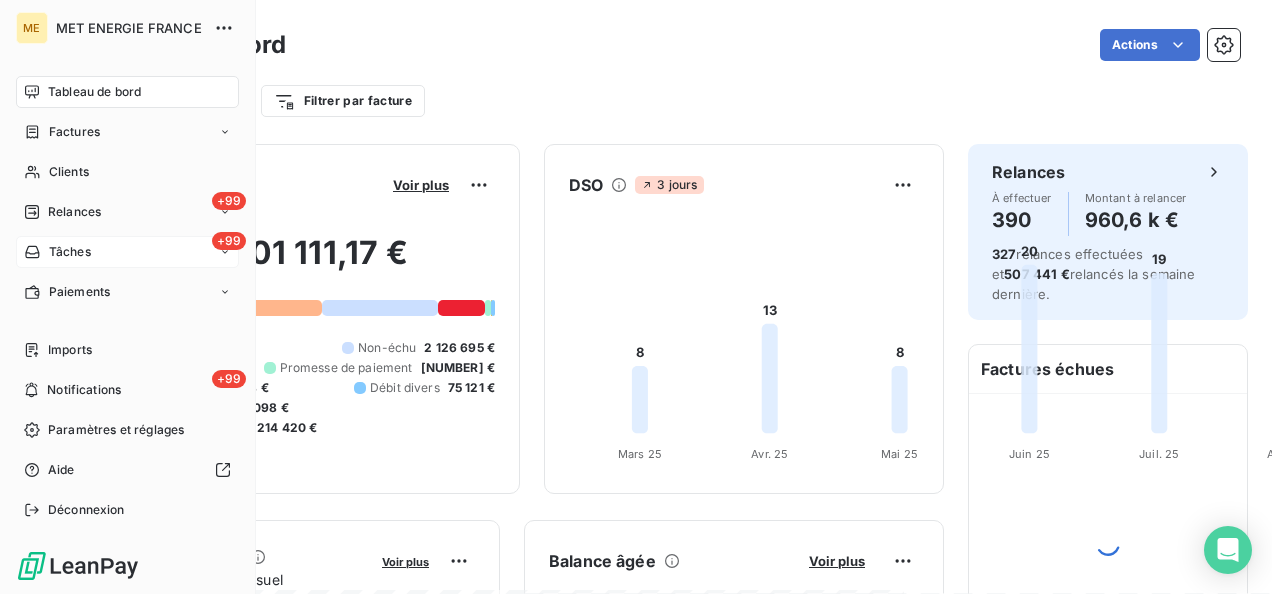 click on "Tâches" at bounding box center (70, 252) 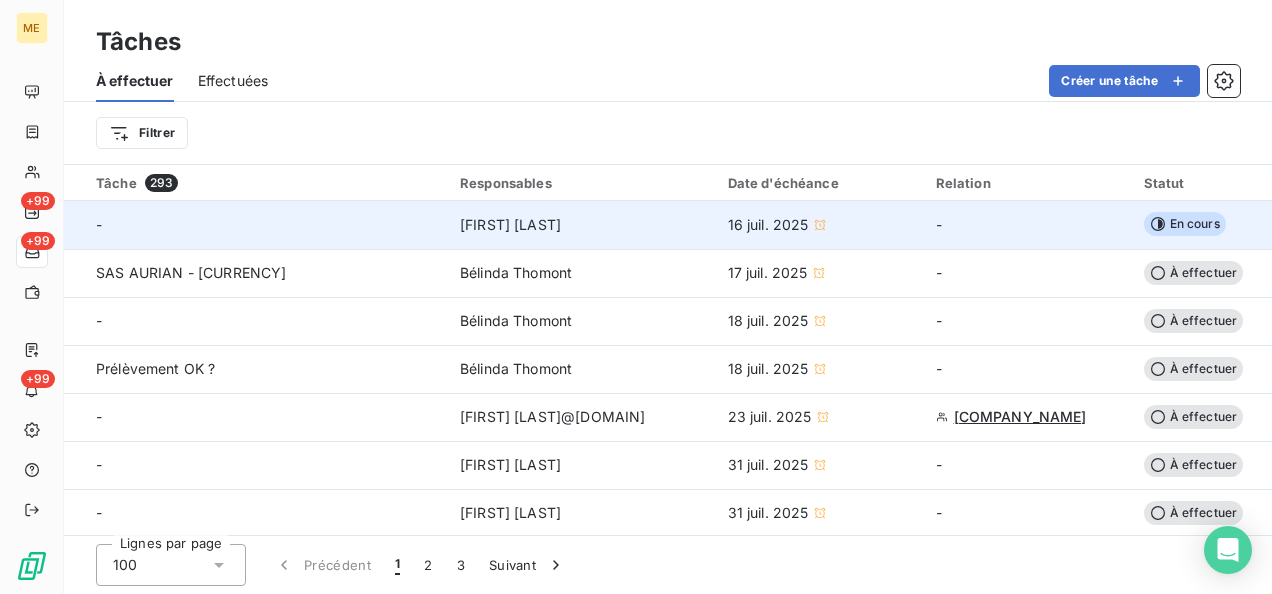 click on "[FIRST] [LAST]" at bounding box center (510, 225) 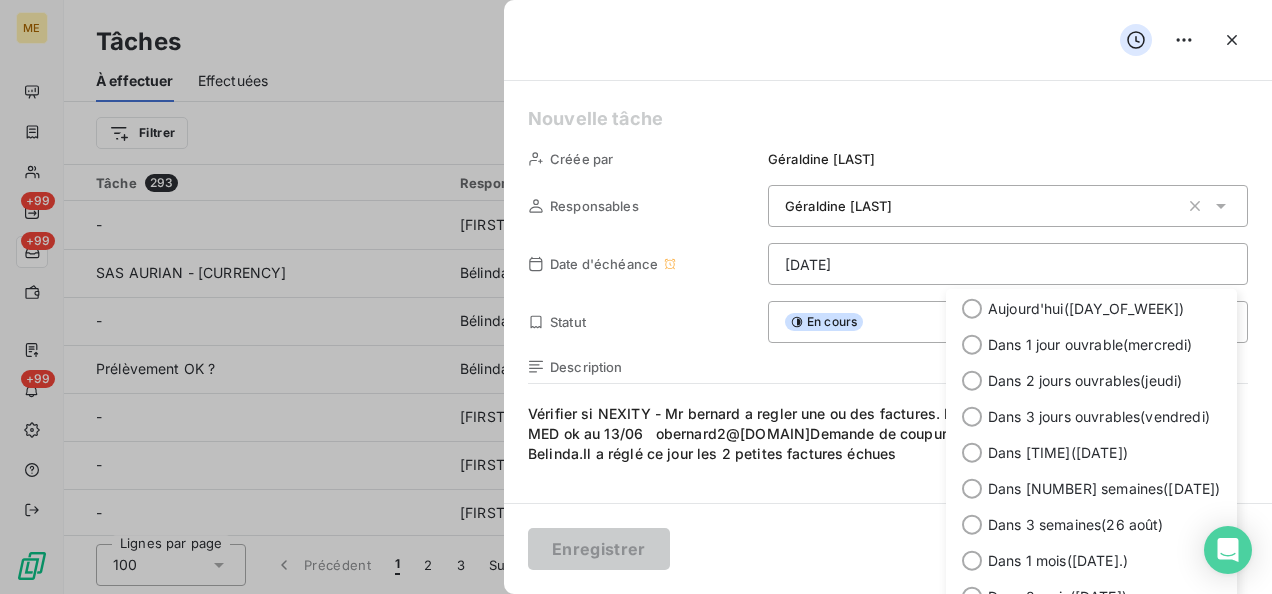 click on "ME +99 +99 +99 Tâches À effectuer Effectuées Créer une tâche Filtrer Tâche 293 Responsables Date d'échéance Relation Statut Actions - [FIRST] [LAST] 16 juil. 2025 - En cours SAS AURIAN - 8187,06€ [FIRST] [LAST] 17 juil. 2025 - À effectuer - [FIRST] [LAST] 18 juil. 2025 - À effectuer Prélèvement OK ?  [FIRST] [LAST] 18 juil. 2025 - À effectuer - [FIRST] [LAST] natacha.procter@[DOMAIN] 23 juil. 2025 GROUPE BENSIDOUN À effectuer - [FIRST] [LAST] 31 juil. 2025 - À effectuer - [FIRST] [LAST] 31 juil. 2025 - À effectuer - [FIRST] [LAST] 31 juil. 2025 - À effectuer - - 5 août 2025 - À effectuer Sylvain  MET France met-france@[DOMAIN] 6 août 2025 CENTRE COMMUNAL D'ACTION SOCIALE À effectuer Valérie  MET France met-france@[DOMAIN] 6 août 2025 DIEUX [FIRST] [LAST] nee CHERADAME À effectuer Sylvain   vérifier si facture rejetée MET France met-france@[DOMAIN] 6 août 2025 MANDA - Rives de vesle lot 5 valérie" at bounding box center (636, 297) 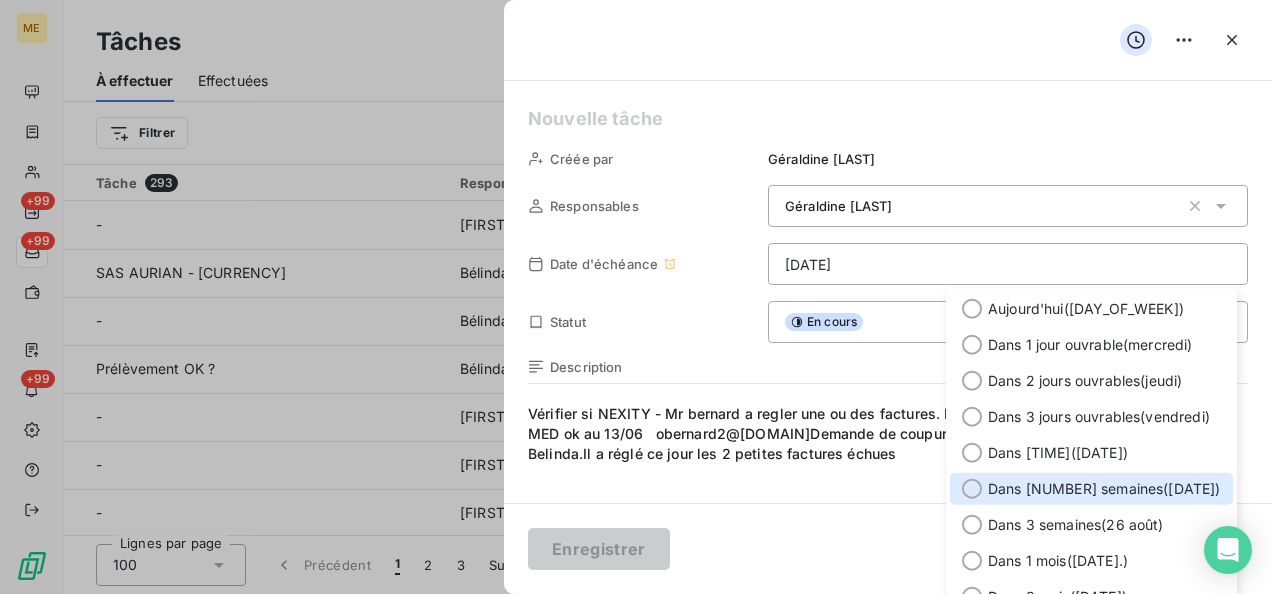 click at bounding box center [972, 489] 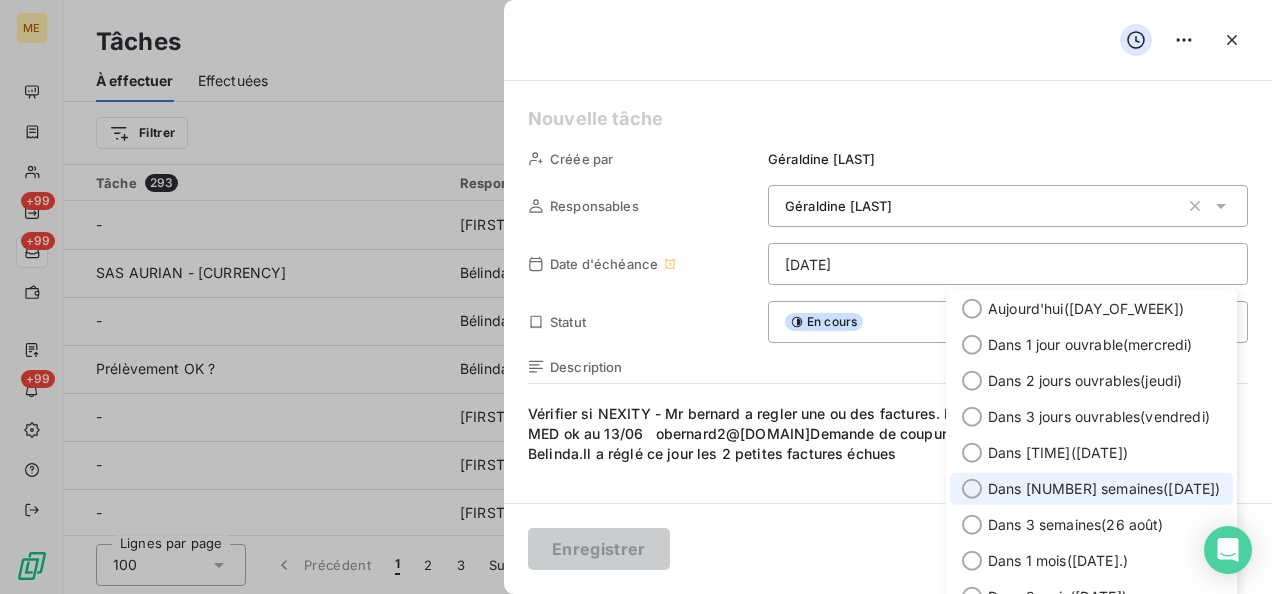 type on "19/08/2025" 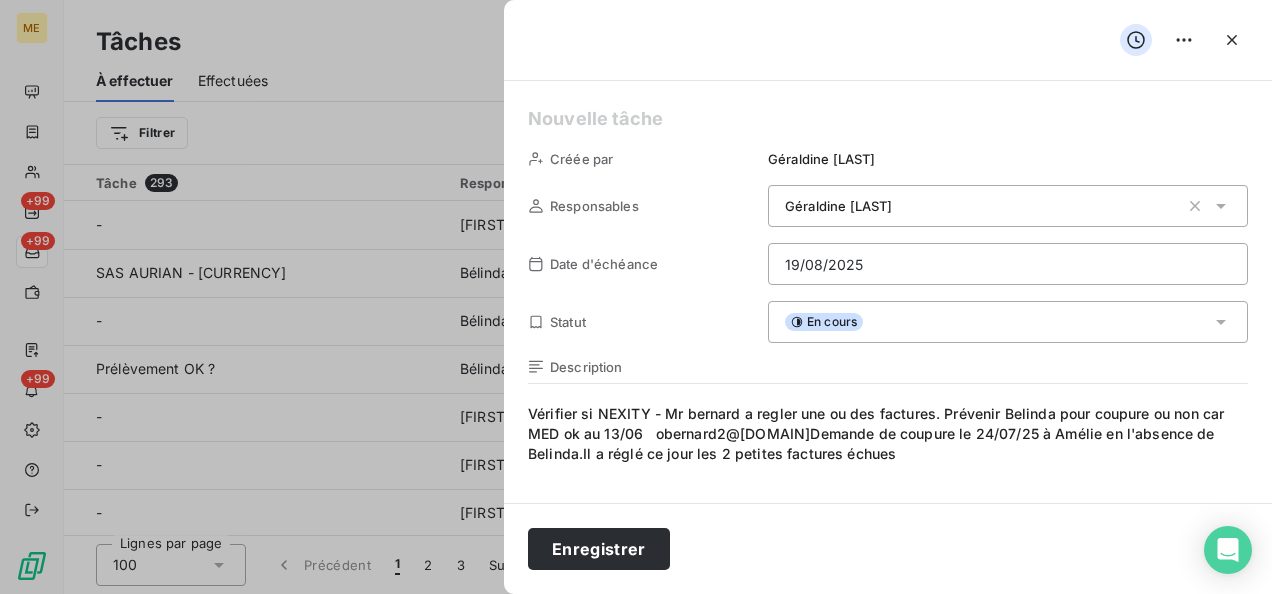 drag, startPoint x: 604, startPoint y: 546, endPoint x: 998, endPoint y: 487, distance: 398.39304 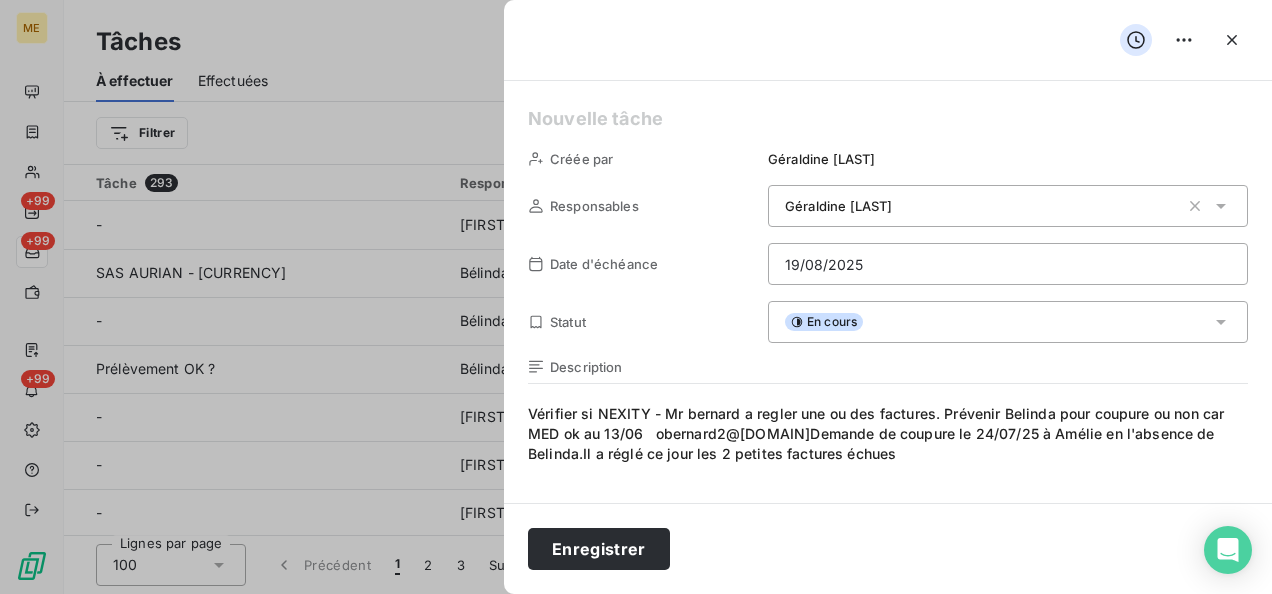 click on "Créée par [PERSON] [LAST] Responsables [PERSON] [LAST] Date d'échéance [DATE] Statut En cours Description Vérifier si NEXITY - Mr [PERSON] a regler une ou des factures. Prévenir [PERSON] pour coupure ou non car MED ok au [DATE] ﻿[EMAIL]Demande de coupure le [DATE] à [PERSON] en l'absence de [PERSON].Il a réglé ce jour les [NUMBER] petites factures échues Enregistrer" at bounding box center (888, 297) 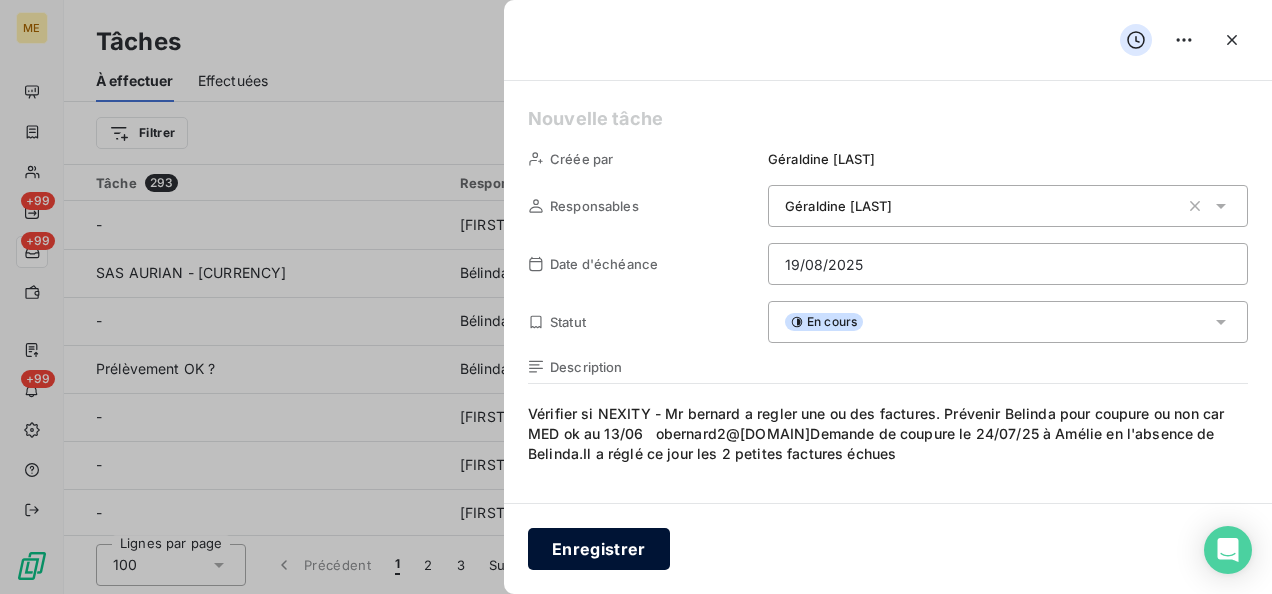 click on "Enregistrer" at bounding box center [599, 549] 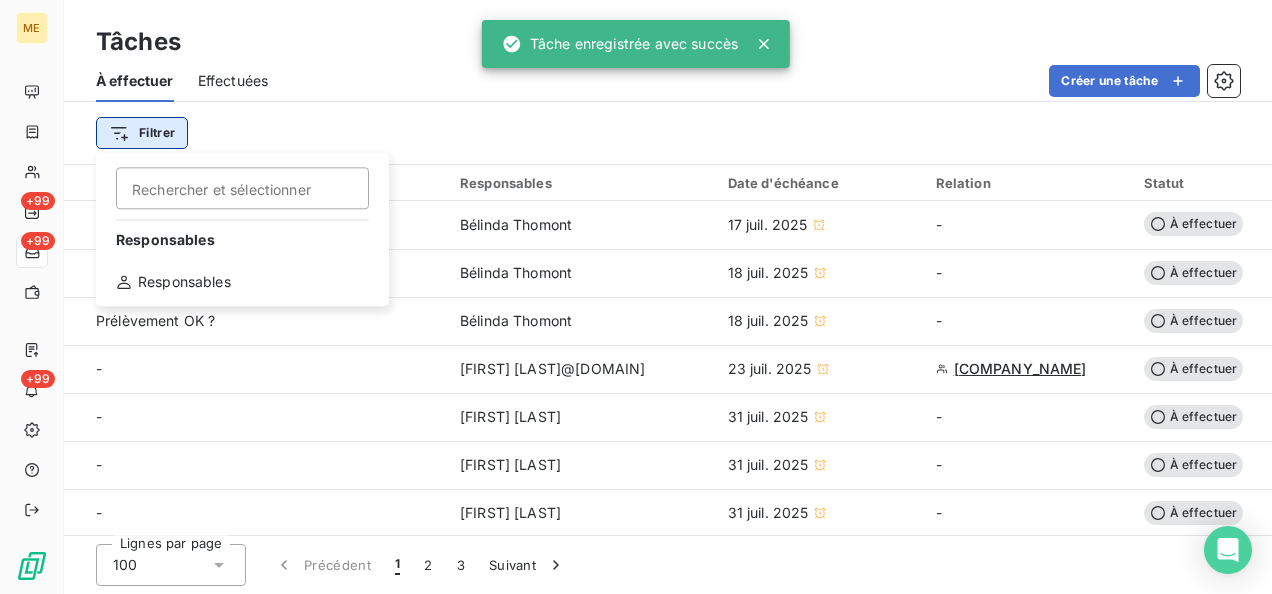 click on "ME +99 +99 +99 Tâches À effectuer Effectuées Créer une tâche Filtrer Rechercher et sélectionner Responsables Responsables Tâche [NUMBER] Responsables Date d'échéance Relation Statut Actions SAS AURIAN - [PRICE] [FIRST] [LAST] [DATE] - À effectuer - [FIRST] [LAST] [DATE] - À effectuer Prélèvement OK ?  [FIRST] [LAST] [DATE] - À effectuer - [FIRST] [EMAIL] [DATE] GROUPE BENSIDOUN À effectuer - [FIRST] [LAST] [DATE] - À effectuer - [FIRST] [LAST] [DATE] - À effectuer - [FIRST] [LAST] [DATE] - À effectuer - [DATE] - À effectuer [FIRST]  MET France met-france@recouvrement.met.com [DATE] CENTRE COMMUNAL D'ACTION SOCIALE À effectuer [FIRST]  MET France met-france@recouvrement.met.com [DATE] DIEUX [FIRST] [LAST] nee CHERADAME À effectuer [FIRST]   vérifier si facture rejetée MET France met-france@recouvrement.met.com [DATE] MANDA - Rives de vesle lot 5 -" at bounding box center (636, 297) 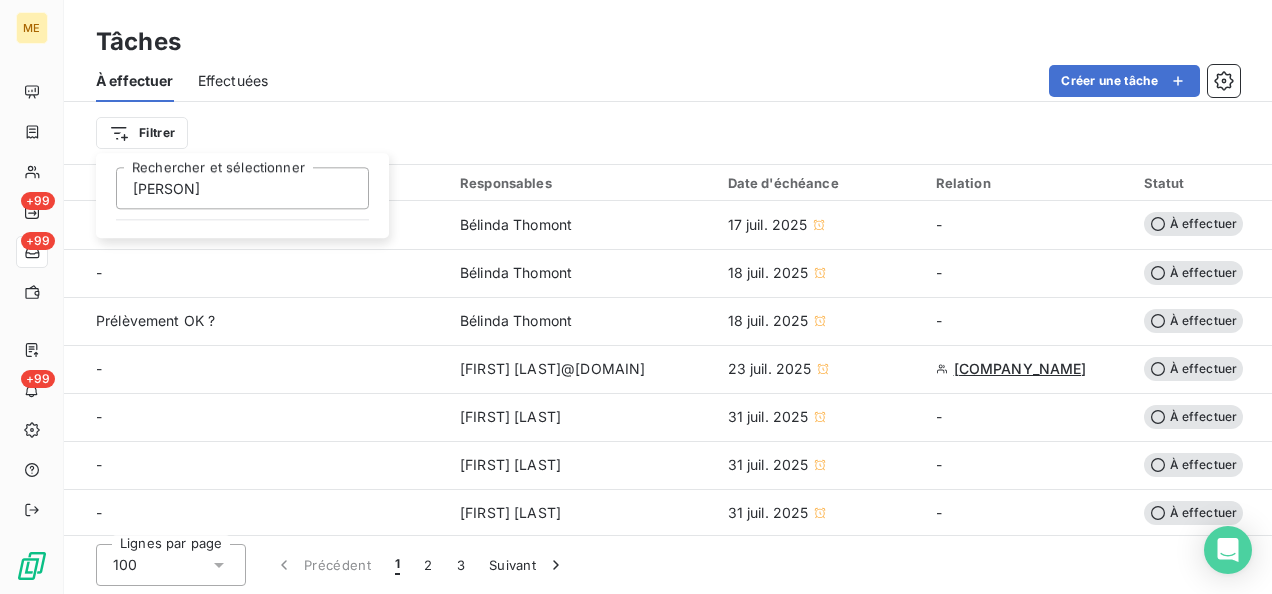 type on "[PERSON]" 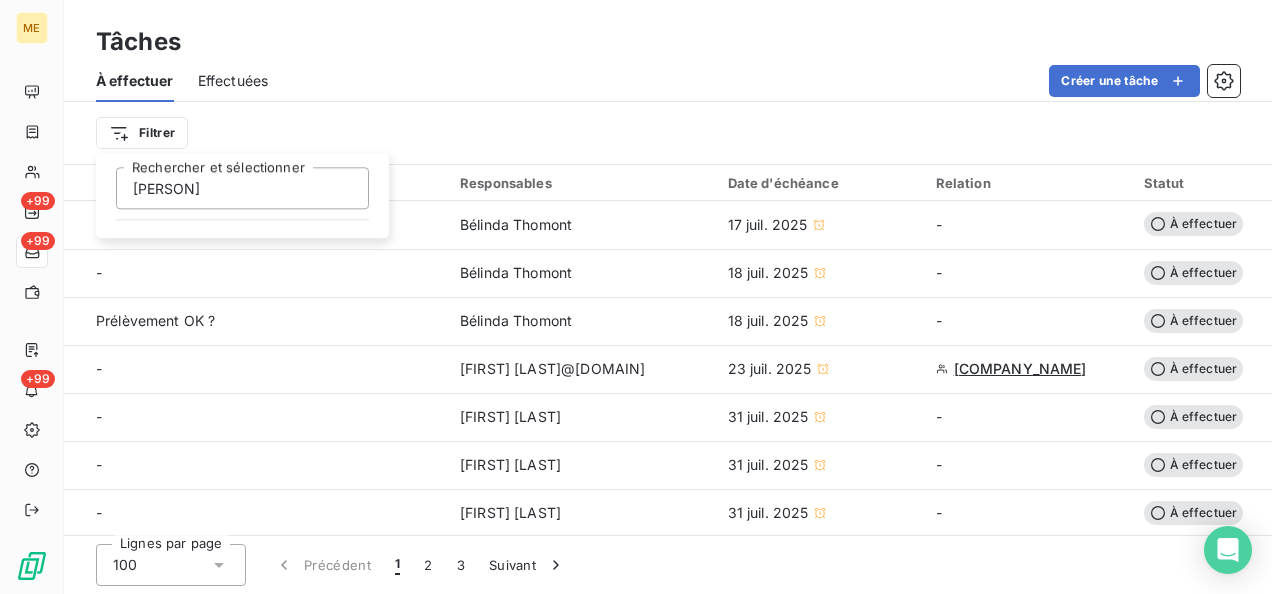 click on "ME +99 +99 +99 Tâches À effectuer Effectuées Créer une tâche Filtrer [FIRST] Rechercher et sélectionner Responsables Responsables Tâche [NUMBER] Responsables Date d'échéance Relation Statut Actions SAS AURIAN - [PRICE] [FIRST] [LAST] [DATE] - À effectuer - [FIRST] [LAST] [DATE] - À effectuer Prélèvement OK ?  [FIRST] [LAST] [DATE] - À effectuer - [FIRST] [EMAIL] [DATE] GROUPE BENSIDOUN À effectuer - [FIRST] [LAST] [DATE] - À effectuer - [FIRST] [LAST] [DATE] - À effectuer - [FIRST] [LAST] [DATE] - À effectuer - [DATE] - À effectuer [FIRST]  MET France met-france@recouvrement.met.com [DATE] CENTRE COMMUNAL D'ACTION SOCIALE À effectuer [FIRST]  MET France met-france@recouvrement.met.com [DATE] DIEUX [FIRST] [LAST] nee CHERADAME À effectuer [FIRST]   vérifier si facture rejetée MET France met-france@recouvrement.met.com [DATE] MANDA - Rives de vesle lot 5 - -" at bounding box center (636, 297) 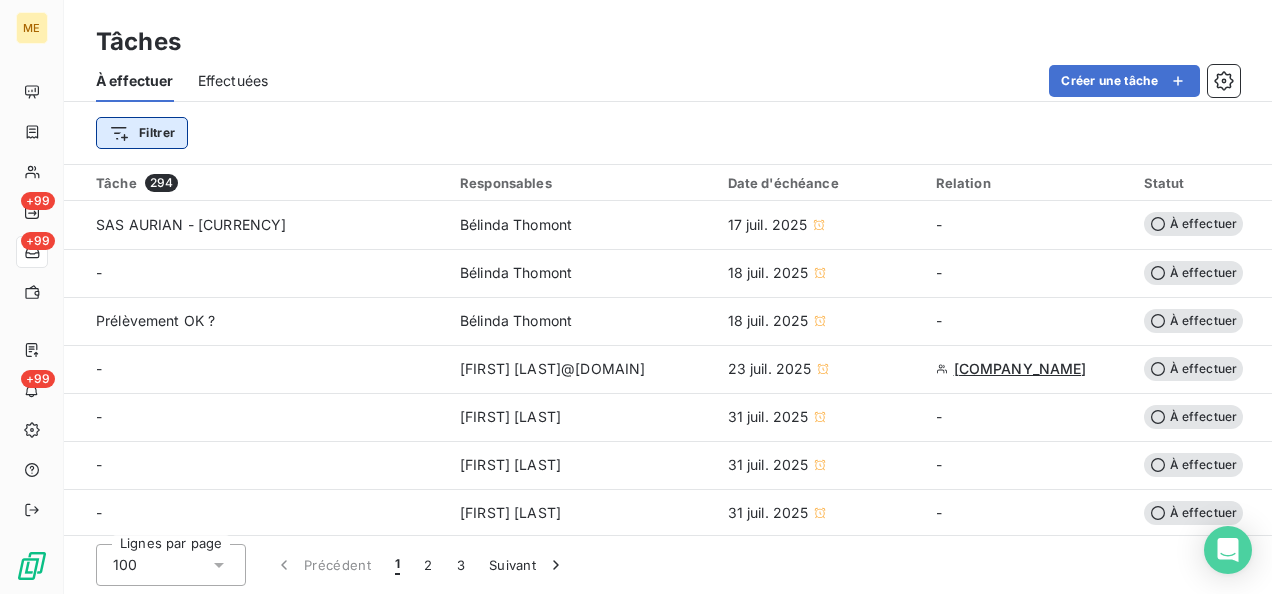 click on "ME +[NUMBER] +[NUMBER] +[NUMBER] Tâches À effectuer Effectuées Créer une tâche Filtrer Tâche [NUMBER] Responsables Date d'échéance Relation Statut Actions SAS AURIAN - [CURRENCY] [PERSON] [DATE] - À effectuer - [PERSON] [DATE] - À effectuer Prélèvement OK ?  [PERSON] [DATE] - À effectuer - [PERSON] [EMAIL] [DATE] GROUPE BENSIDOUN À effectuer - [PERSON] [DATE] - À effectuer - [PERSON] [DATE] - À effectuer - - [DATE] - À effectuer [PERSON]  MET France [EMAIL] [DATE] CENTRE COMMUNAL D'ACTION SOCIALE À effectuer [PERSON]  MET France [EMAIL] [DATE] DIEUX [PERSON] nee CHERADAME À effectuer [PERSON]   vérifier si facture rejetée MET France [EMAIL] [DATE] MANDA - Rives de vesle lot [NUMBER] À effectuer [PERSON] [DATE] SARL DA GIULIANA - -" at bounding box center (636, 297) 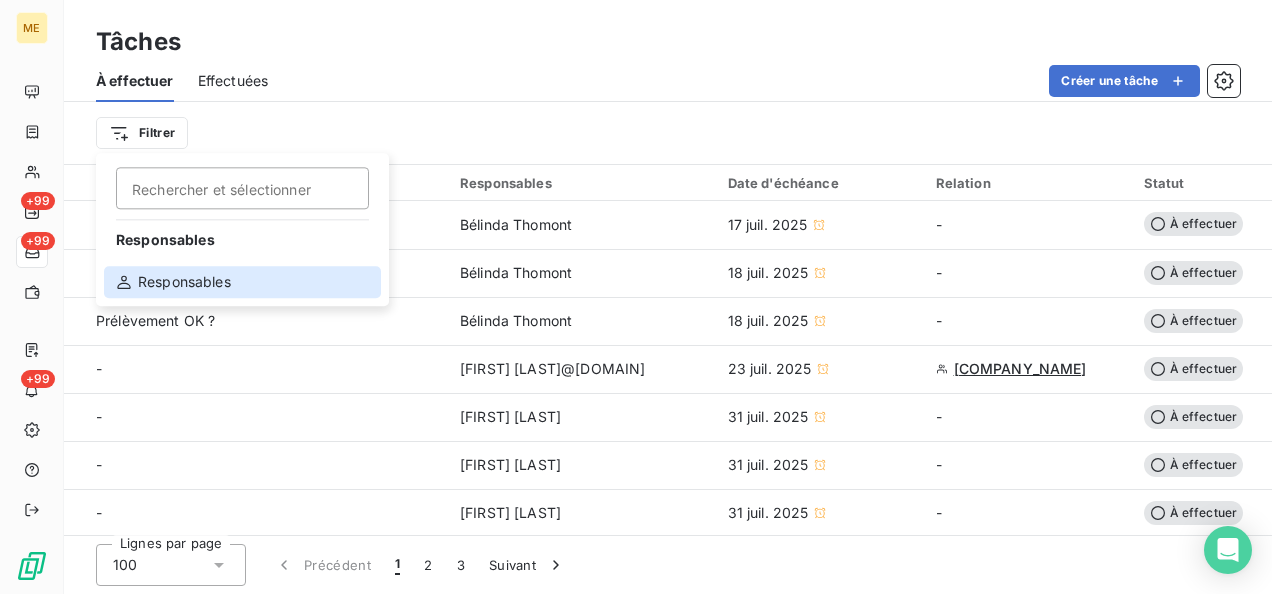 click on "Responsables" at bounding box center (242, 282) 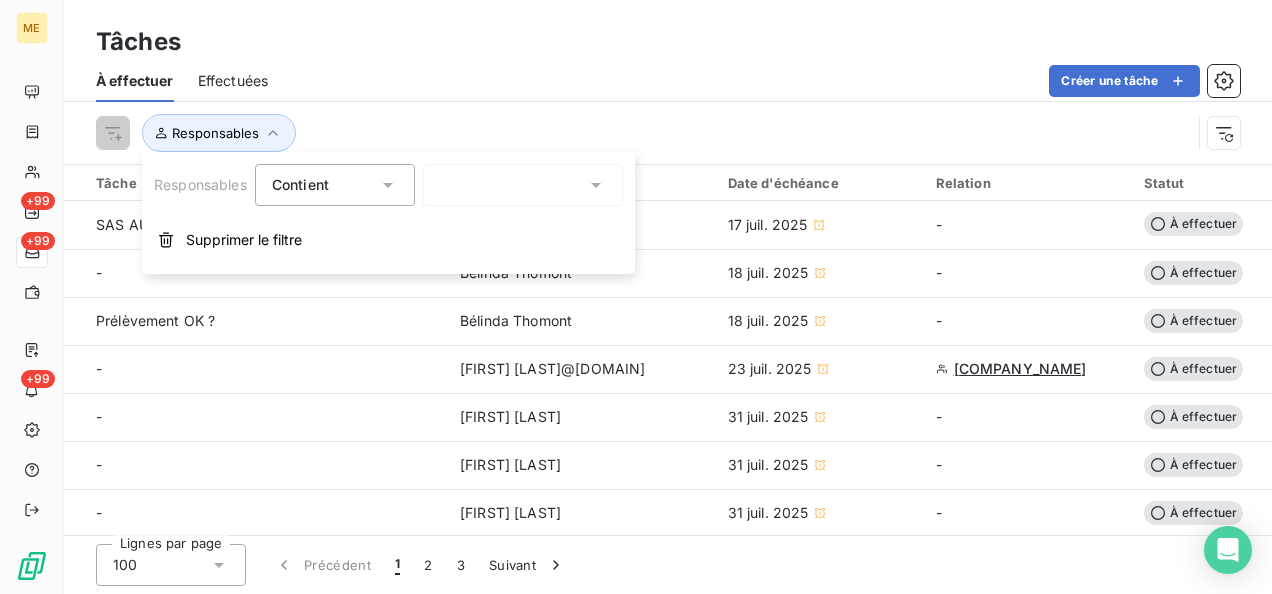 click at bounding box center (523, 185) 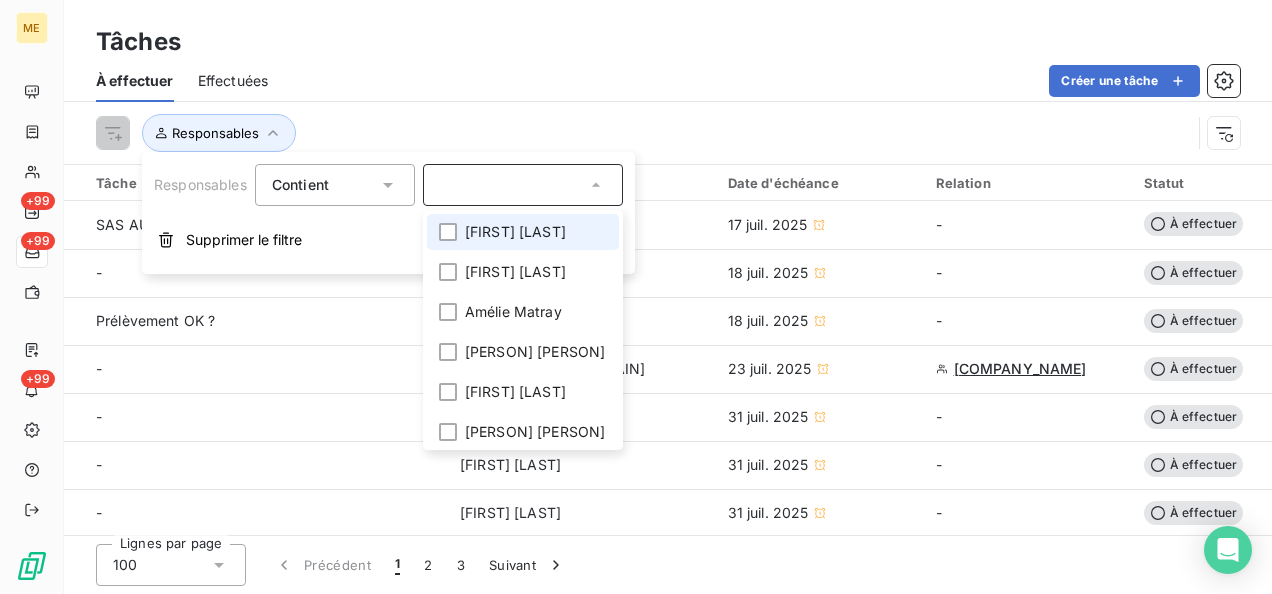 scroll, scrollTop: 200, scrollLeft: 0, axis: vertical 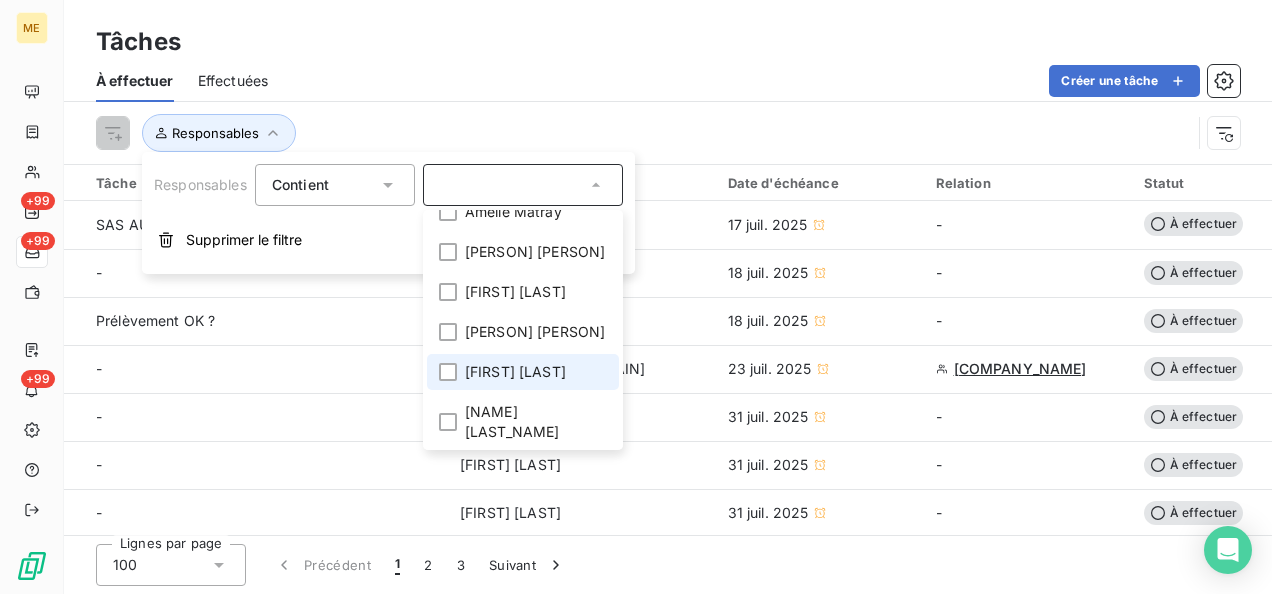 click on "[FIRST] [LAST]" at bounding box center (515, 372) 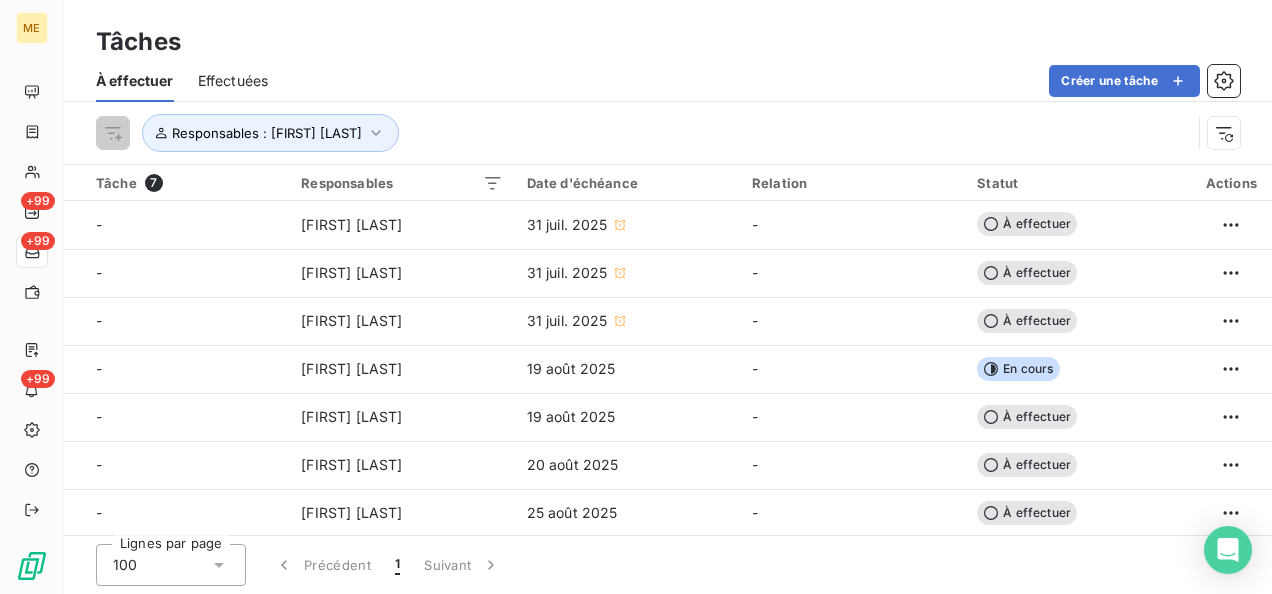 click on "Lignes par page 100 Précédent 1 Suivant" at bounding box center [668, 564] 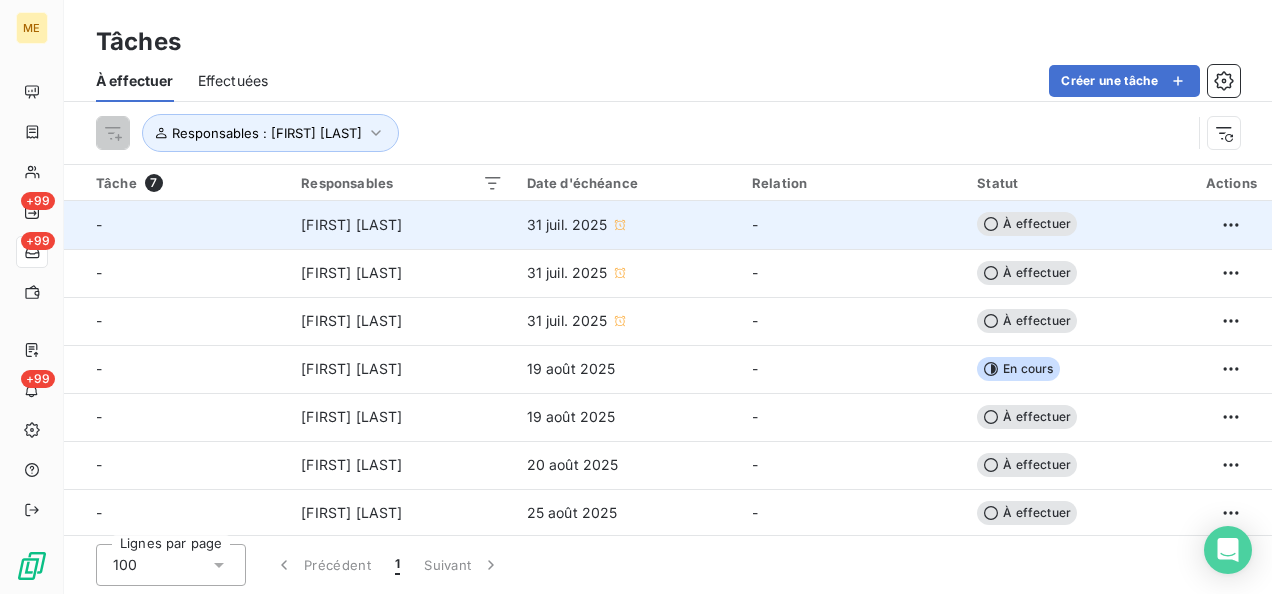 click on "31 juil. 2025" at bounding box center (567, 225) 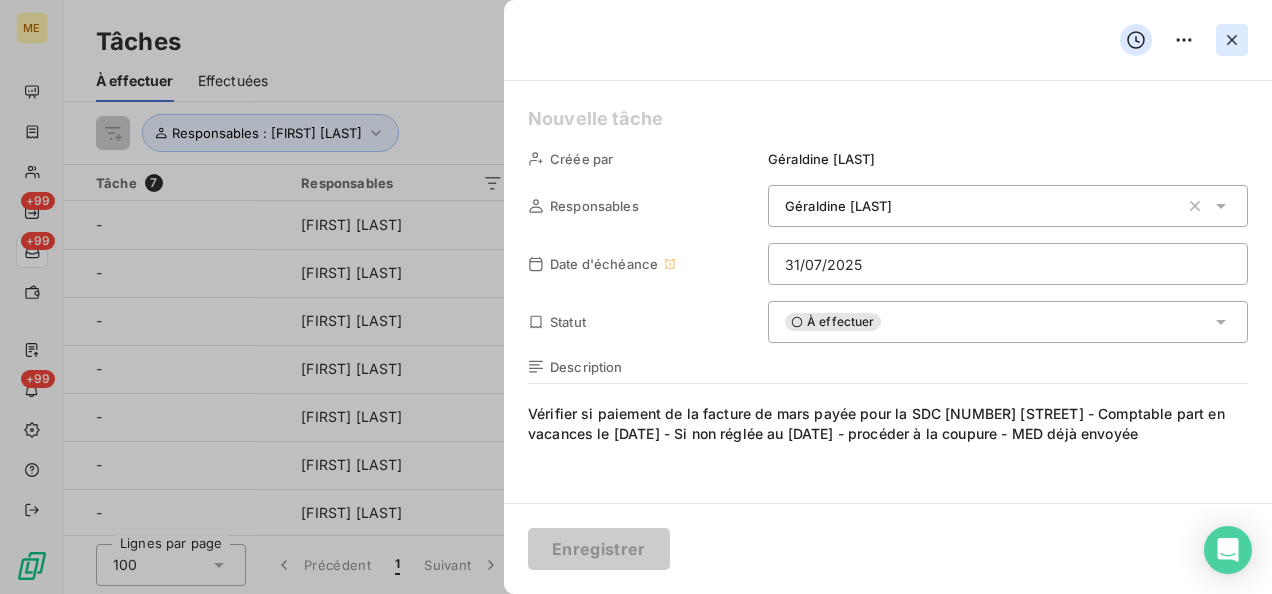 click 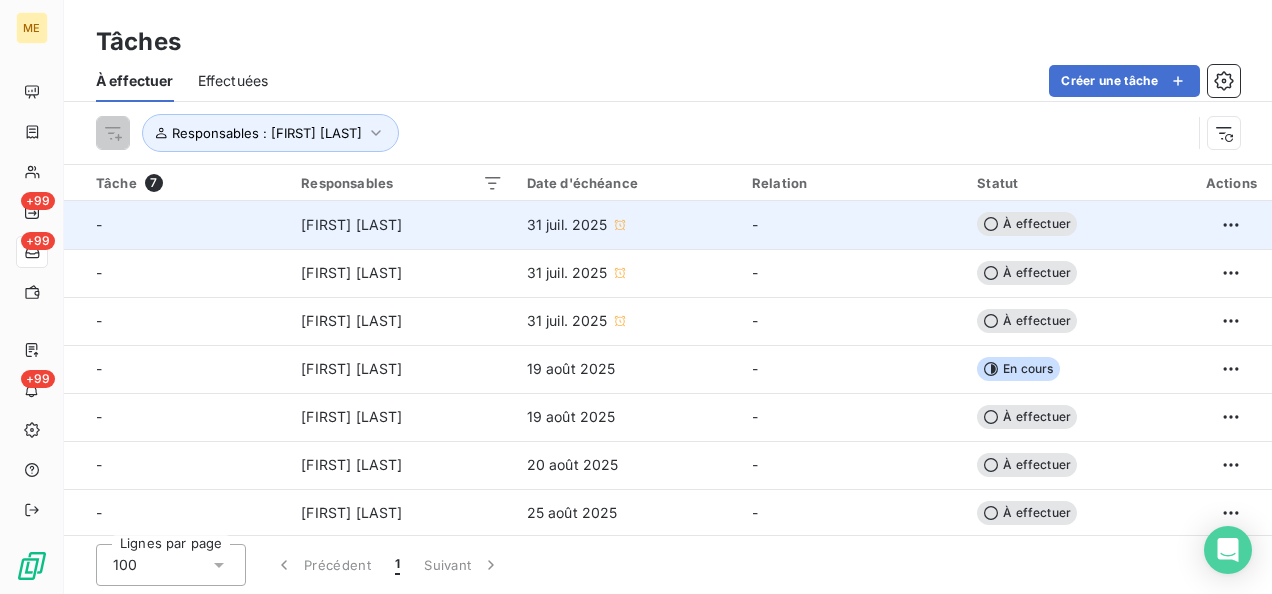 click on "[FIRST] [LAST]" at bounding box center [351, 225] 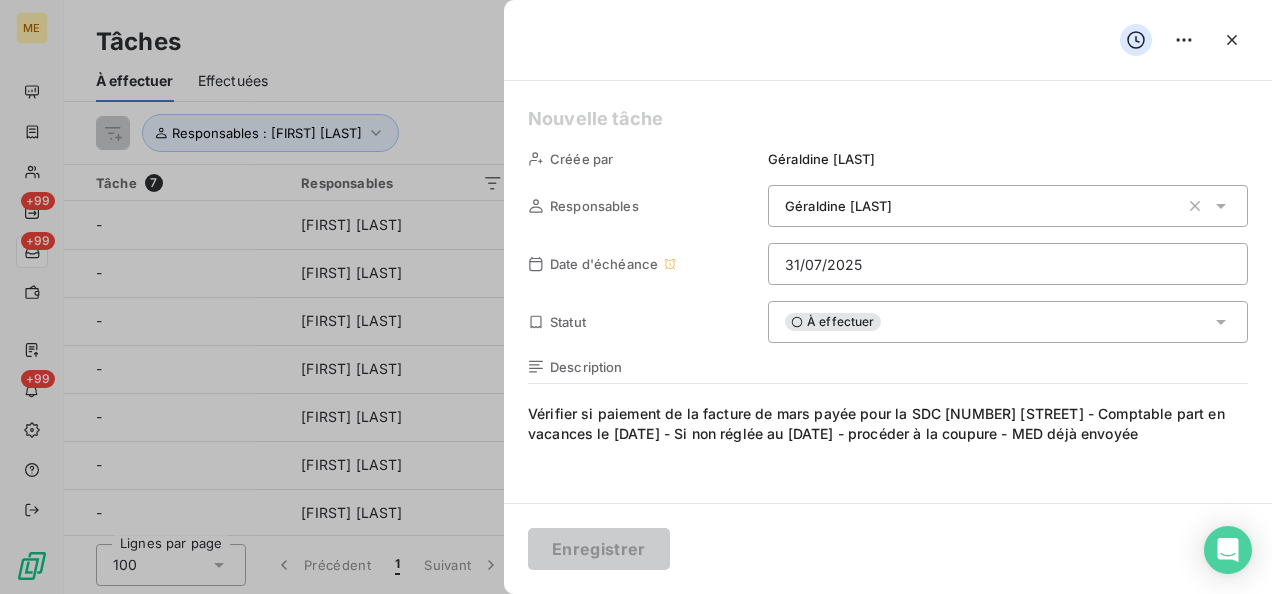 click at bounding box center (636, 297) 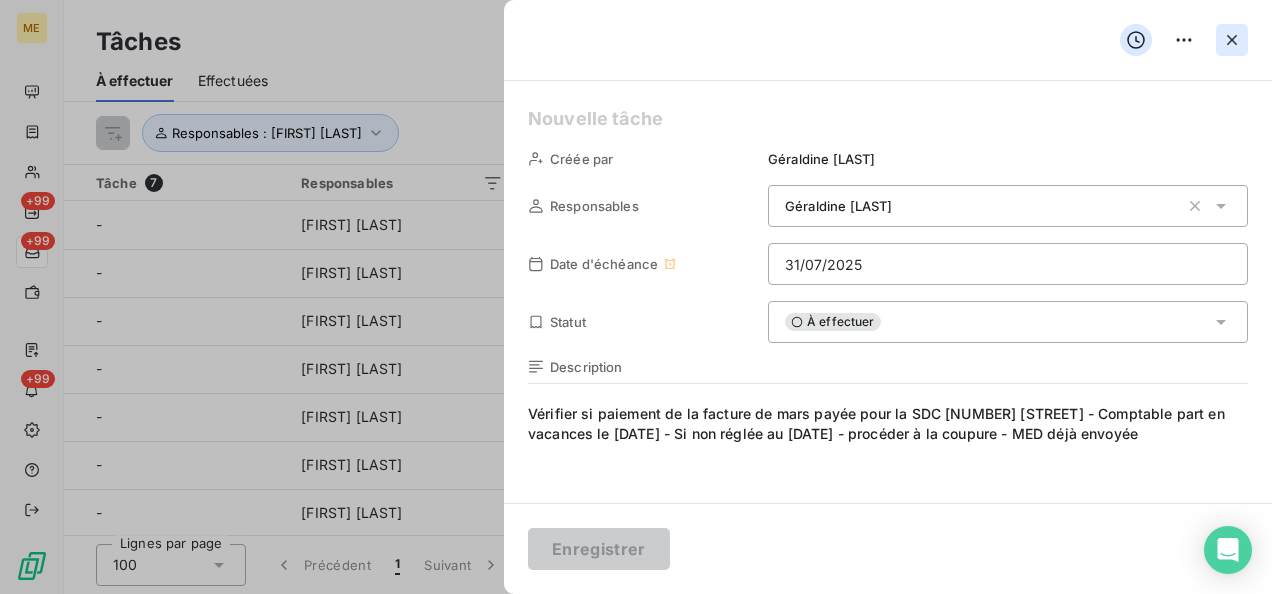 click 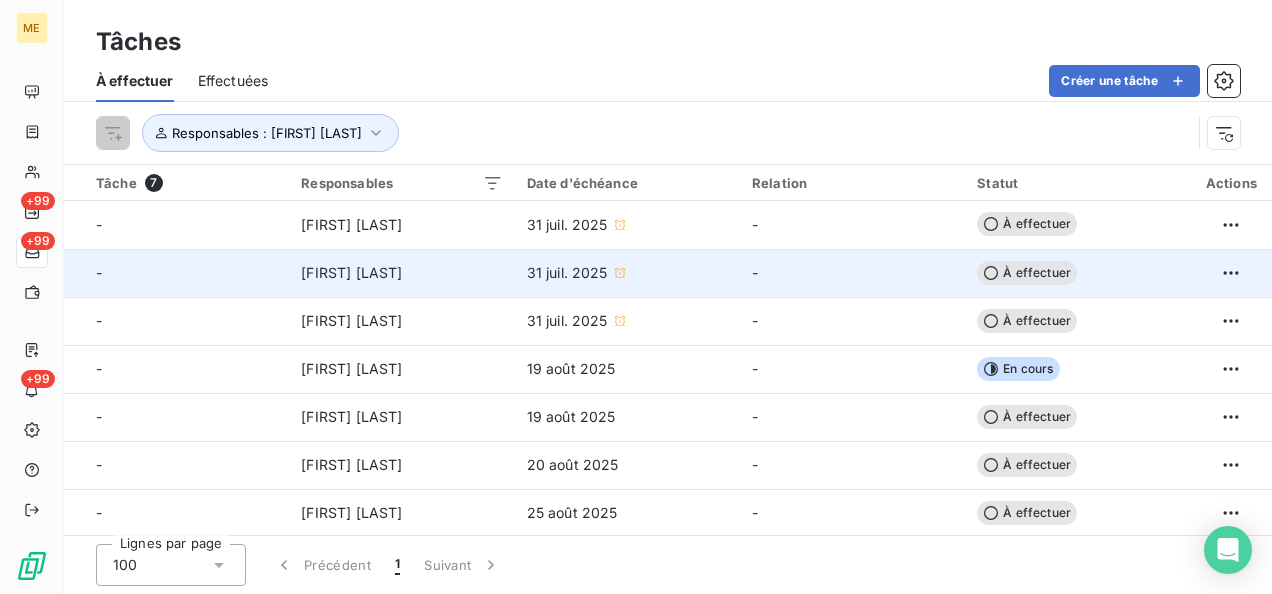 click on "31 juil. 2025" at bounding box center [567, 273] 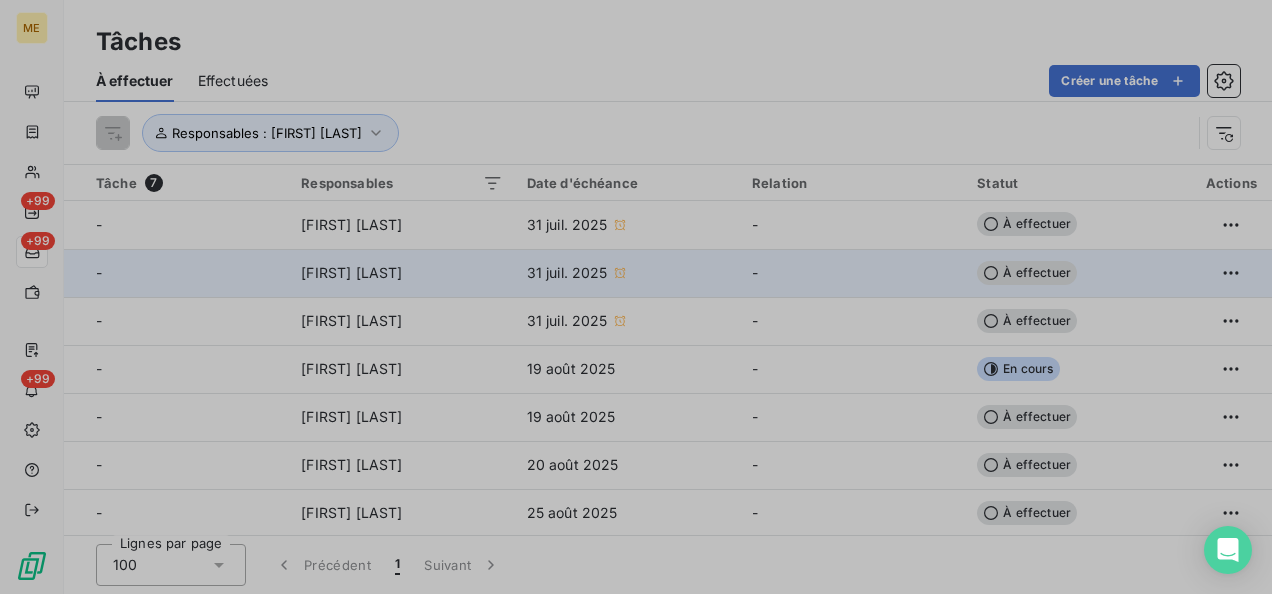 type on "31/07/2025" 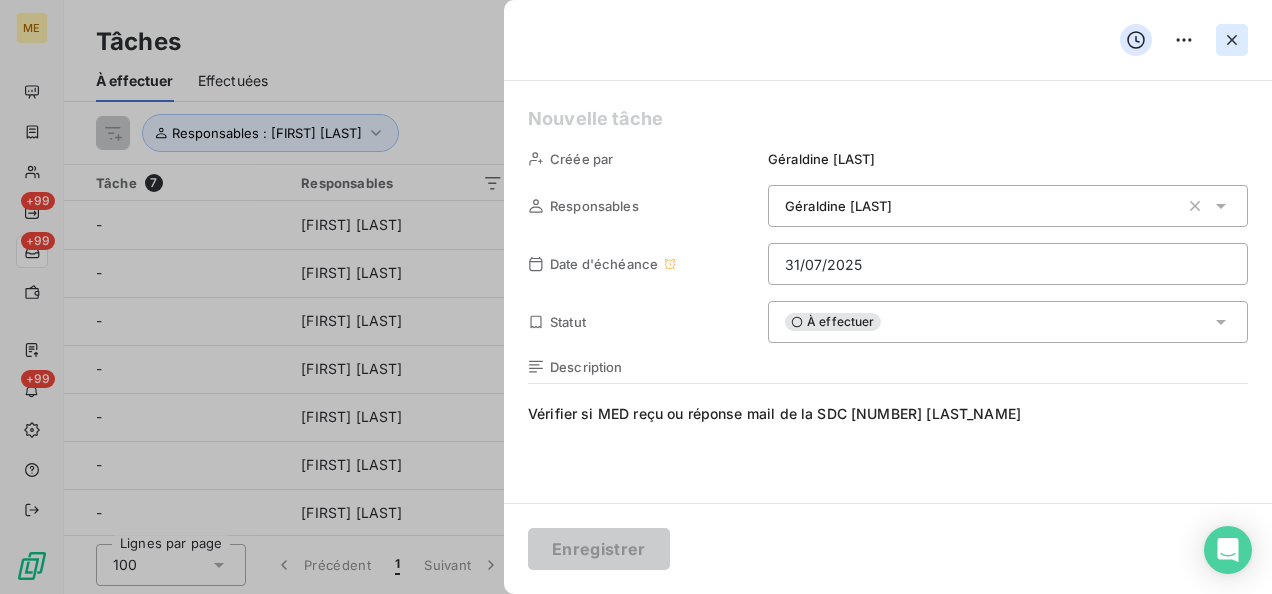 click 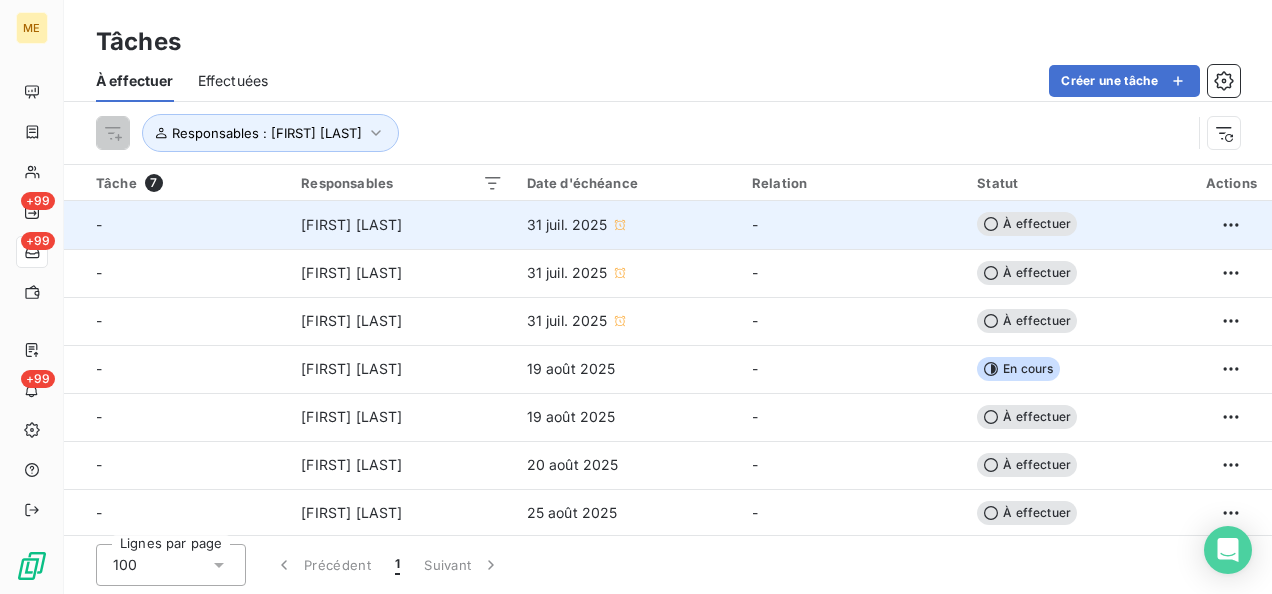 click on "31 juil. 2025" at bounding box center (627, 225) 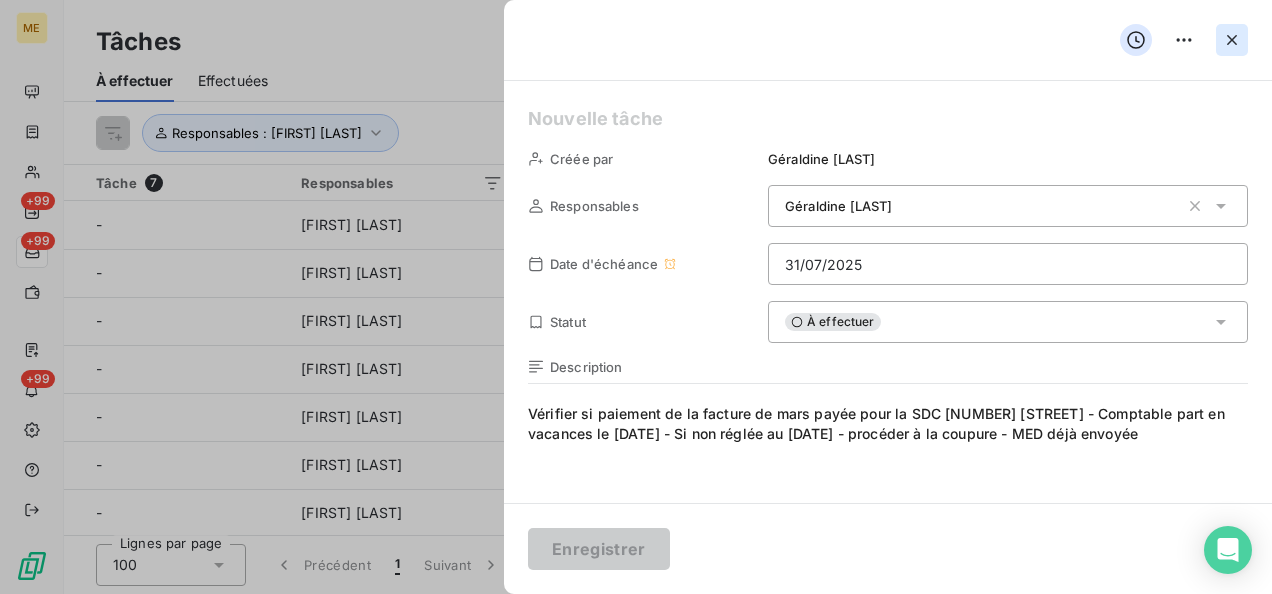 click 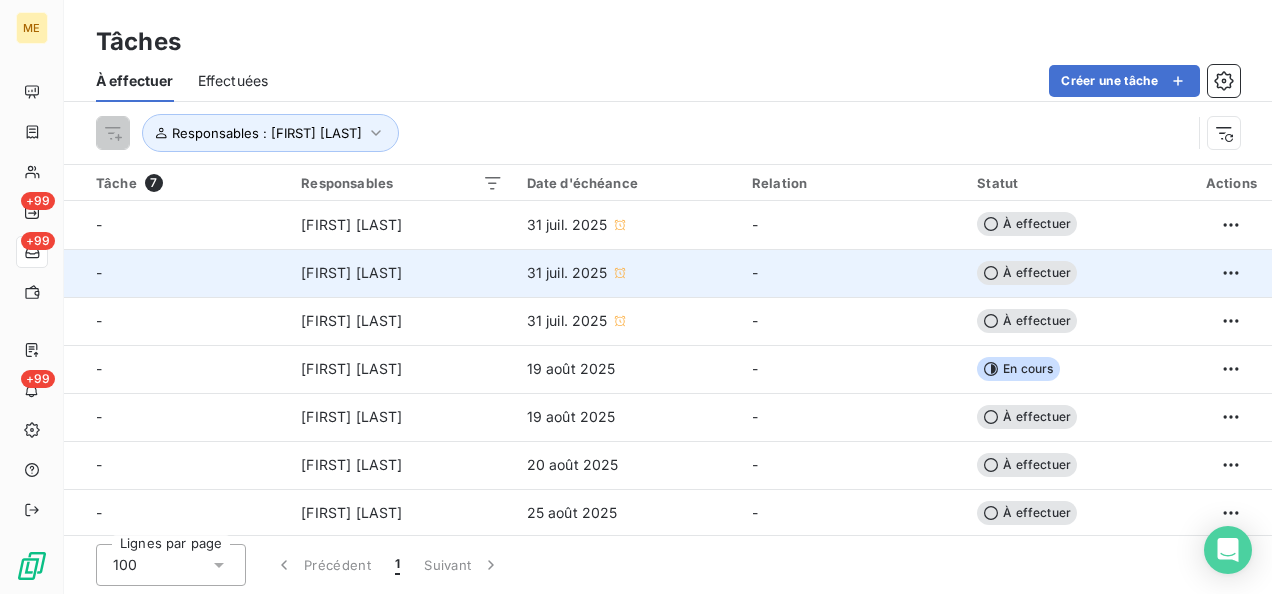 click on "31 juil. 2025" at bounding box center [627, 273] 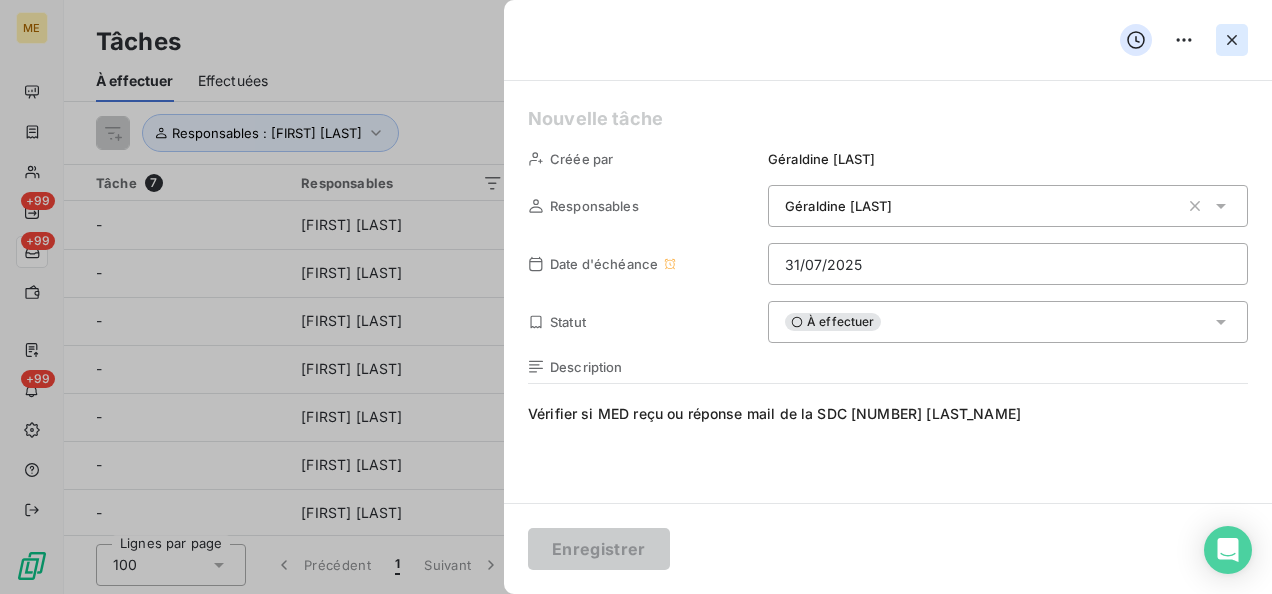 click 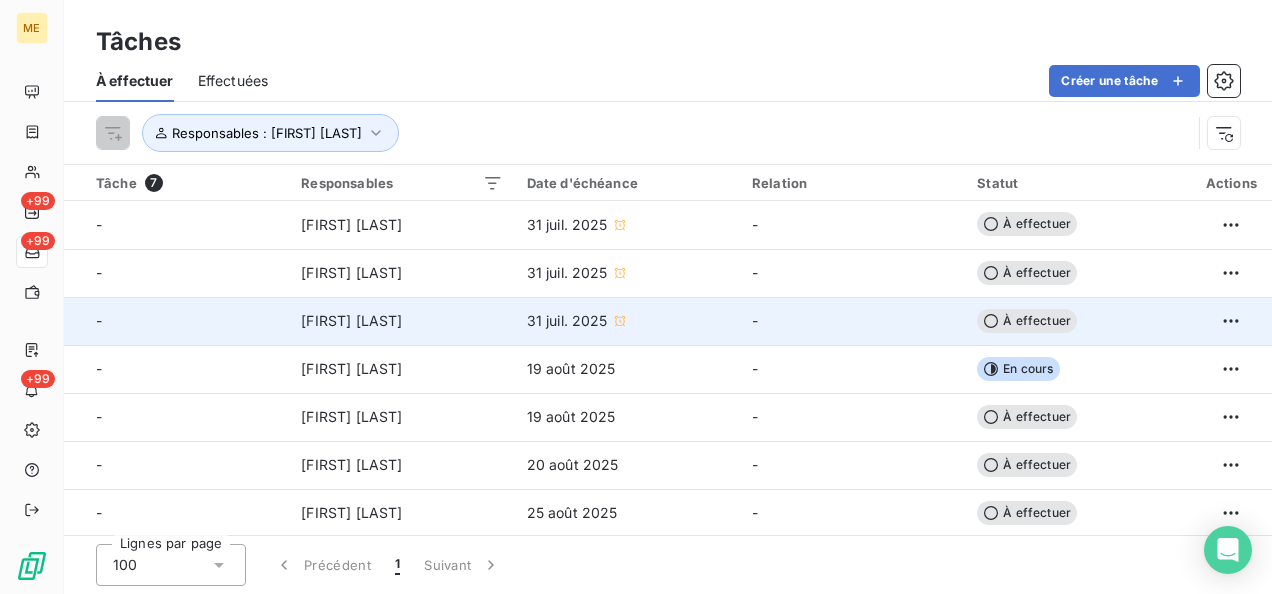 click on "[FIRST] [LAST]" at bounding box center (401, 321) 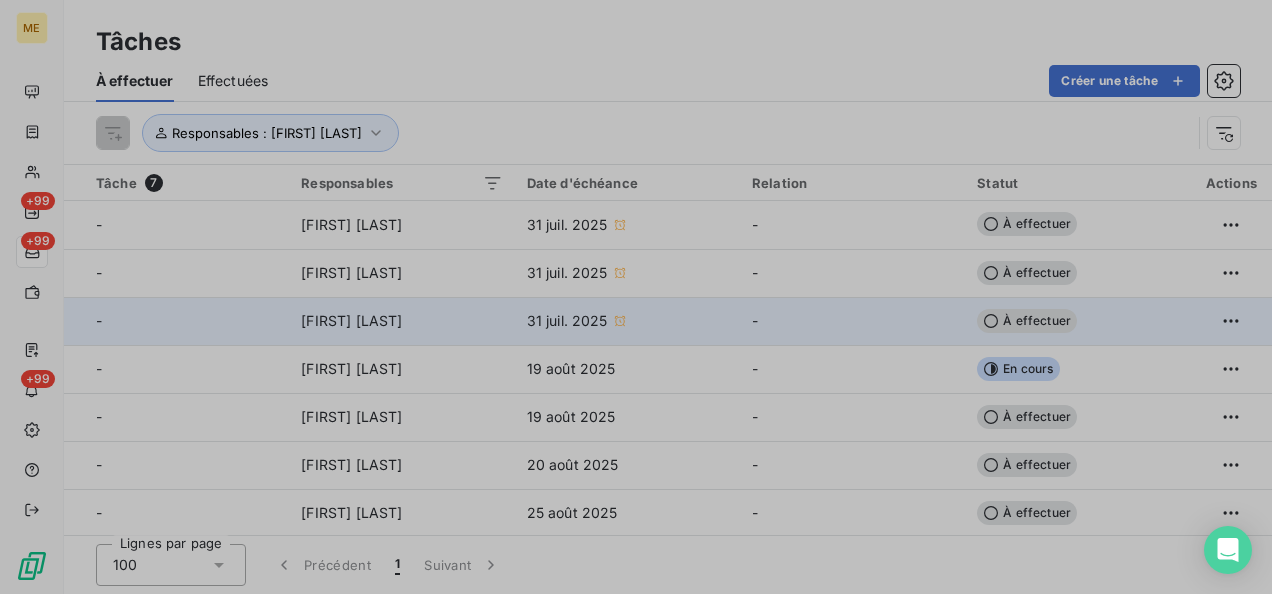 type on "31/07/2025" 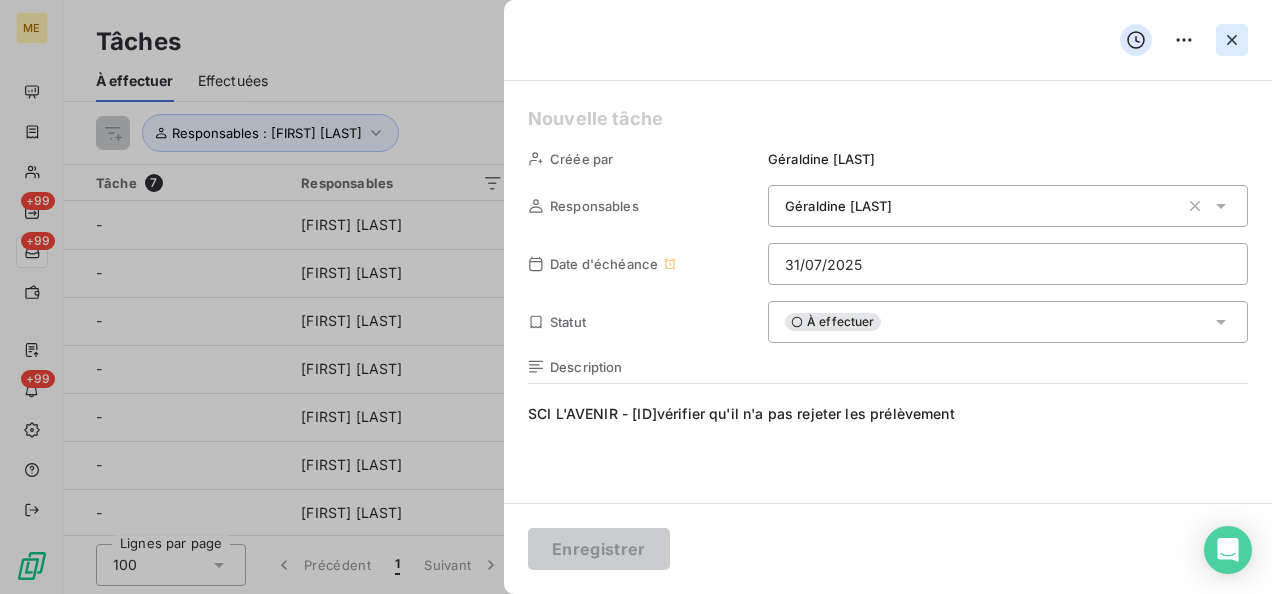 click 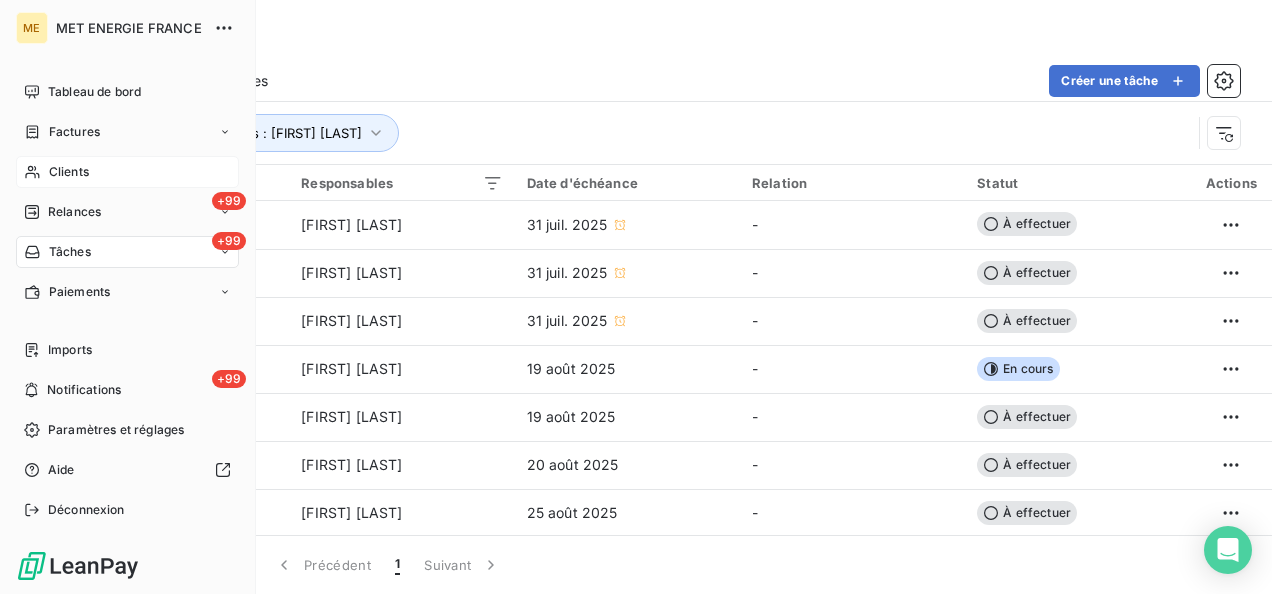 click on "Clients" at bounding box center (69, 172) 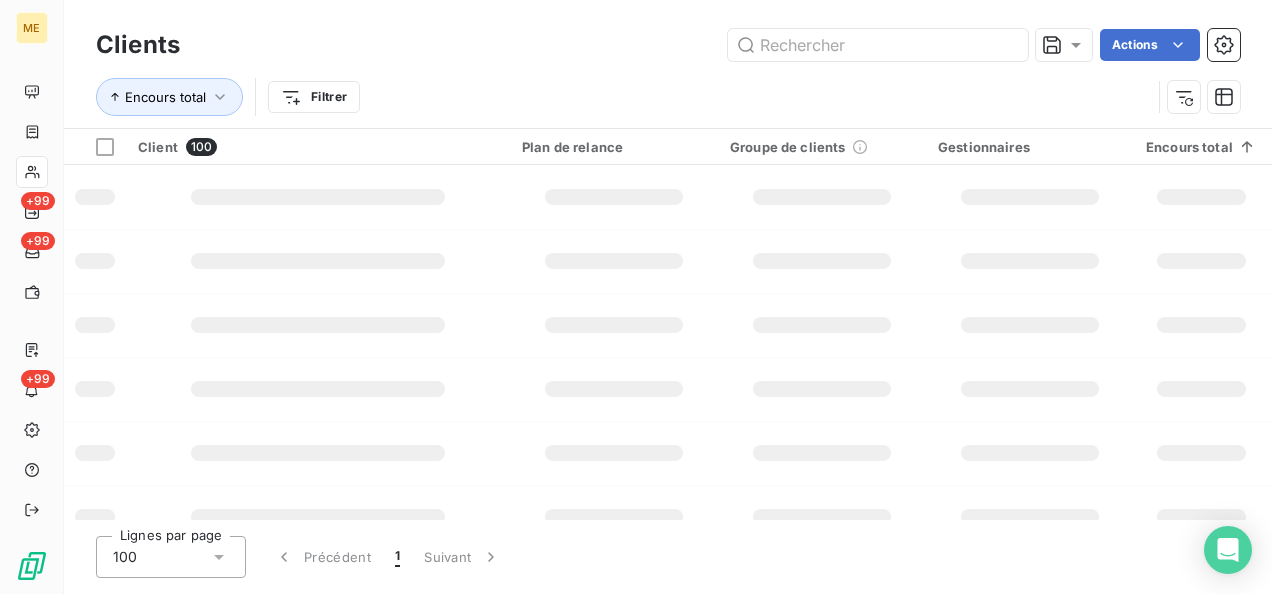 click 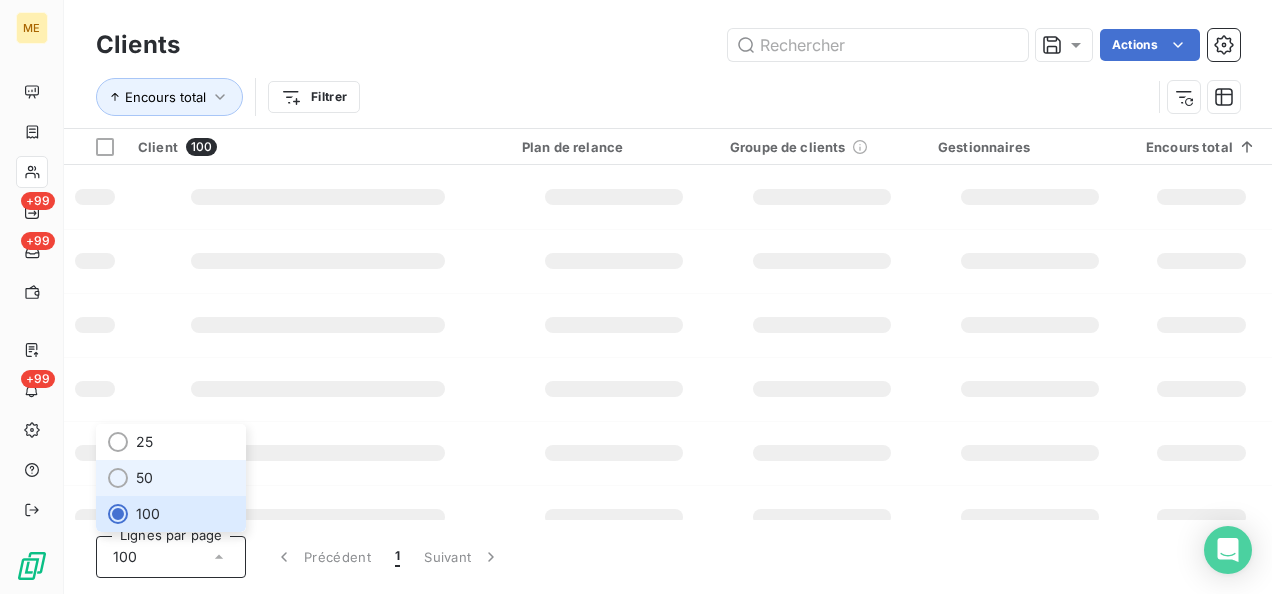 click at bounding box center (118, 478) 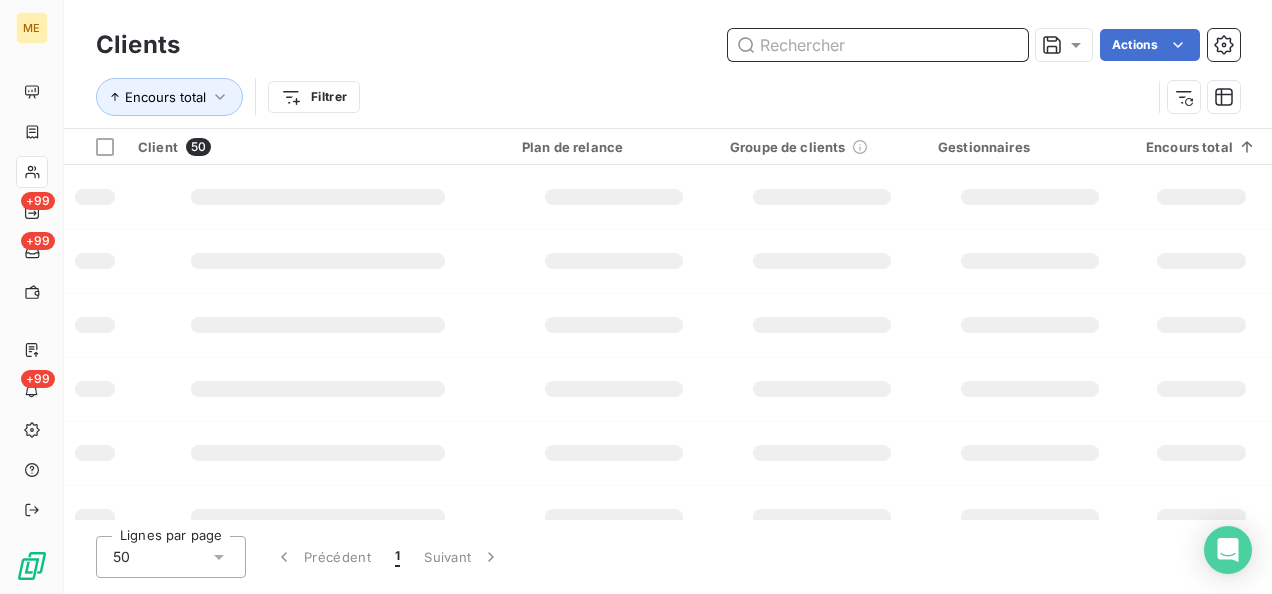 click at bounding box center [878, 45] 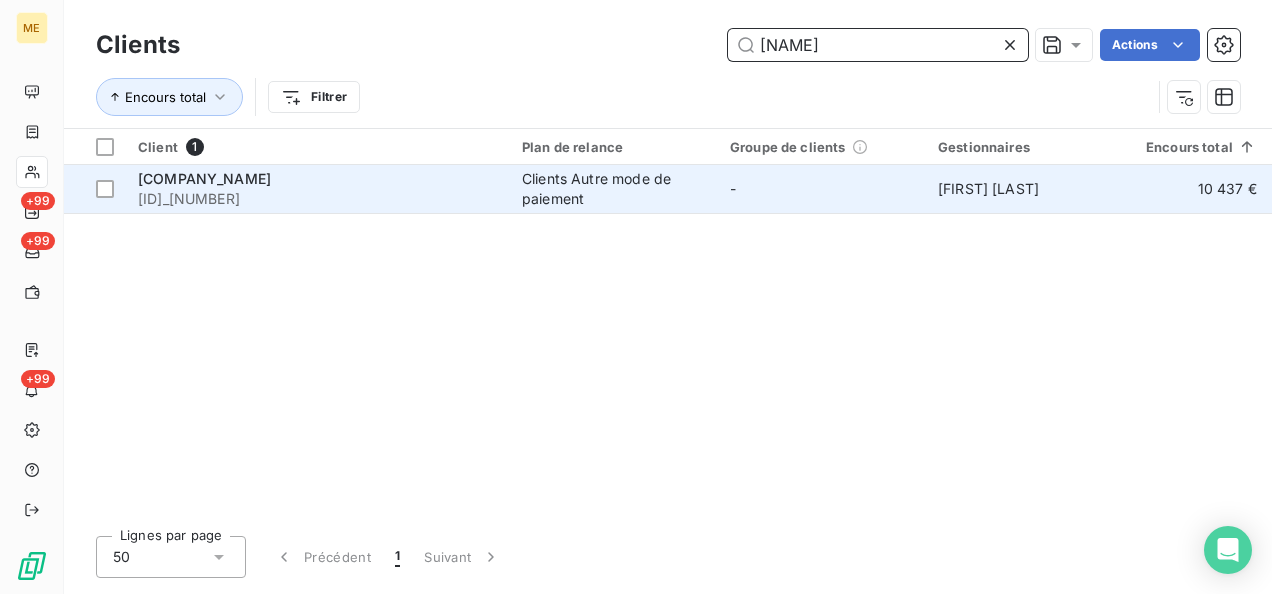 type on "[NAME]" 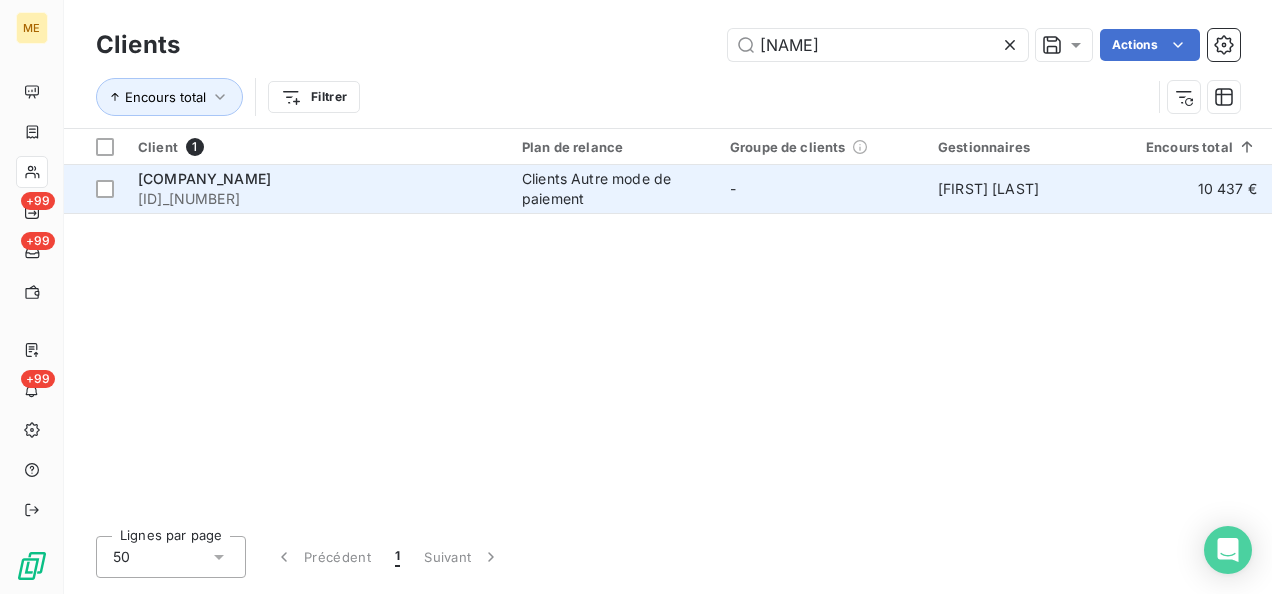 click on "[COMPANY_NAME]" at bounding box center (204, 178) 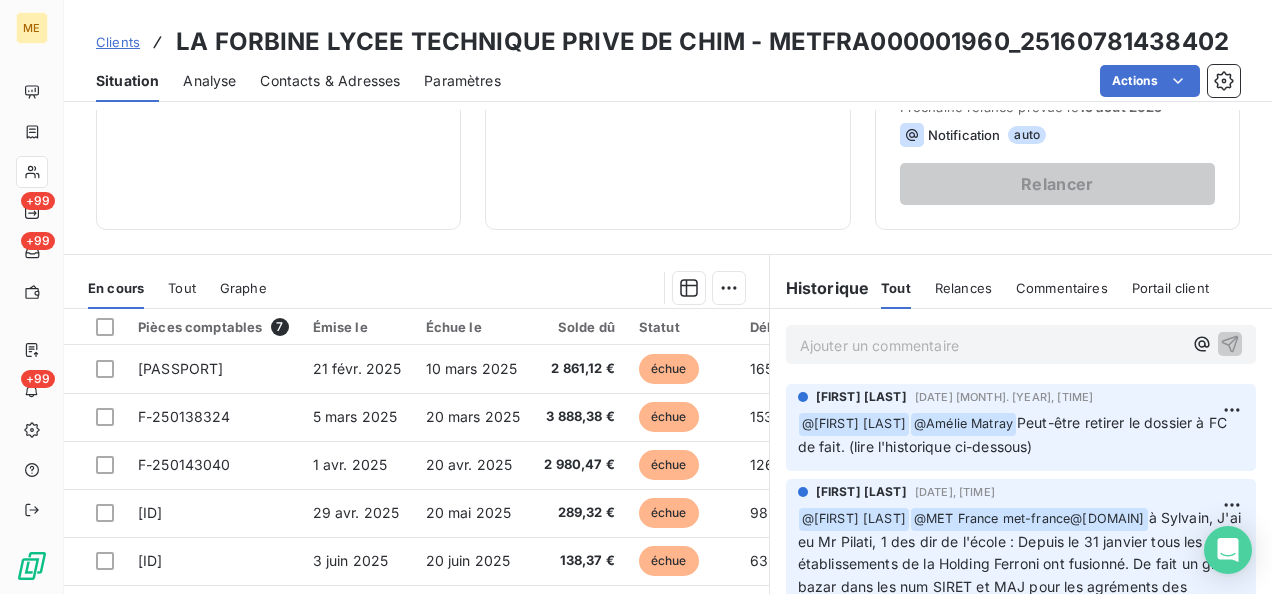 scroll, scrollTop: 500, scrollLeft: 0, axis: vertical 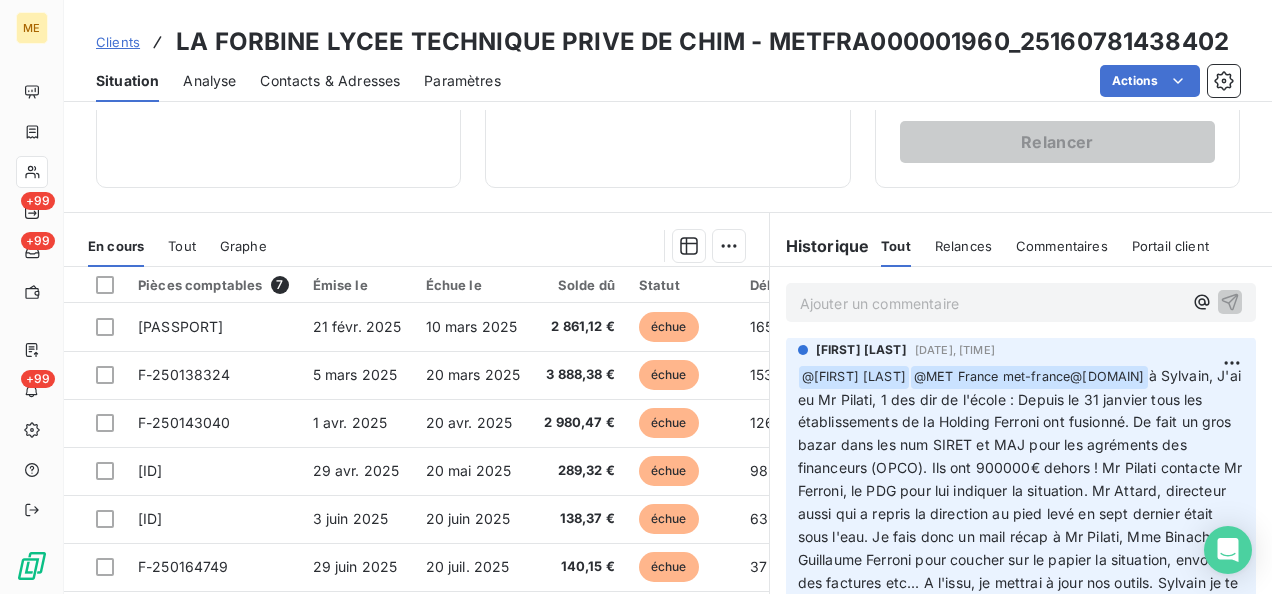 click on "Ajouter un commentaire ﻿" at bounding box center (991, 303) 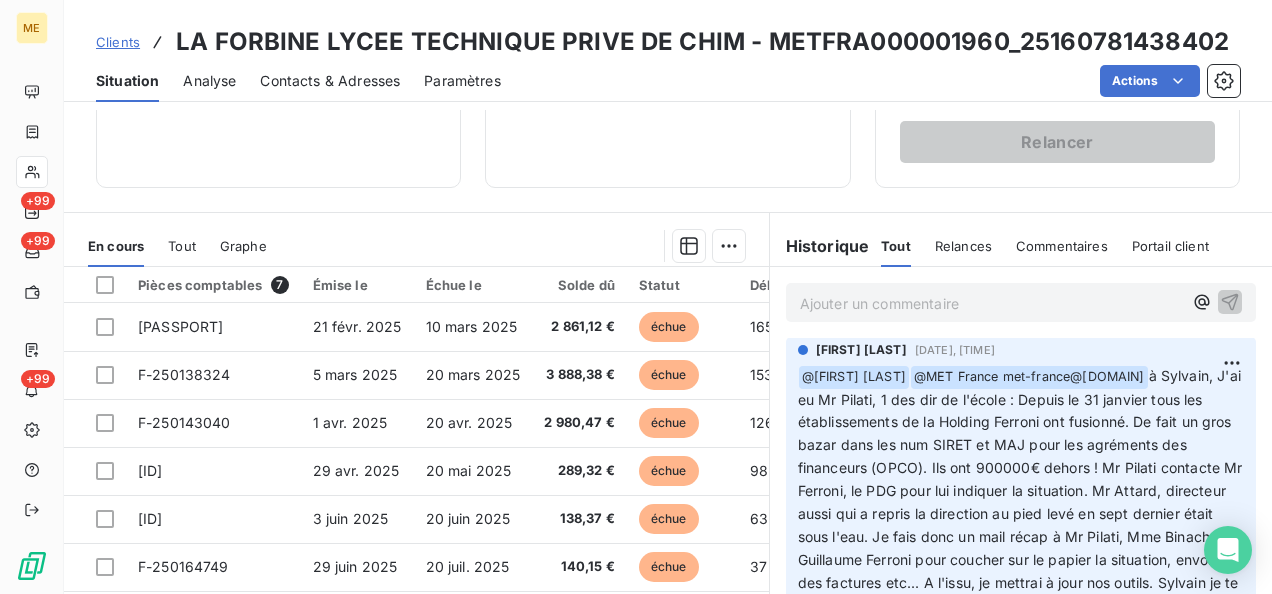 scroll, scrollTop: 97, scrollLeft: 0, axis: vertical 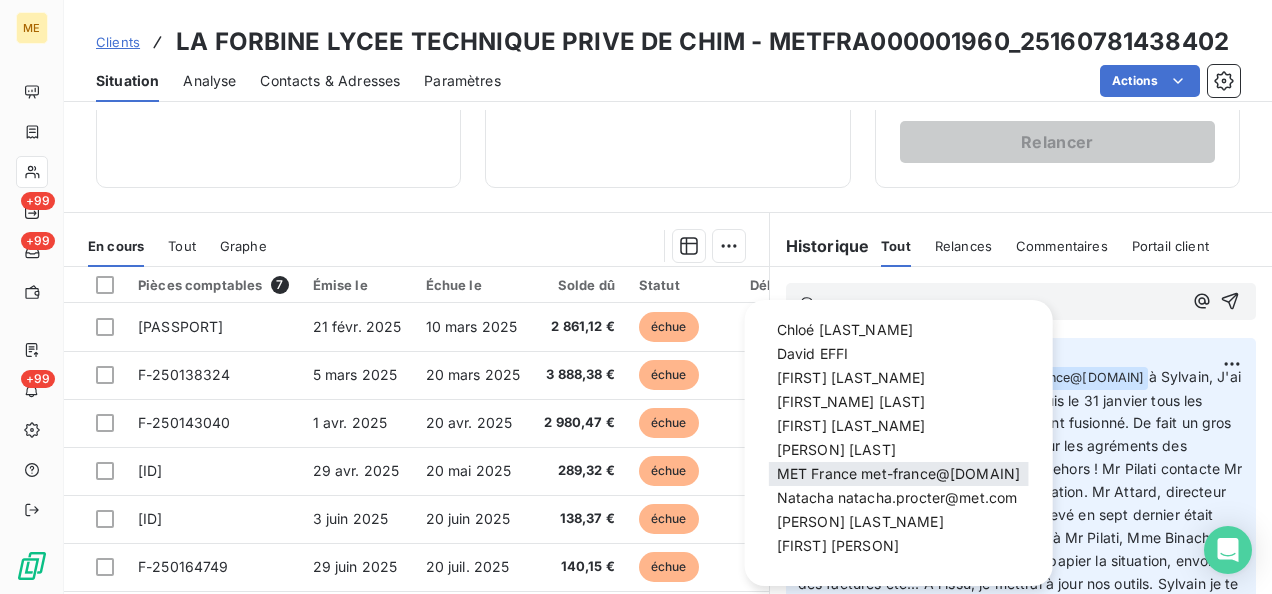 click on "MET France   met-france@[DOMAIN]" at bounding box center (899, 473) 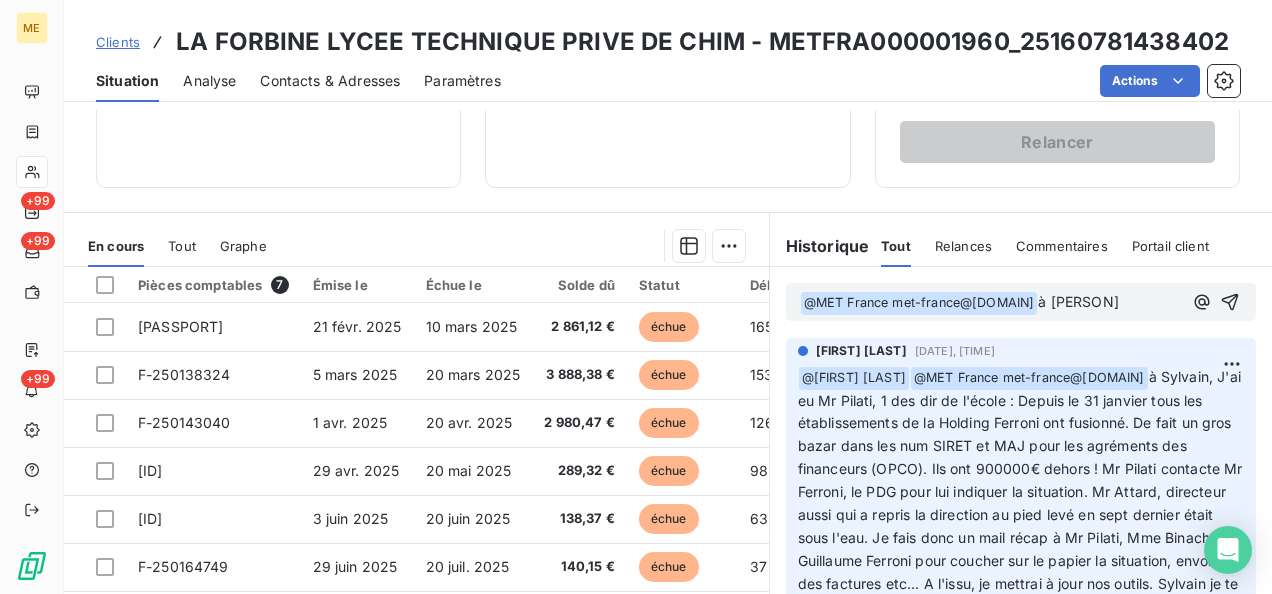 scroll, scrollTop: 121, scrollLeft: 0, axis: vertical 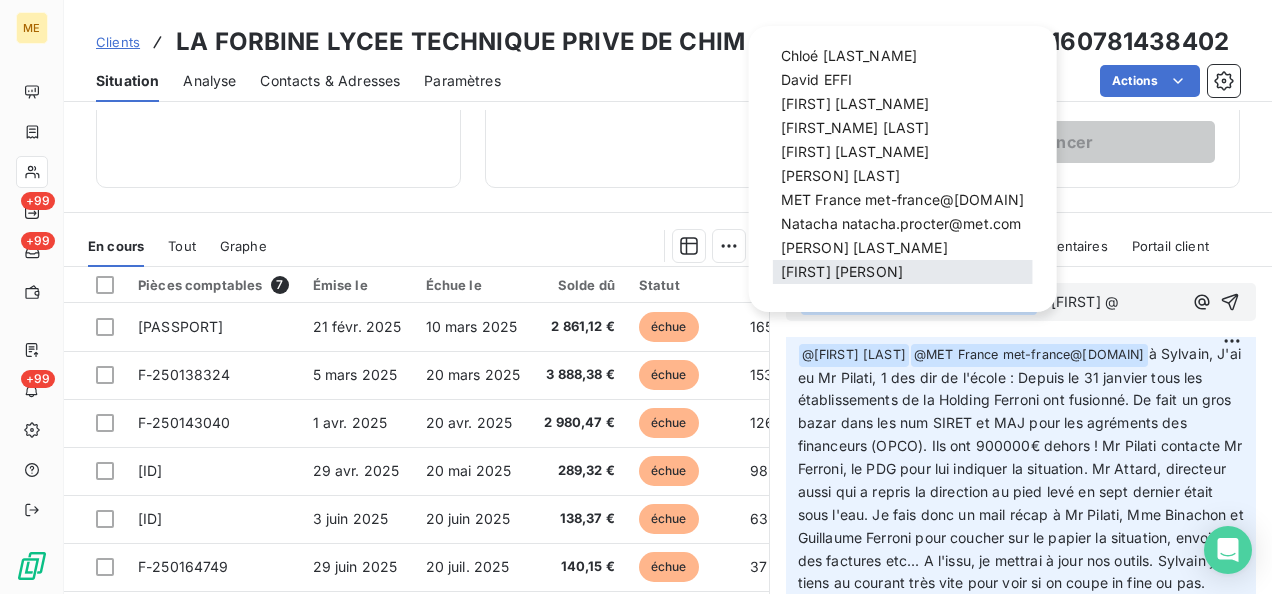 click on "[FIRST] [LAST]" at bounding box center (842, 271) 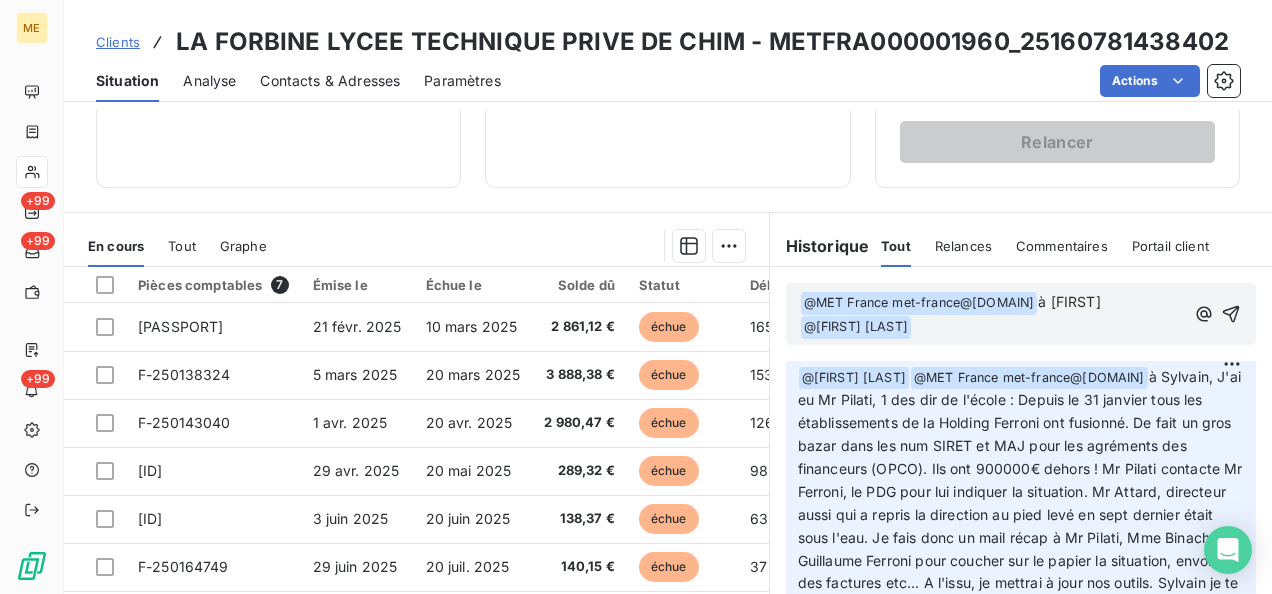 click on "﻿ @ [BRAND] [EMAIL] ﻿ à [NAME] ﻿ @ [NAME] ﻿ ﻿" at bounding box center [993, 315] 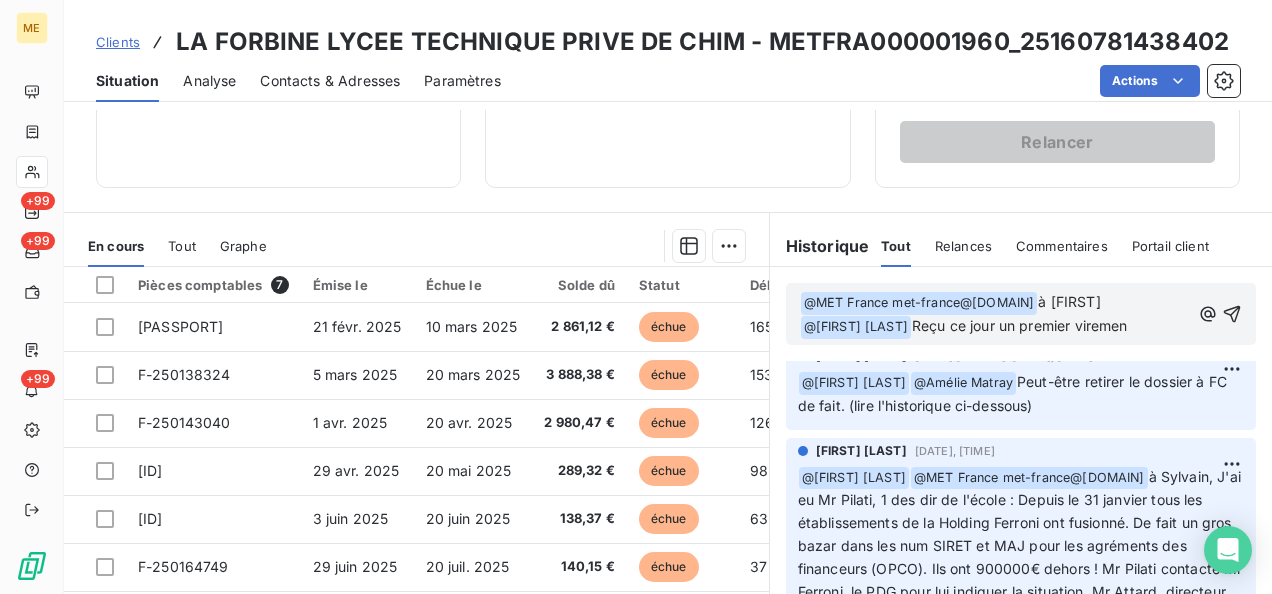 scroll, scrollTop: 44, scrollLeft: 0, axis: vertical 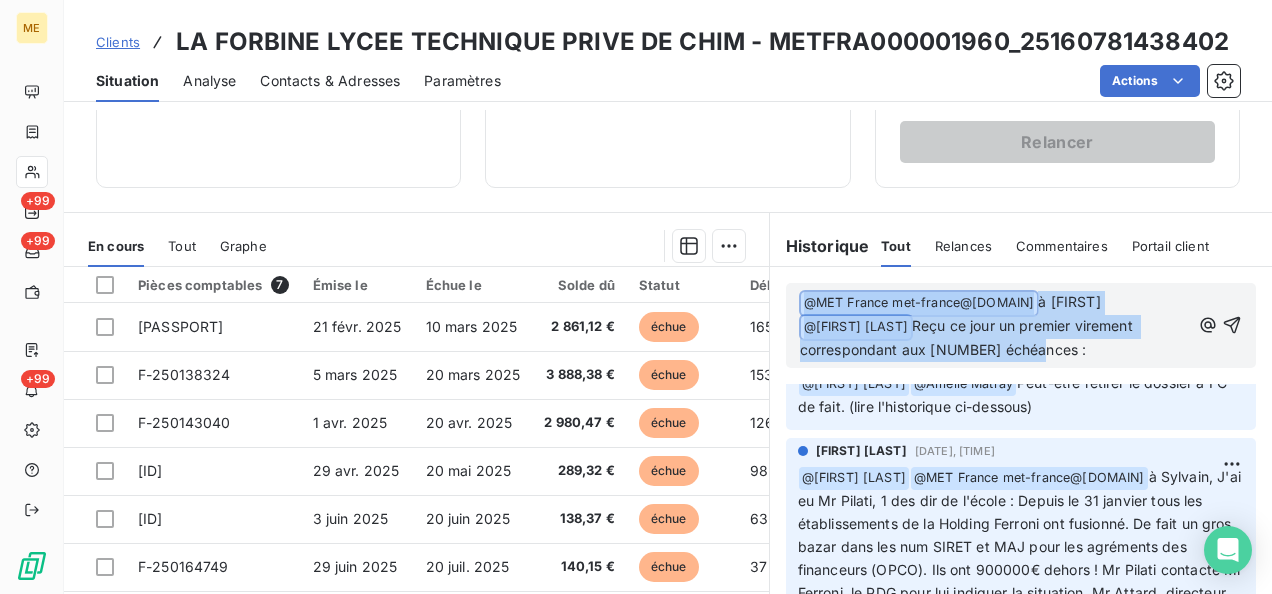 drag, startPoint x: 1106, startPoint y: 349, endPoint x: 770, endPoint y: 292, distance: 340.80054 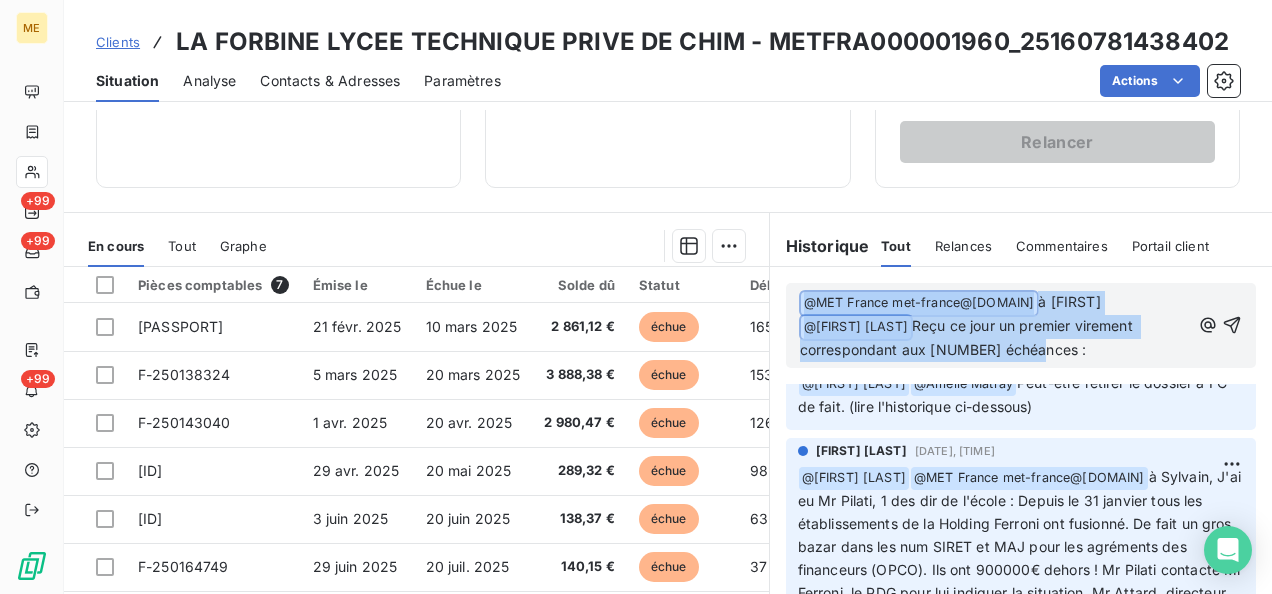 click on "﻿ @ MET France met-france@[DOMAIN] ﻿ à [FIRST] @ [FIRST] [LAST] ﻿ Reçu ce jour un premier virement correspondant aux 3 échéances :" at bounding box center (1021, 325) 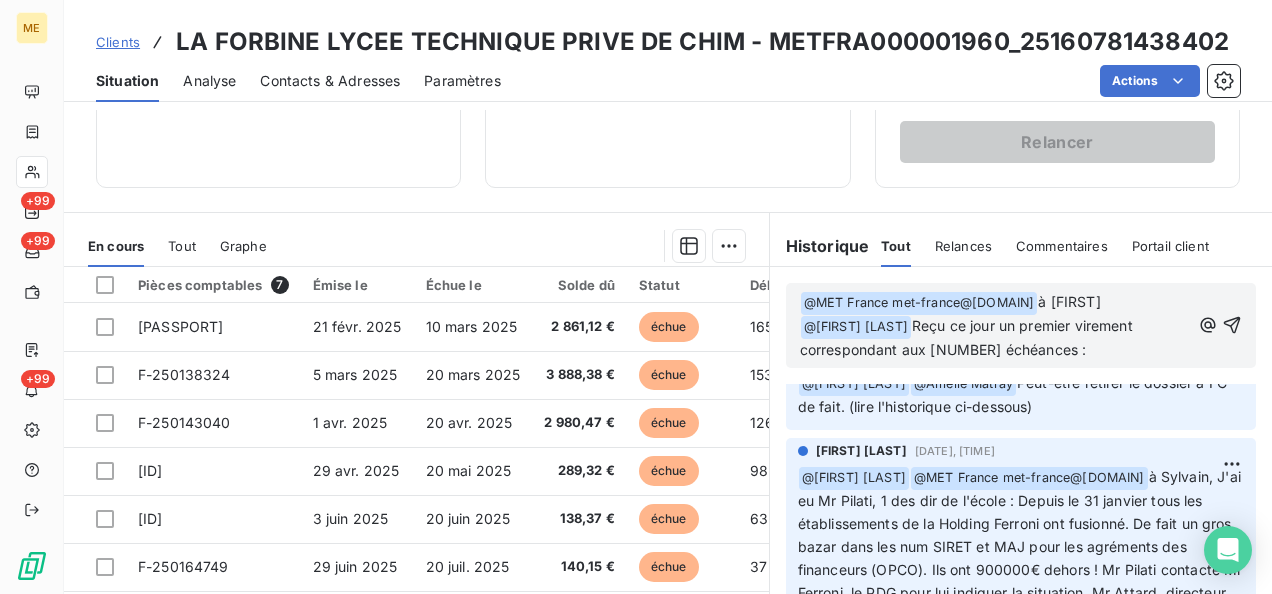 click on "Reçu ce jour un premier virement correspondant aux [NUMBER] échéances :" at bounding box center [968, 337] 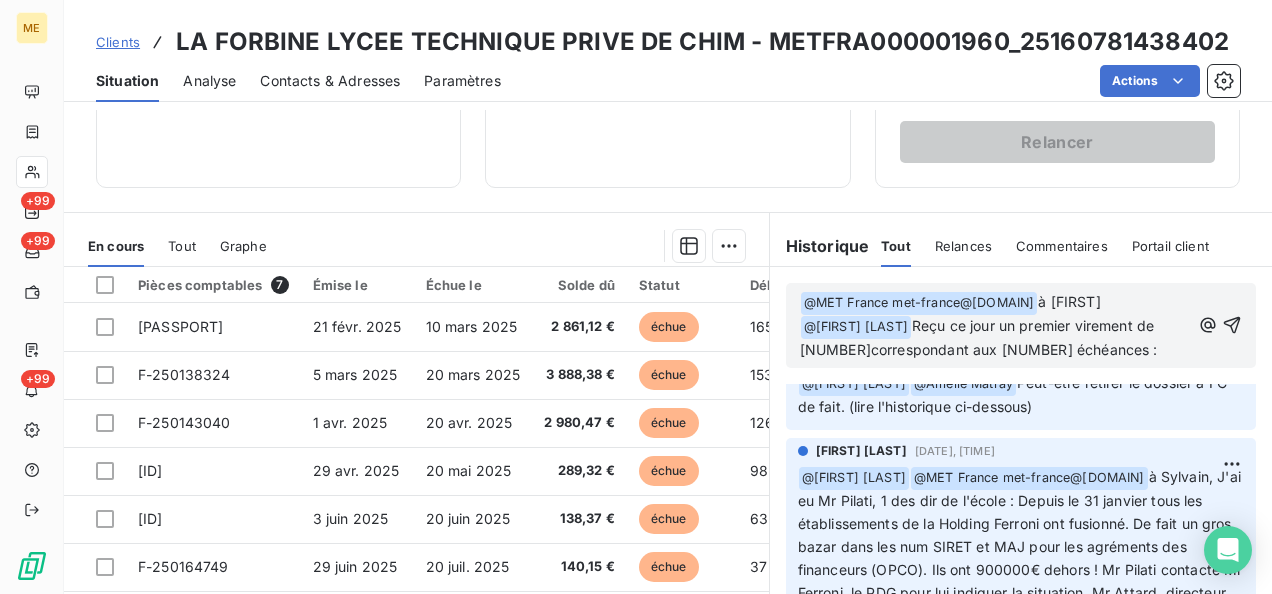 scroll, scrollTop: 67, scrollLeft: 0, axis: vertical 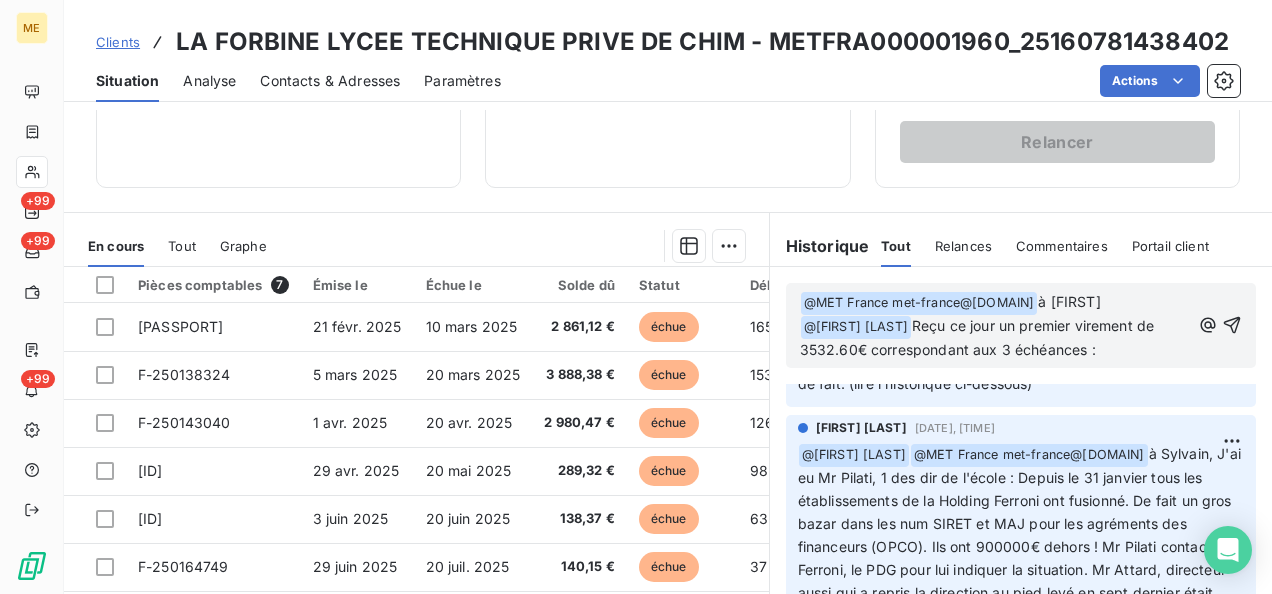 click on "﻿ @ MET France met-france@recouvrement.met.com ﻿ à [FIRST] @ [FIRST] ﻿ Reçu ce jour un premier virement de [PRICE] correspondant aux [NUMBER] échéances :" at bounding box center [995, 326] 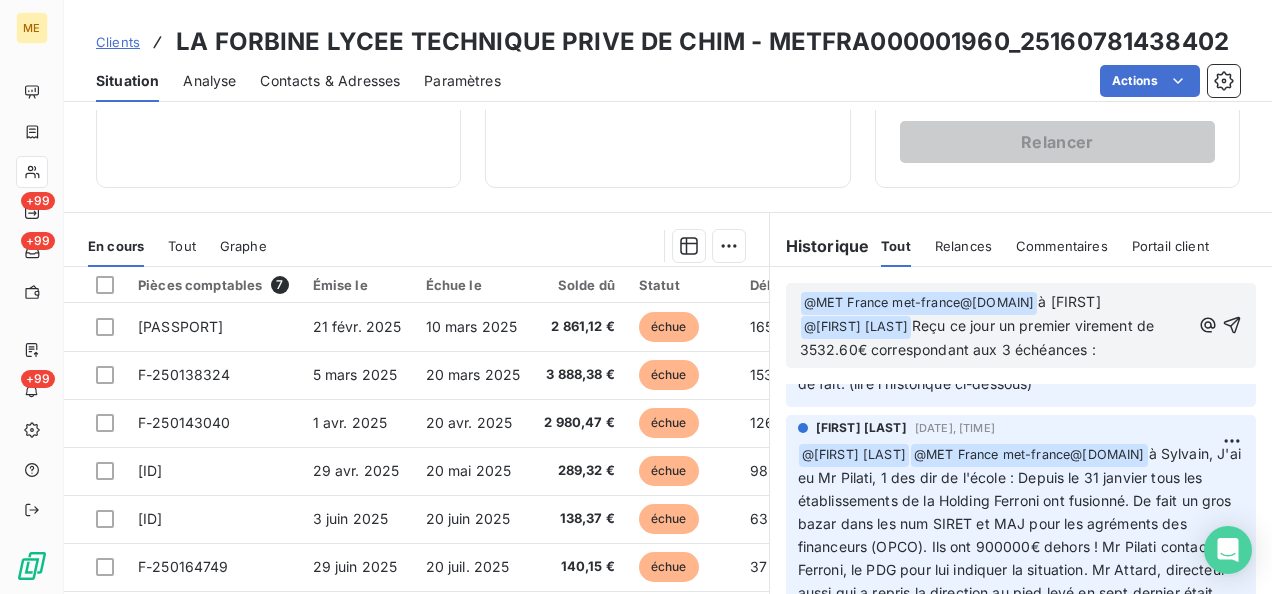 scroll, scrollTop: 227, scrollLeft: 0, axis: vertical 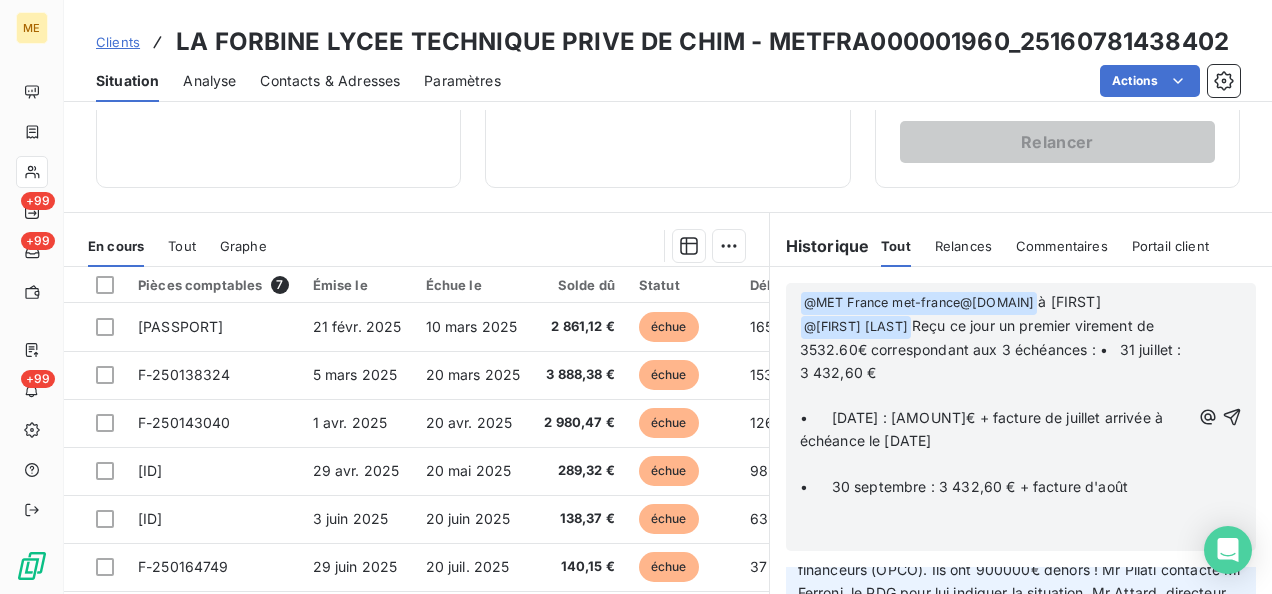 click on "﻿ @ MET France met-france@recouvrement.met.com ﻿ à [PERSON] @ [PERSON] ﻿ Reçu ce jour un premier virement de [PRICE] correspondant aux [NUMBER] échéances : •	[DATE] : [PRICE] €" at bounding box center (995, 338) 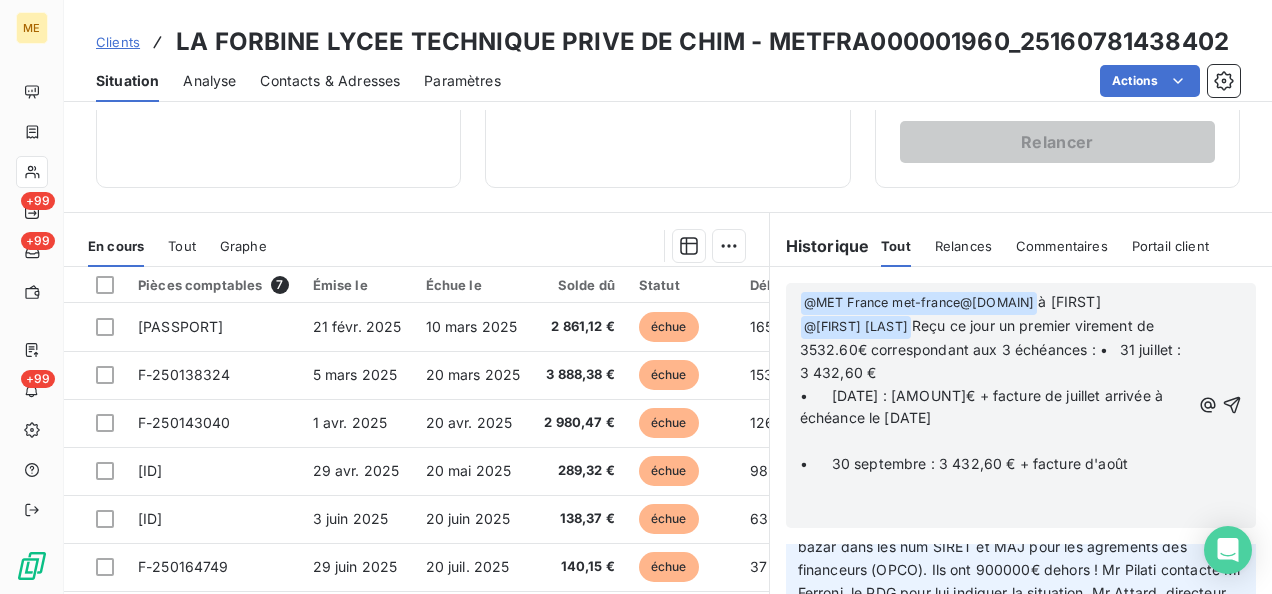 click on "•	[DATE] : [AMOUNT]€ + facture de juillet arrivée à échéance le [DATE]" at bounding box center [995, 408] 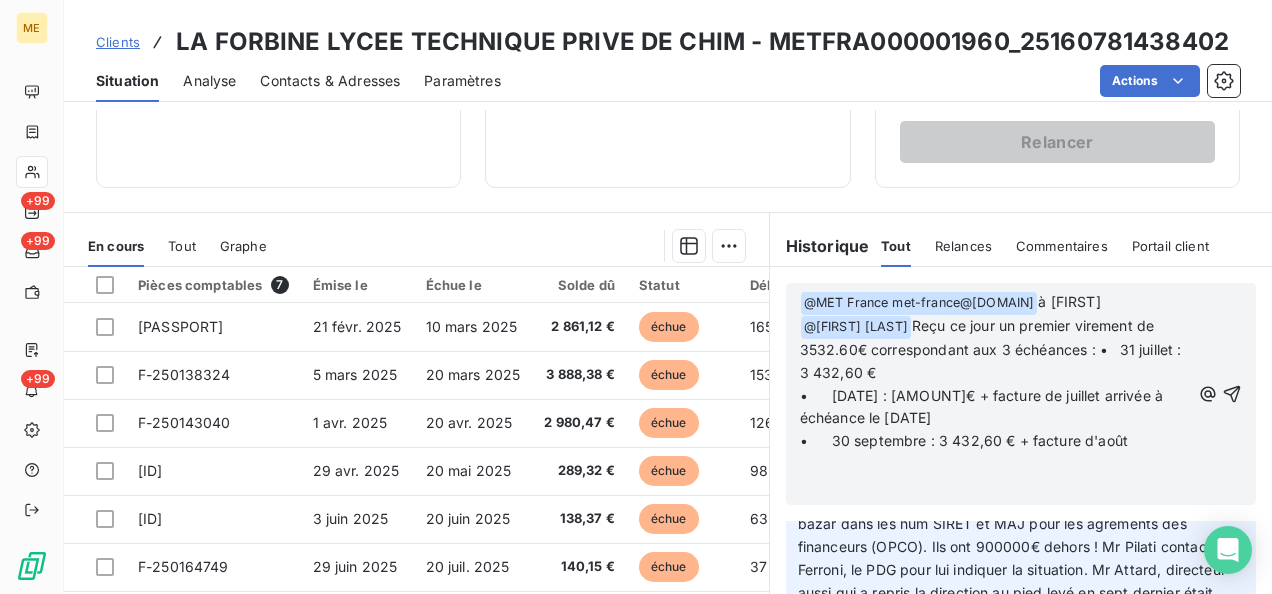 scroll, scrollTop: 182, scrollLeft: 0, axis: vertical 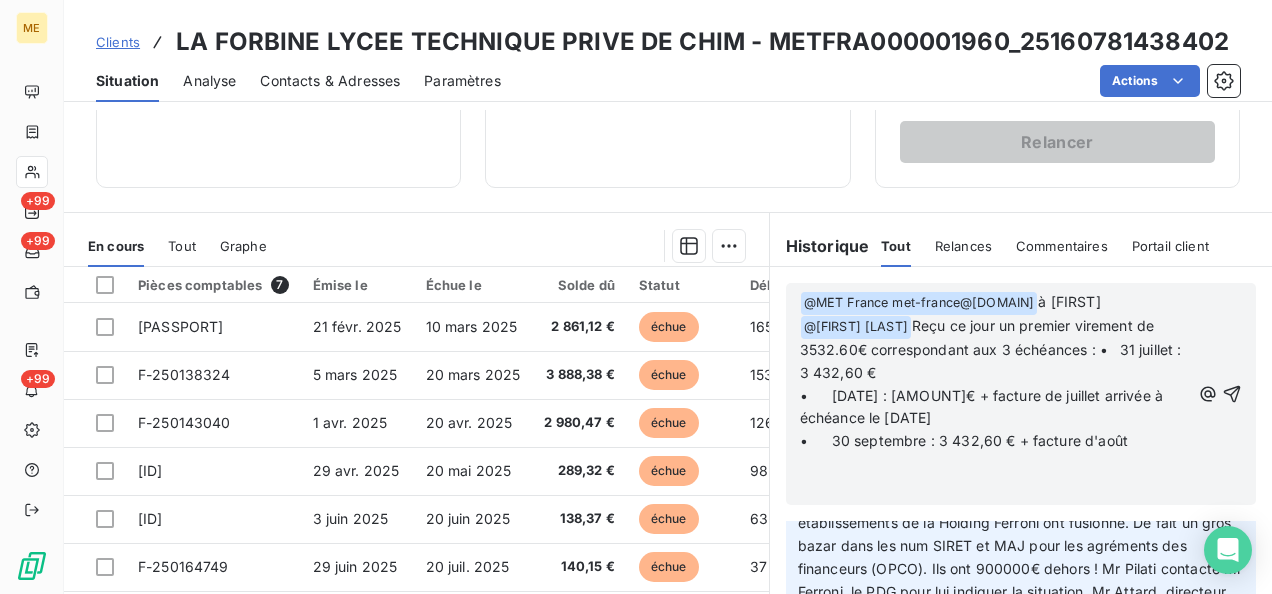 click on "Reçu ce jour un premier virement de 3532.60€ correspondant aux 3 échéances : •	31 juillet : 3 432,60 €" at bounding box center (993, 349) 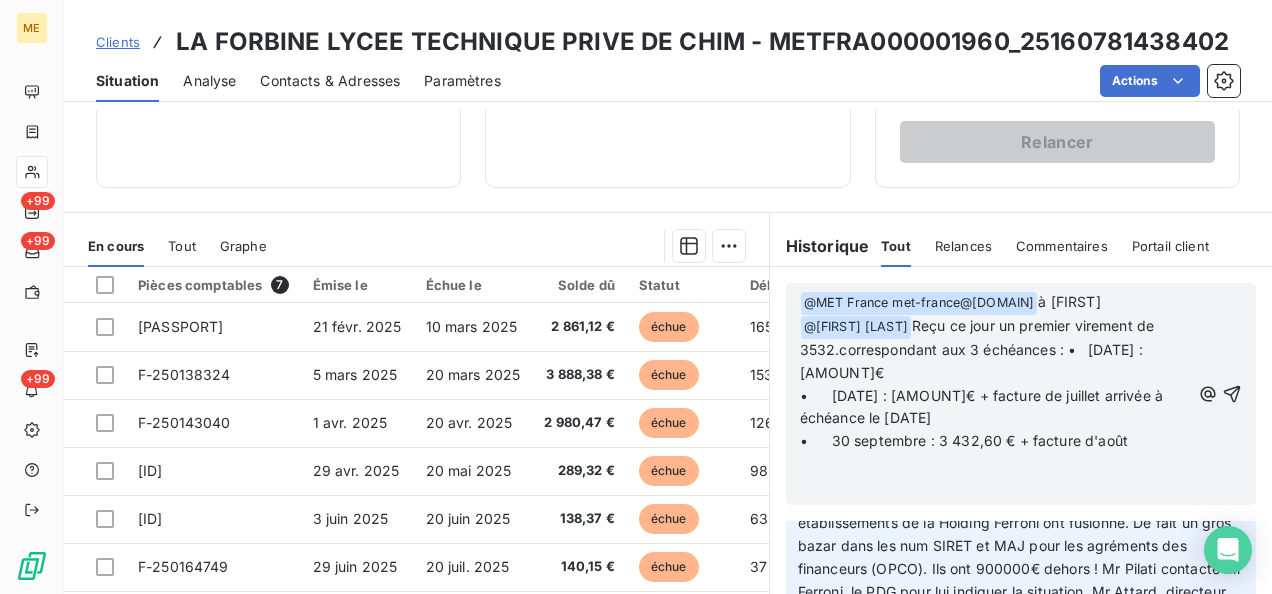 click on "•	30 septembre : 3 432,60 € + facture d'août" at bounding box center (995, 441) 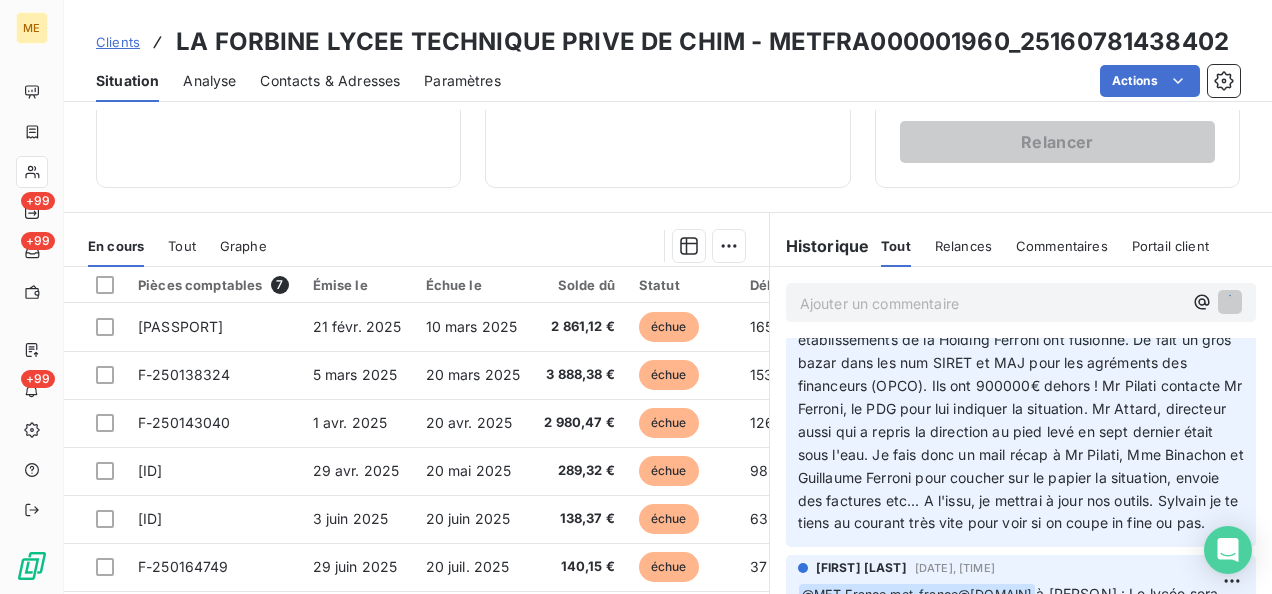 scroll, scrollTop: 0, scrollLeft: 0, axis: both 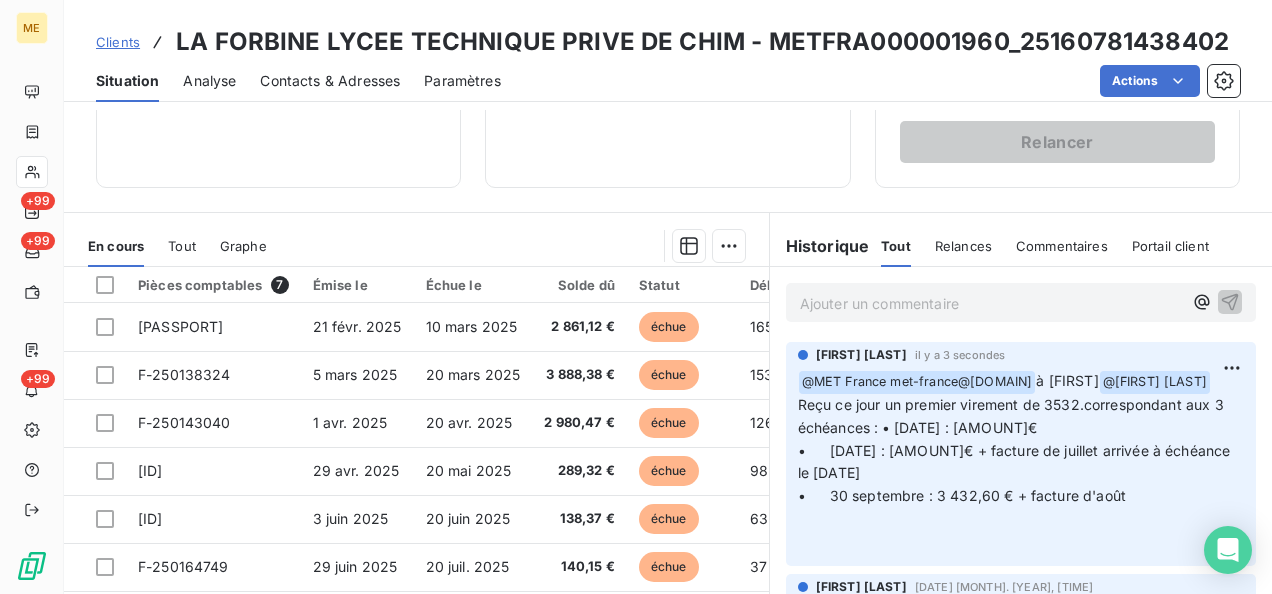 click on "Ajouter un commentaire ﻿" at bounding box center (991, 303) 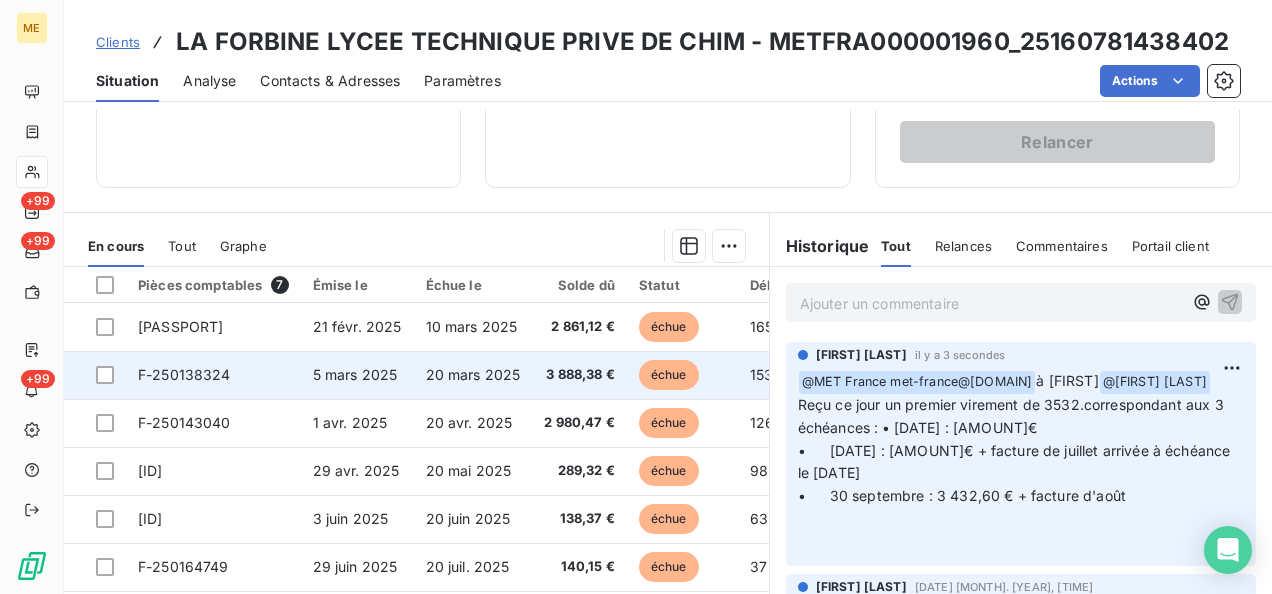 scroll, scrollTop: 0, scrollLeft: 0, axis: both 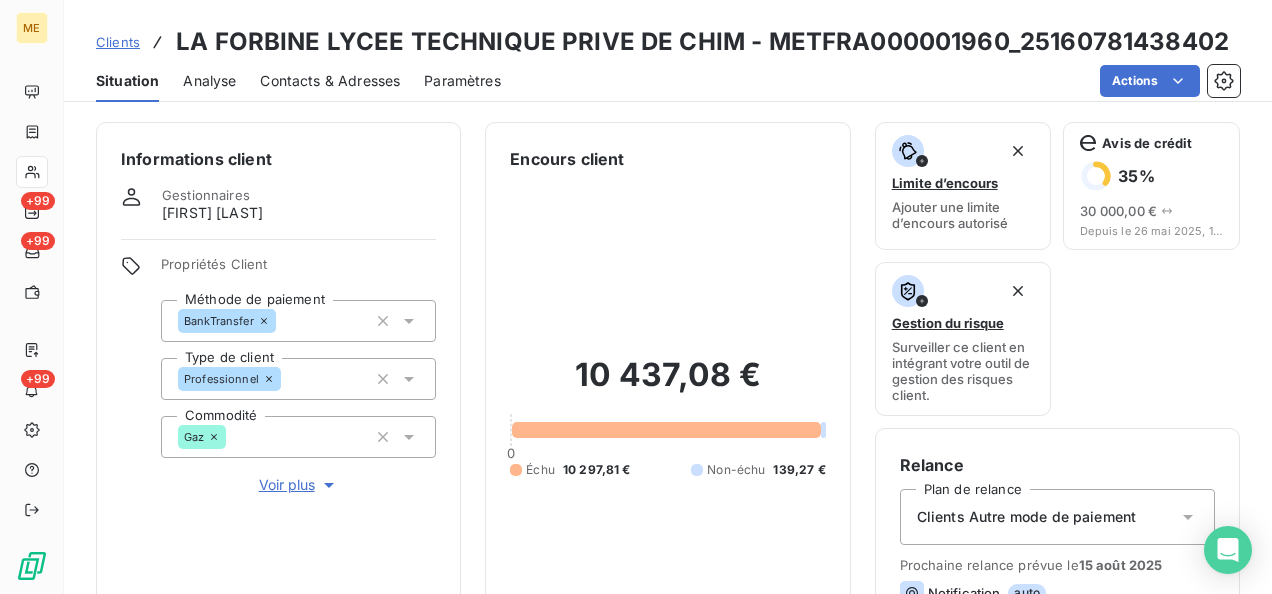 click on "Voir plus" at bounding box center [299, 485] 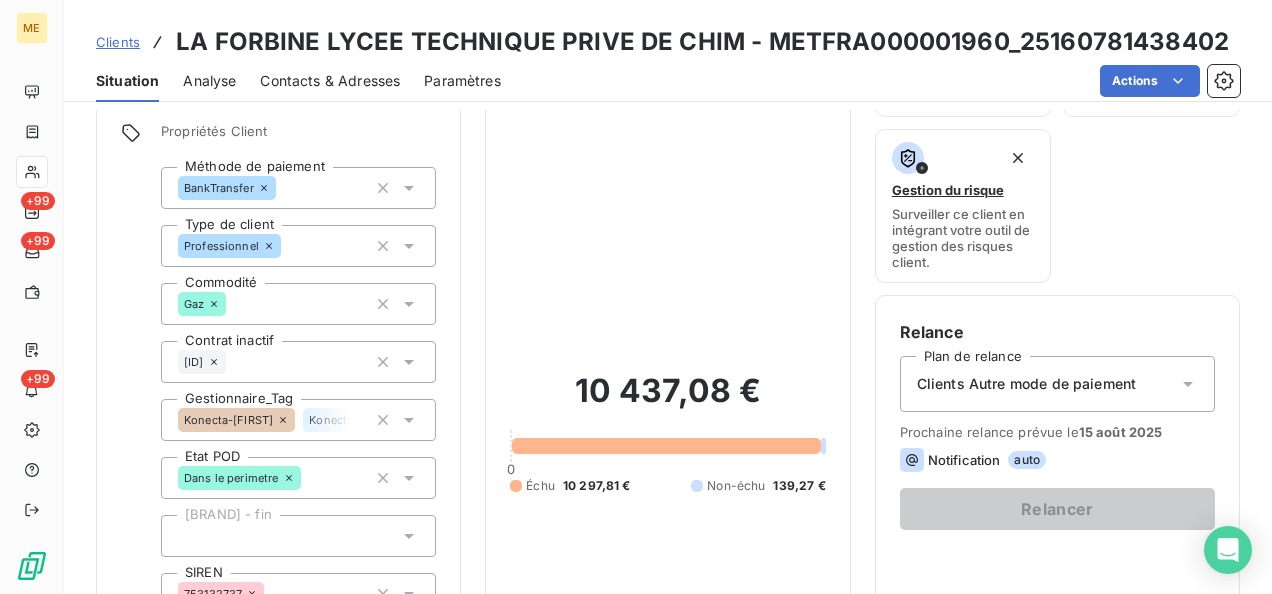 scroll, scrollTop: 200, scrollLeft: 0, axis: vertical 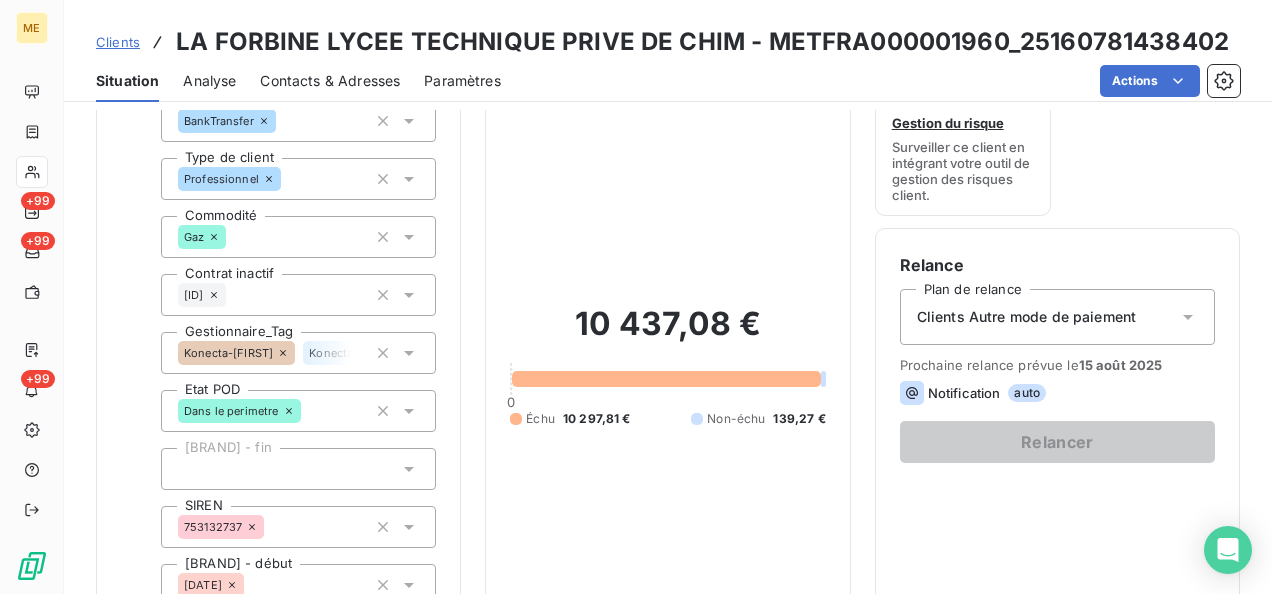 click 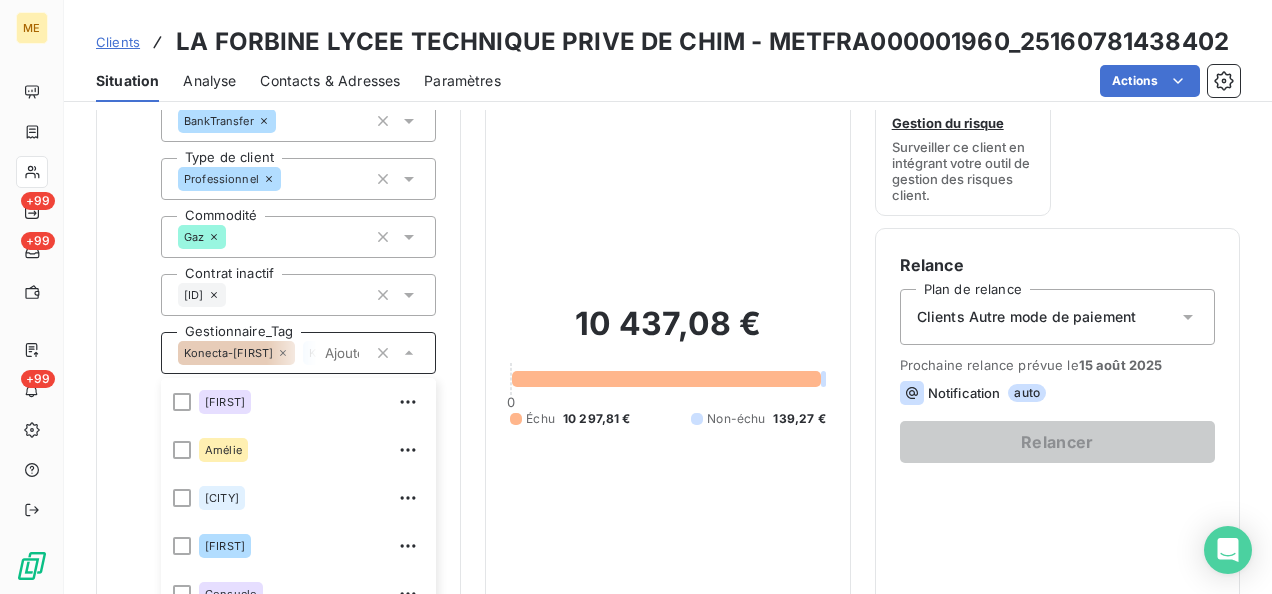 scroll, scrollTop: 464, scrollLeft: 0, axis: vertical 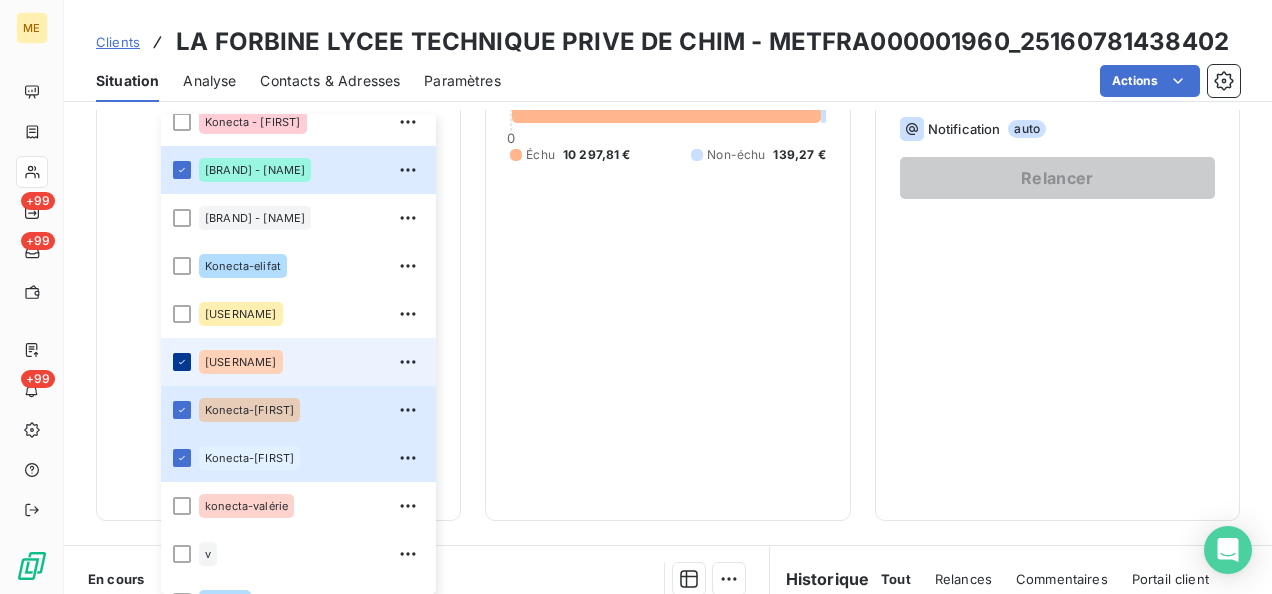 click 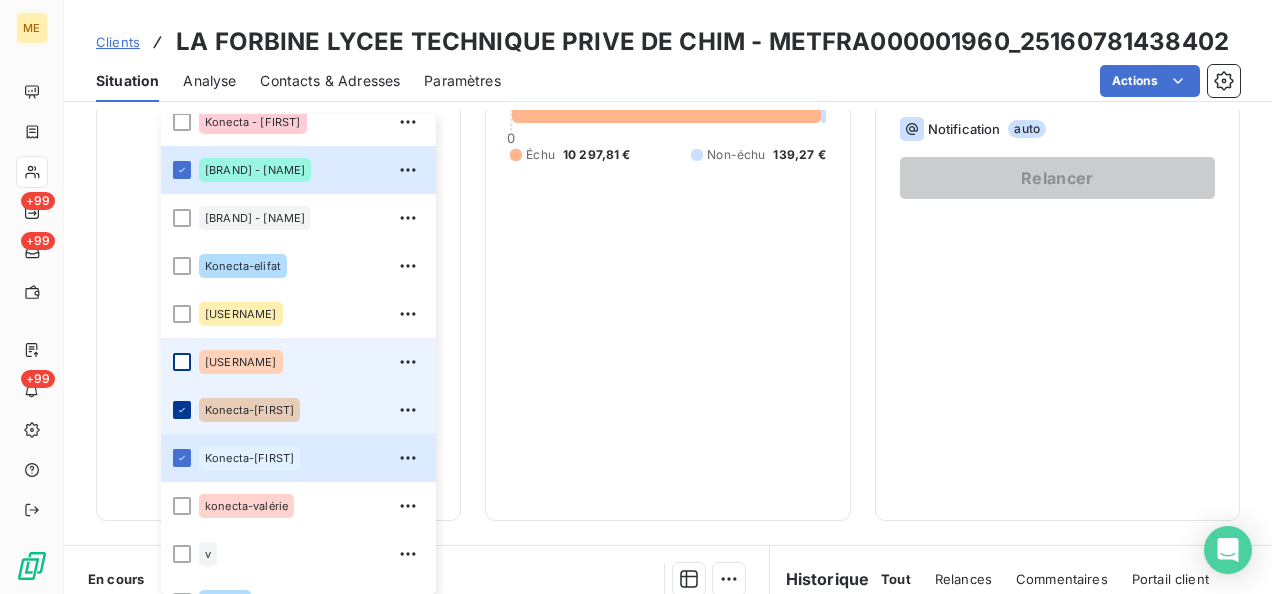 click 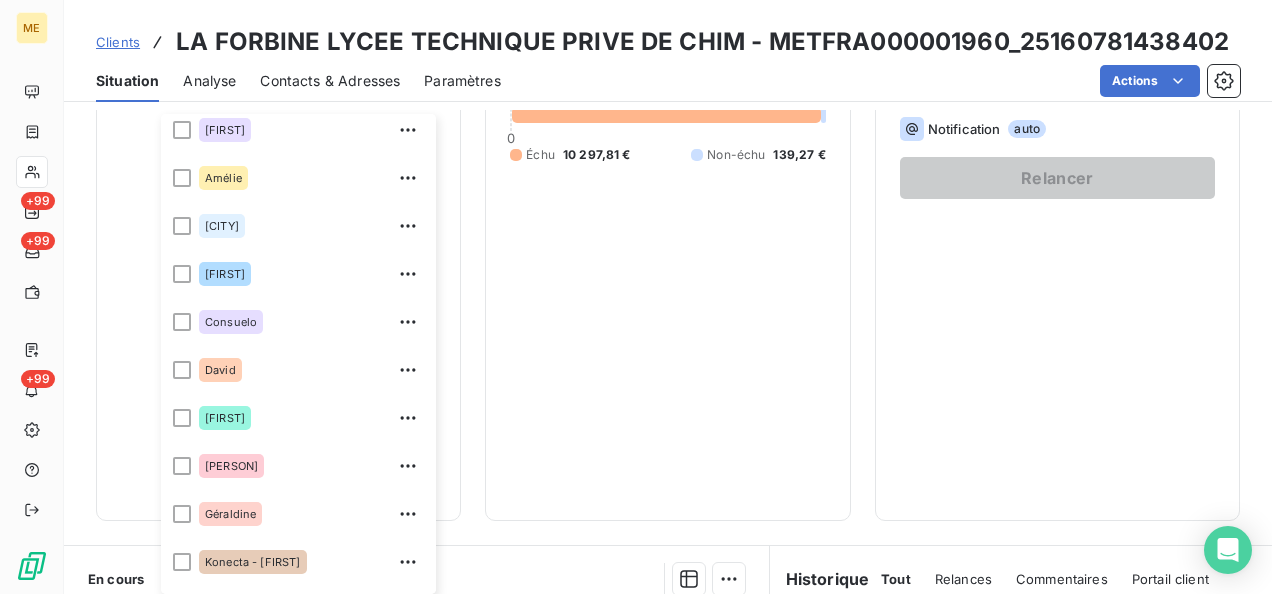 scroll, scrollTop: 0, scrollLeft: 0, axis: both 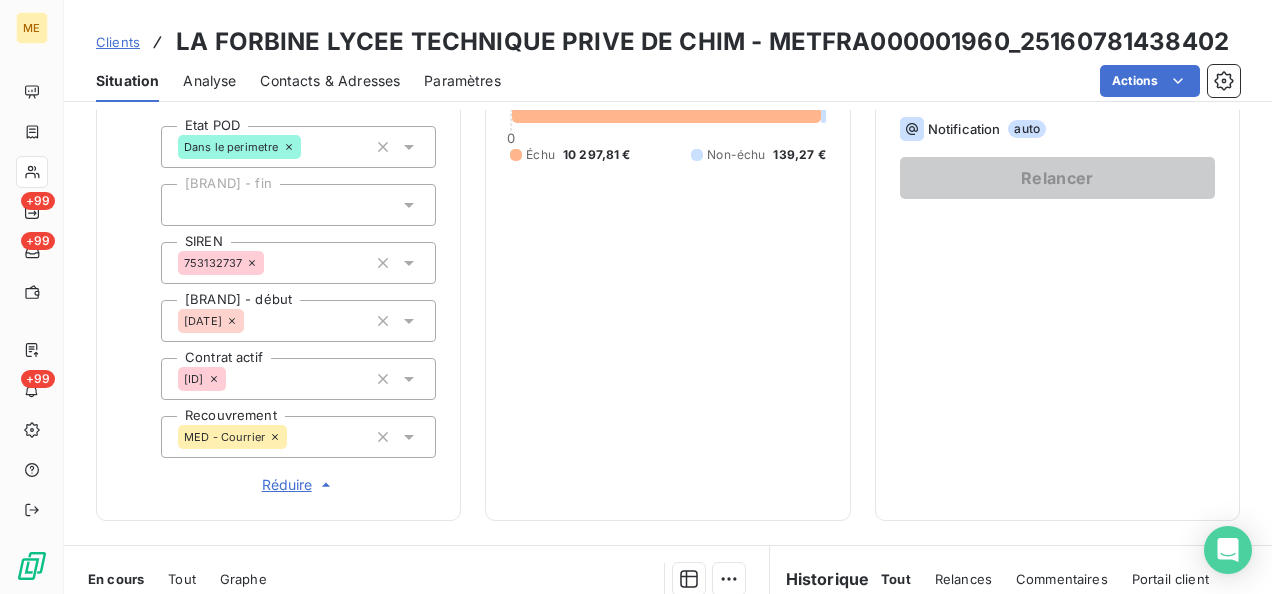 click on "10 437,08 € 0 Échu 10 297,81 € Non-échu 139,27 €" at bounding box center [667, 101] 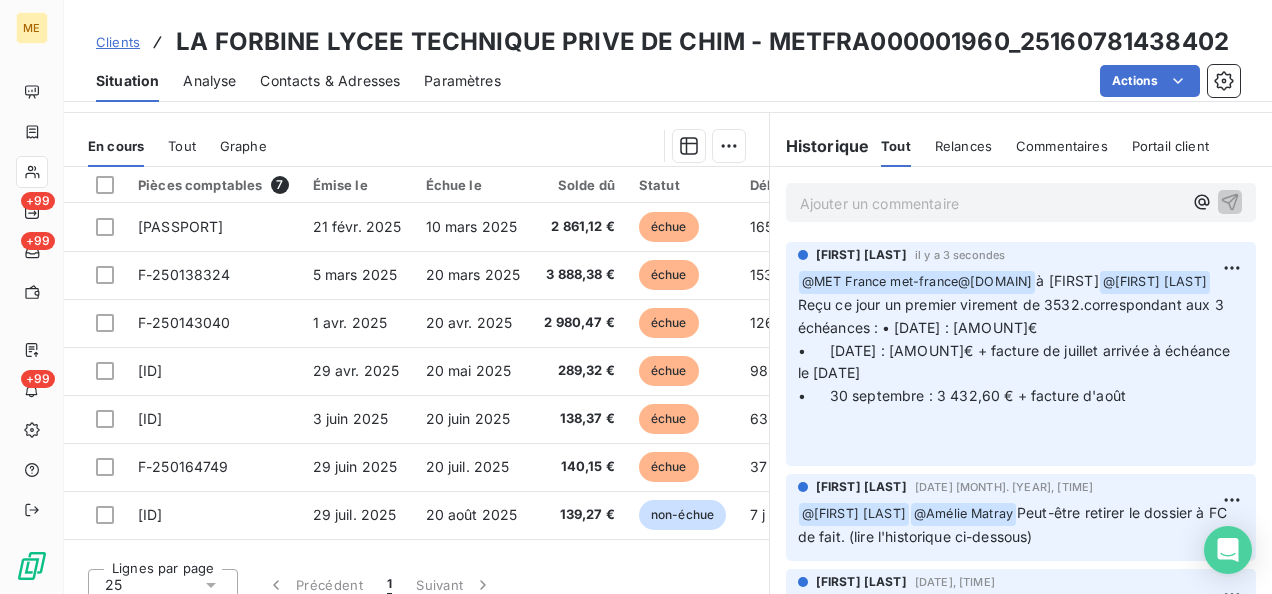 scroll, scrollTop: 914, scrollLeft: 0, axis: vertical 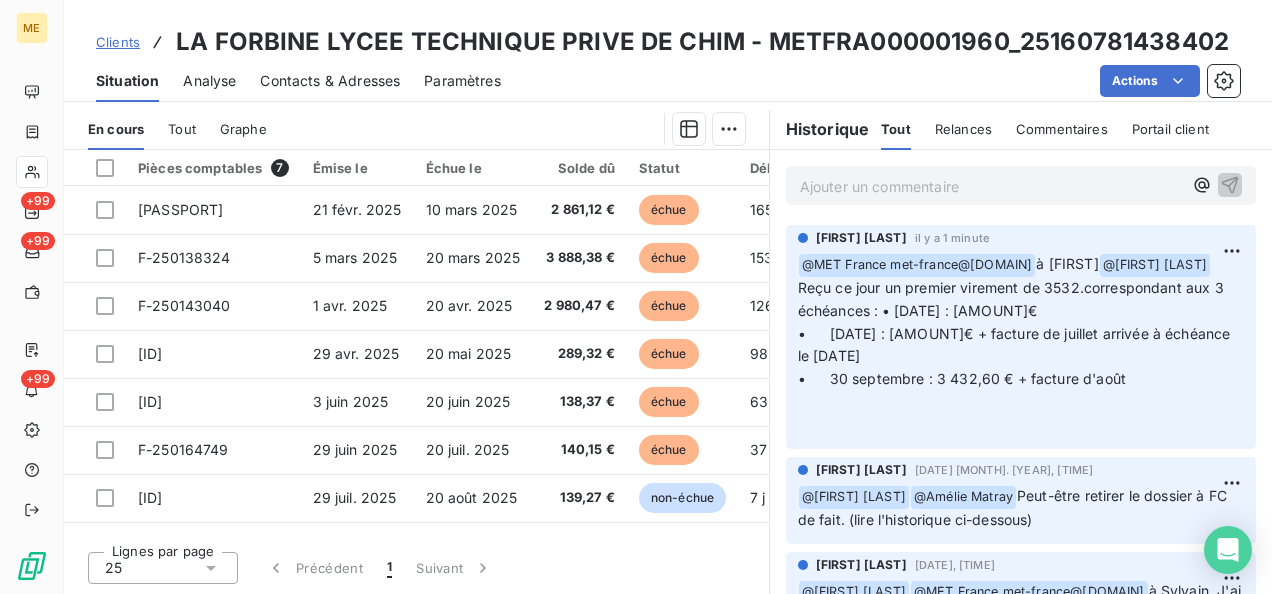 click on "Ajouter un commentaire ﻿" at bounding box center (991, 186) 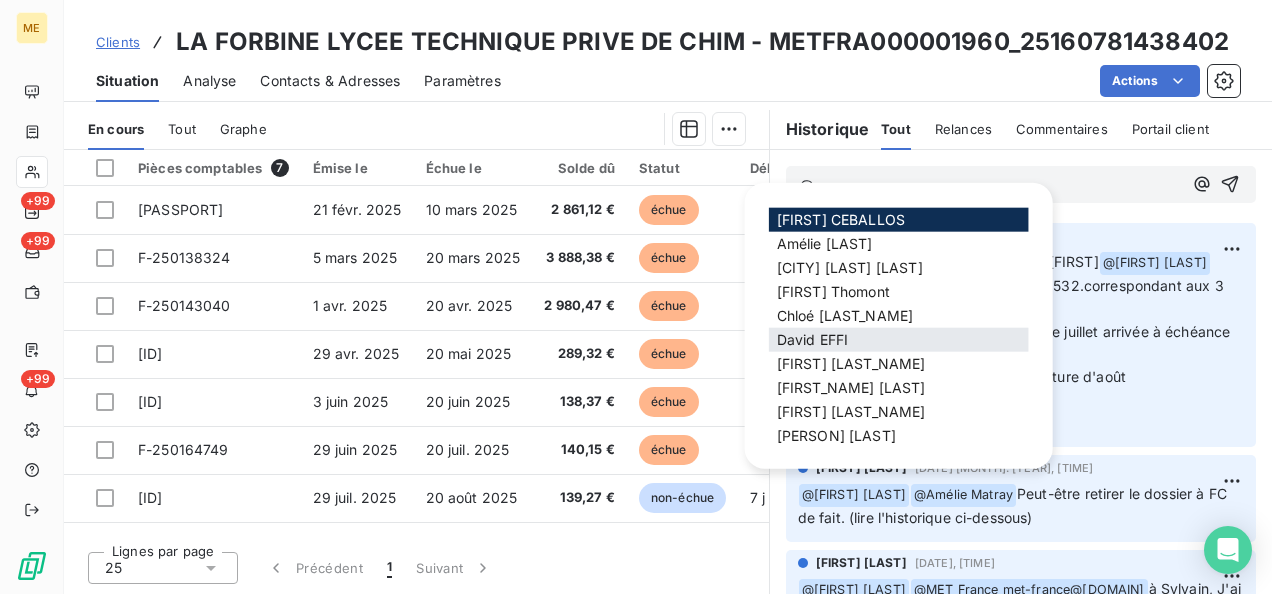 scroll, scrollTop: 0, scrollLeft: 0, axis: both 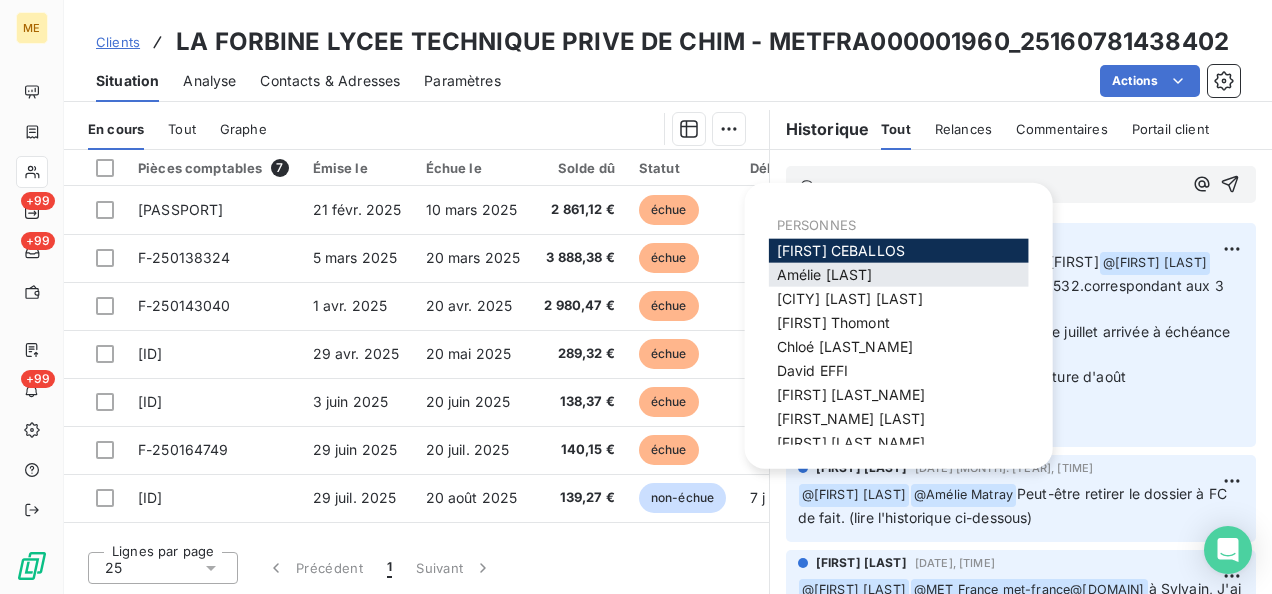 click on "[FIRST] [LAST]" at bounding box center (825, 274) 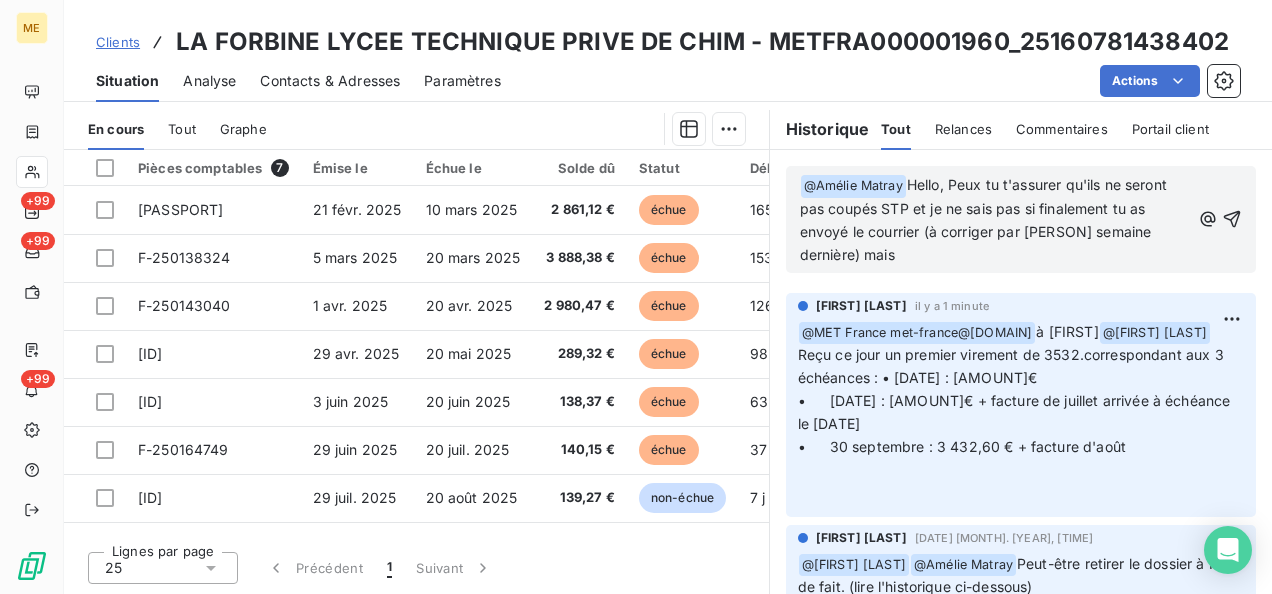 click on "Hello, Peux tu t'assurer qu'ils ne seront pas coupés STP et je ne sais pas si finalement tu as envoyé le courrier (à corriger par [PERSON] semaine dernière) mais" at bounding box center (985, 219) 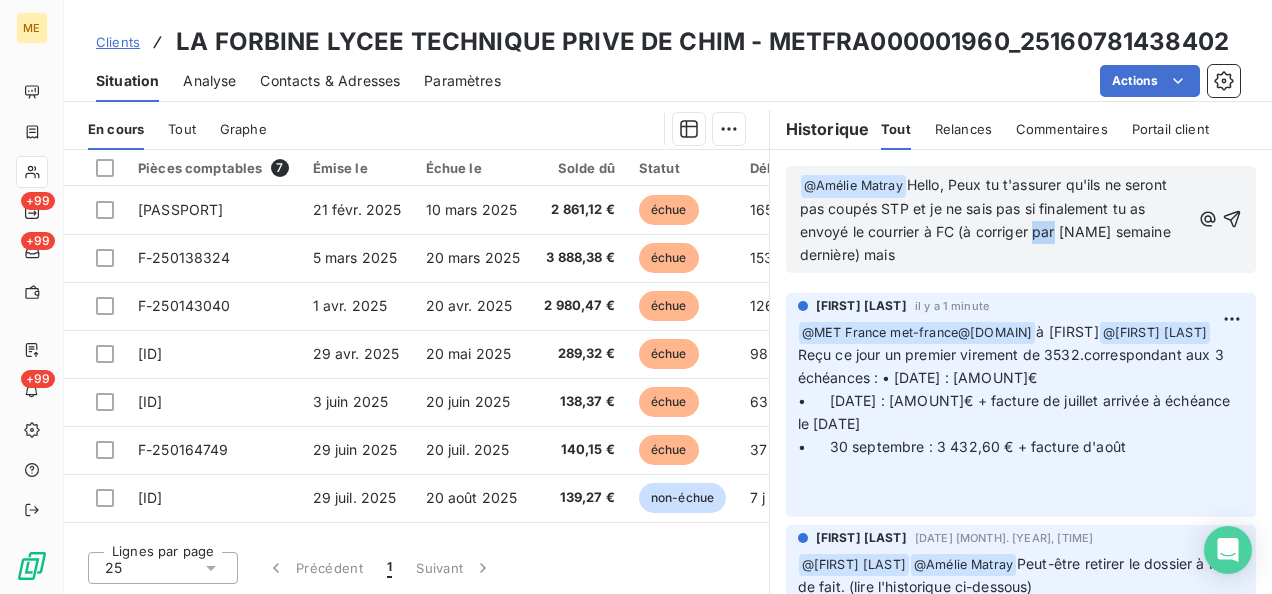 drag, startPoint x: 1088, startPoint y: 229, endPoint x: 1064, endPoint y: 229, distance: 24 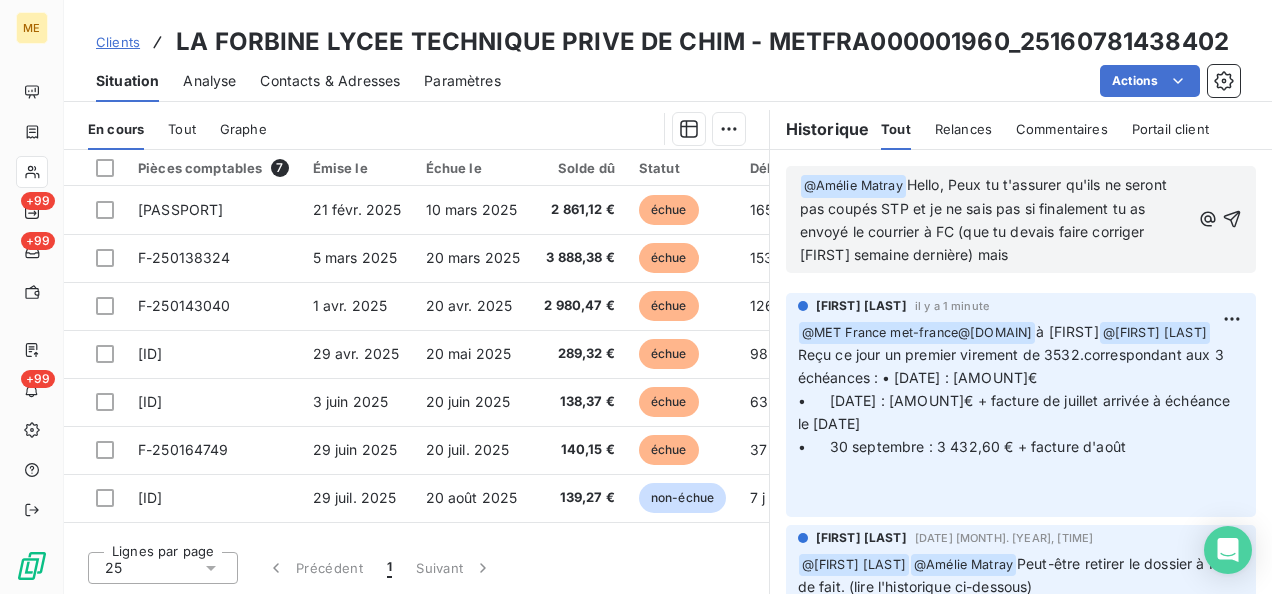 click on "﻿ @ [NAME] ﻿ Hello, Peux tu t'assurer qu'ils ne seront pas coupés STP et je ne sais pas si finalement tu as envoyé le courrier à FC (que tu devais faire corriger [NAME] semaine dernière) mais" at bounding box center [995, 220] 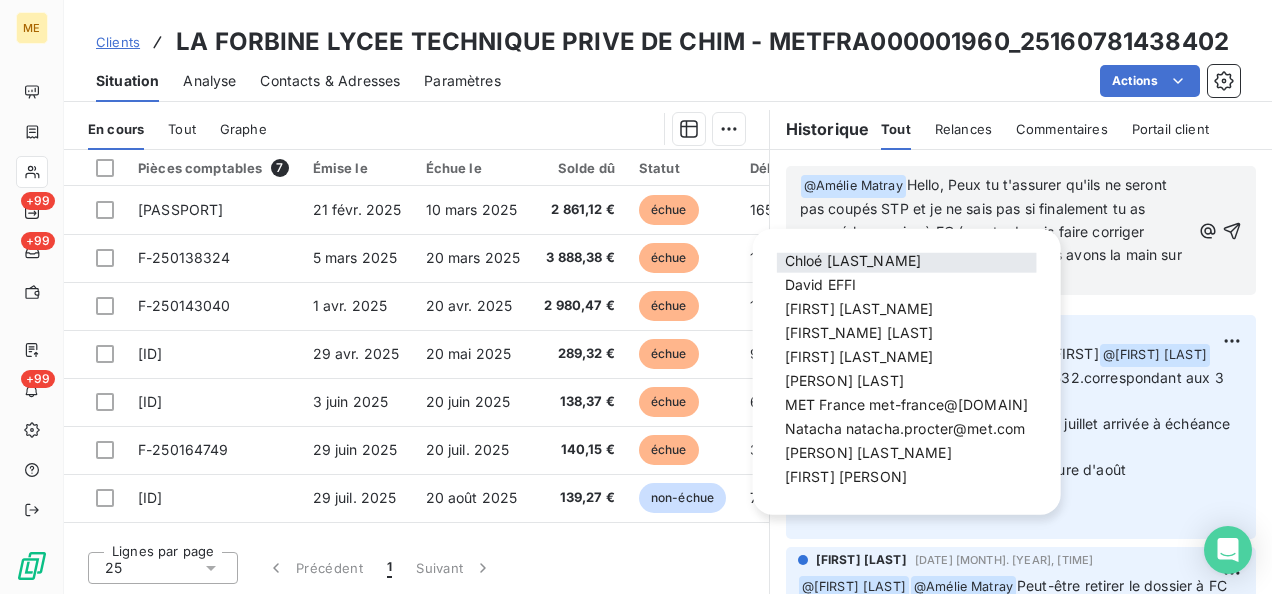 scroll, scrollTop: 134, scrollLeft: 0, axis: vertical 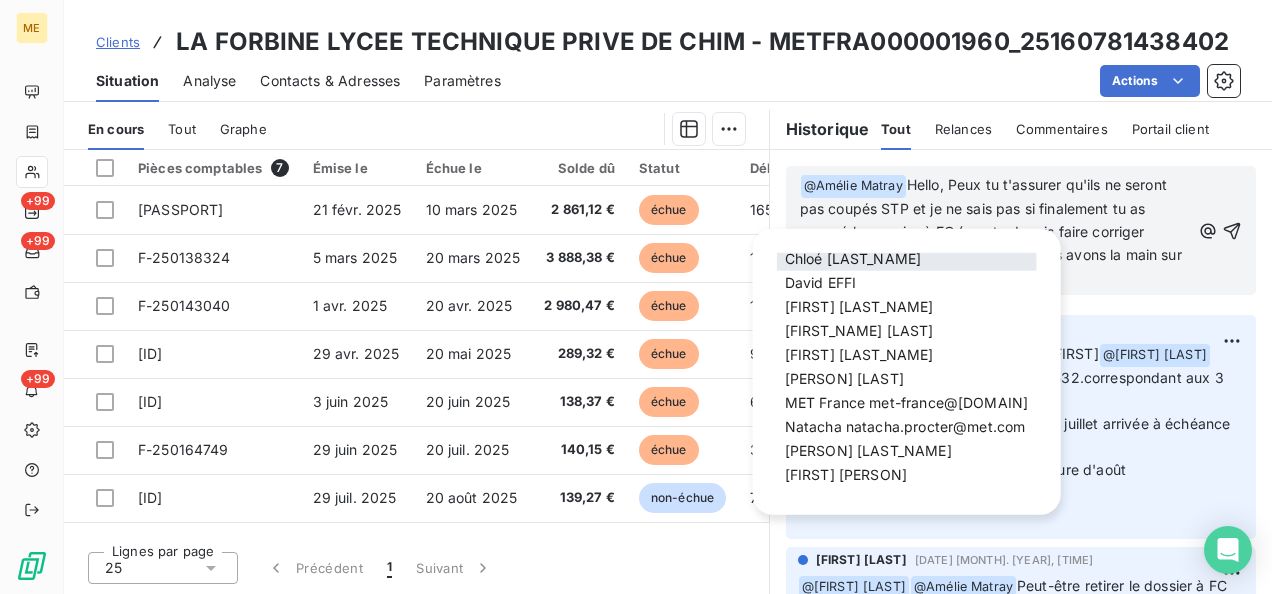 click on "MET France   met-france@[DOMAIN]" at bounding box center (907, 402) 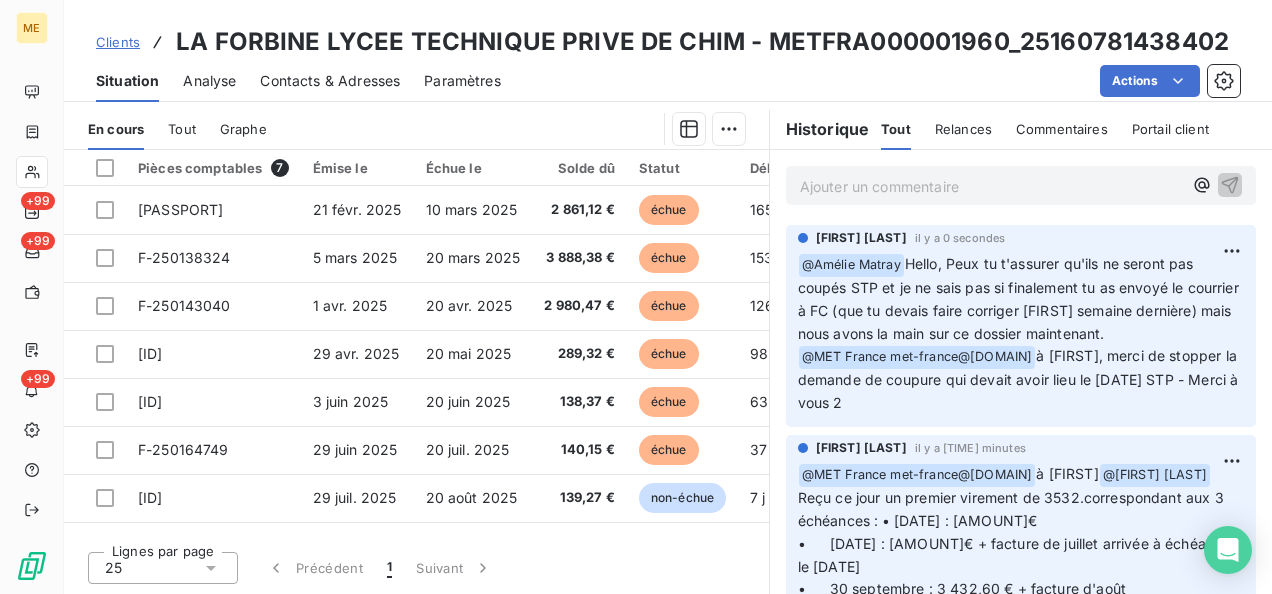 click on "Clients [BRAND] [BRAND] - [ID] Situation Analyse Contacts & Adresses Paramètres Actions" at bounding box center [668, 51] 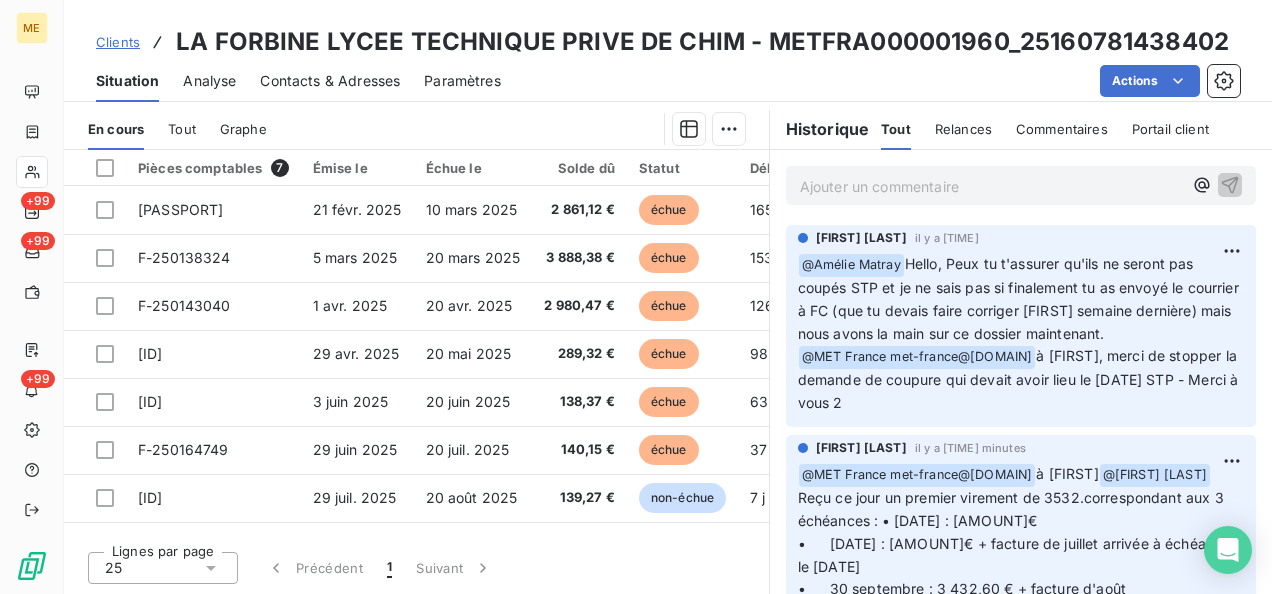 click on "Actions" at bounding box center [882, 81] 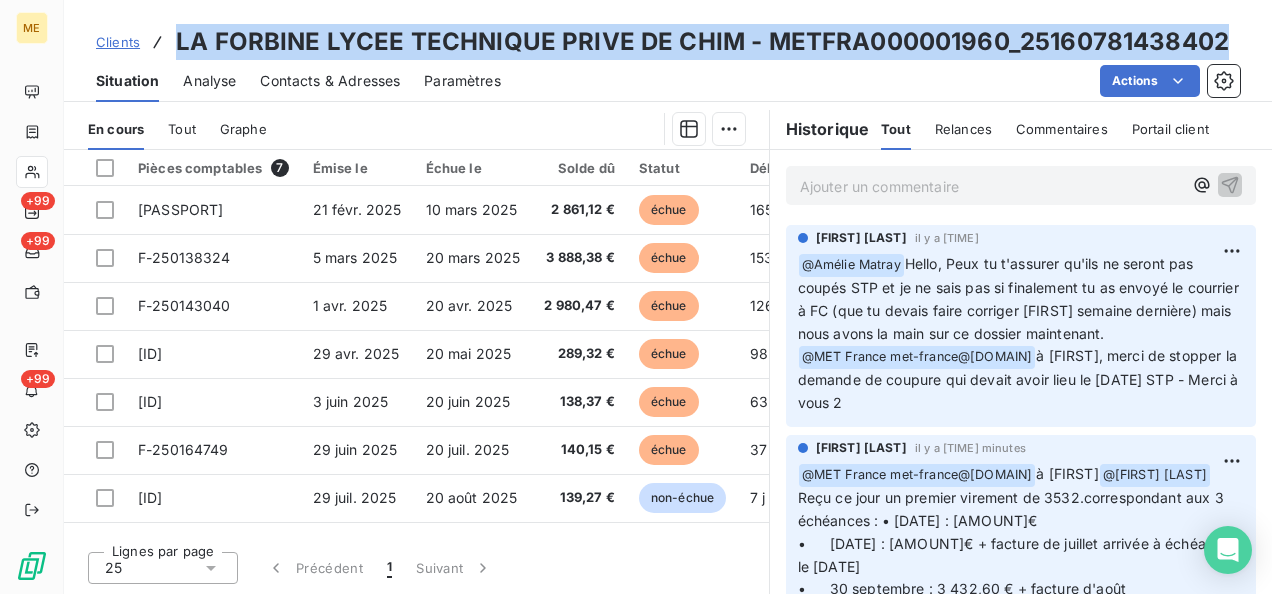 drag, startPoint x: 1218, startPoint y: 43, endPoint x: 179, endPoint y: 18, distance: 1039.3008 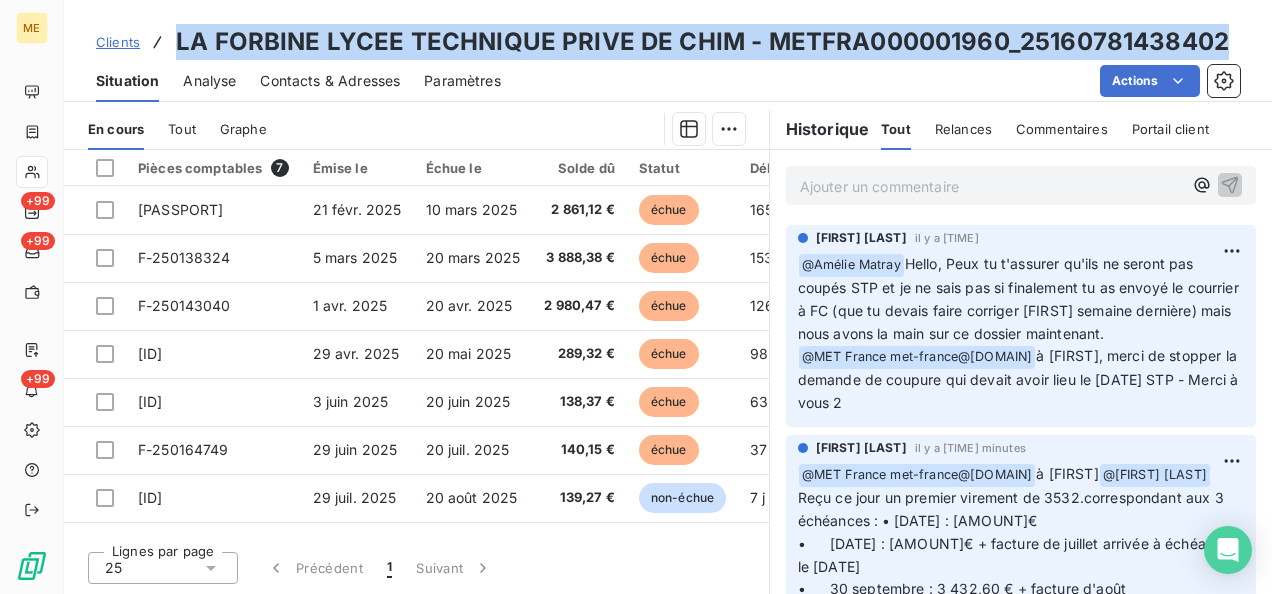 click on "Clients [BRAND] [BRAND] - [ID] Situation Analyse Contacts & Adresses Paramètres Actions" at bounding box center (668, 51) 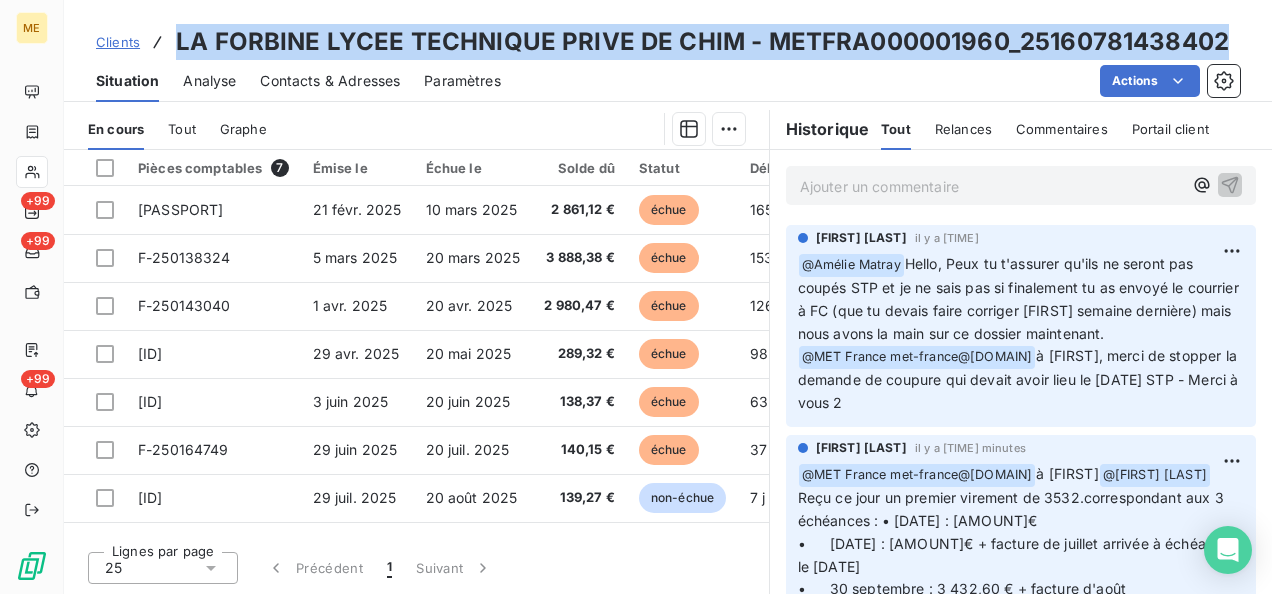 copy on "LA FORBINE LYCEE TECHNIQUE PRIVE DE CHIM - METFRA000001960_25160781438402" 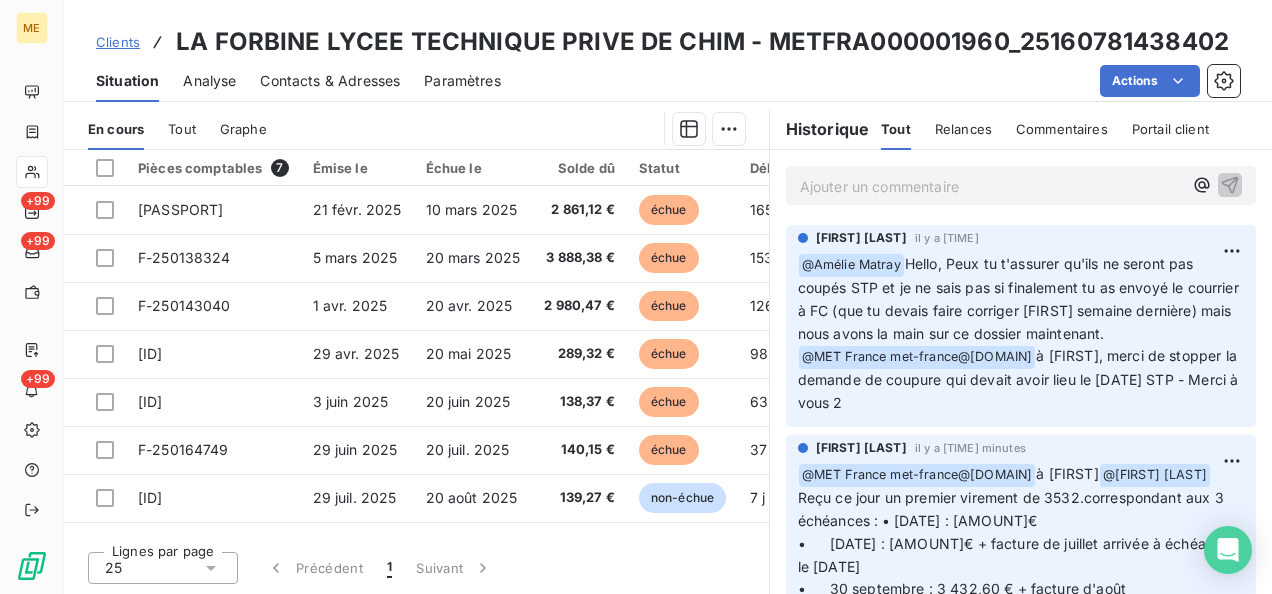 click on "Ajouter un commentaire ﻿" at bounding box center (991, 186) 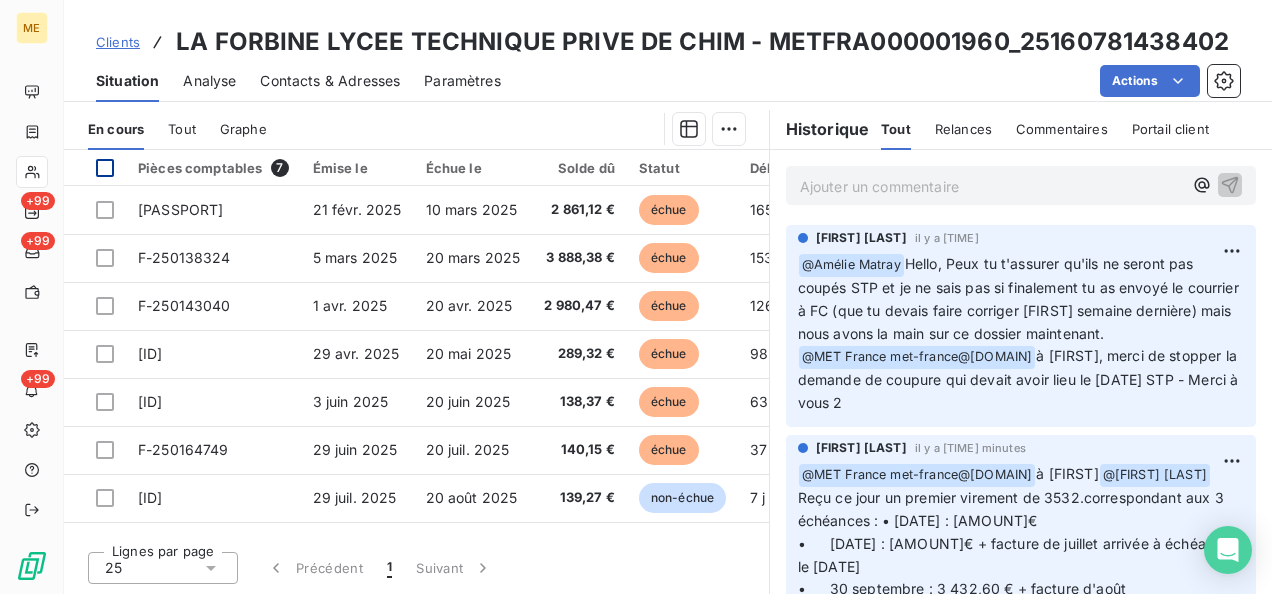 click at bounding box center [105, 168] 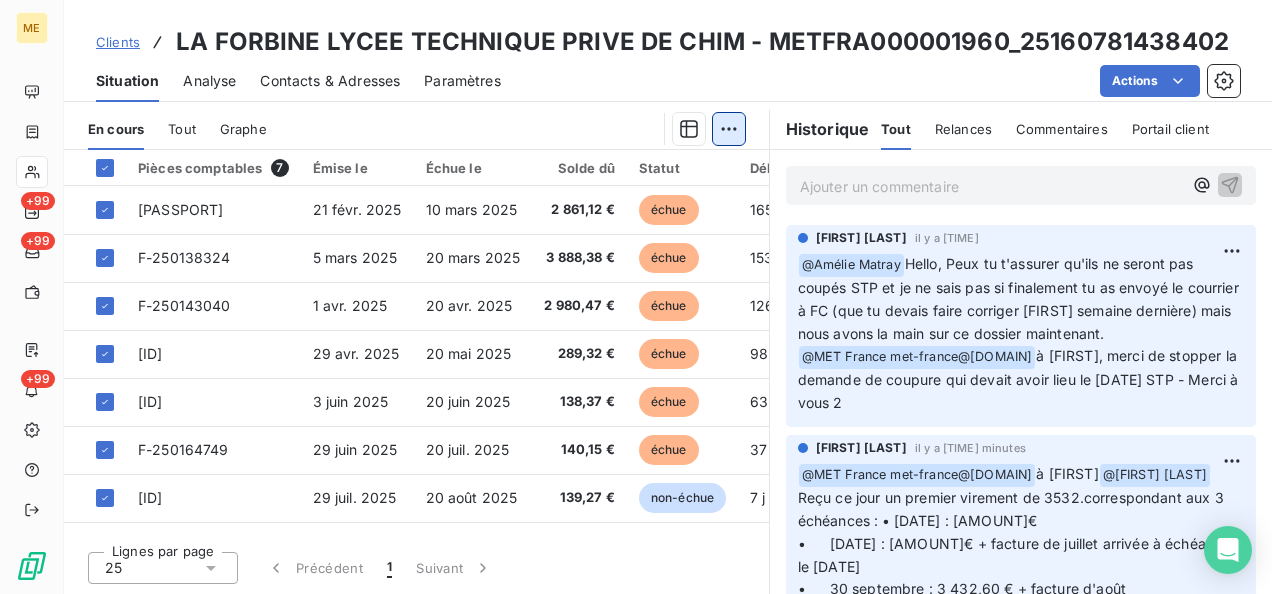 click on "ME +99 +99 +99 Clients [BRAND] [BRAND] - [ID] Situation Analyse Contacts & Adresses Paramètres Actions Informations client Gestionnaires [NAME] [LAST_NAME] Propriétés Client Méthode de paiement BankTransfer Type de client Professionnel Commodité Gaz Contrat inactif [ID] Gestionnaire_Tag [BRAND]-[NAME] [BRAND] - [NAME] Etat POD Dans le perimetre [BRAND] - fin [ID] [BRAND] - début [YEAR]-[MONTH] Contrat actif [ID] Recouvrement MED - Courrier Réduire Encours client   [NUMBER] € [NUMBER] Échu [NUMBER] Non-échu [NUMBER] €     Limite d’encours Ajouter une limite d’encours autorisé Avis de crédit [NUMBER] % [NUMBER] € Depuis le [DATE] [MONTH]. [YEAR], [TIME] Gestion du risque Surveiller ce client en intégrant votre outil de gestion des risques client. Relance Plan de relance Clients Autre mode de paiement Prochaine relance prévue le  [DATE] [MONTH]. [YEAR] Notification auto Relancer En cours Tout Graphe [NUMBER] Émise le" at bounding box center (636, 297) 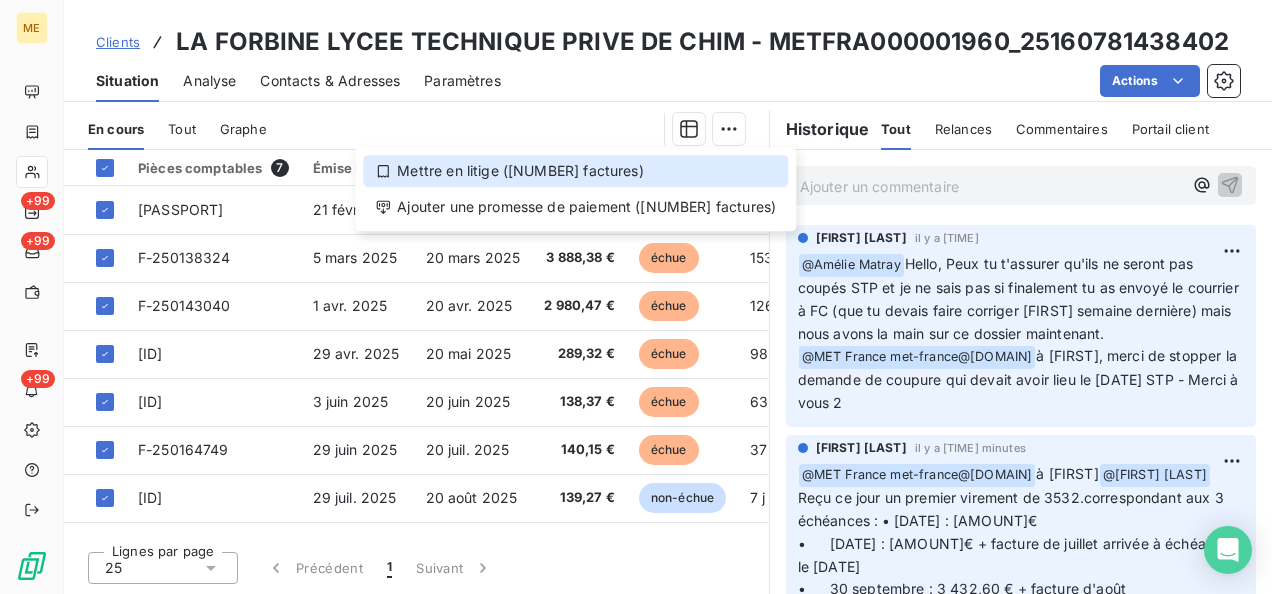 click on "Mettre en litige ([NUMBER] factures)" at bounding box center [575, 171] 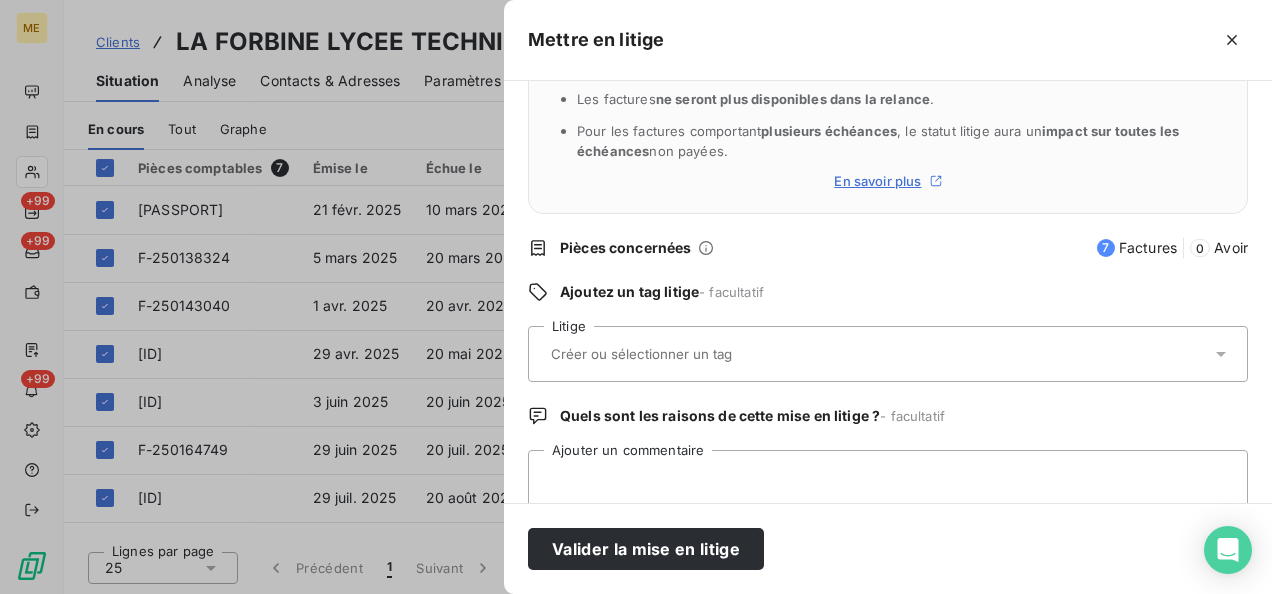 scroll, scrollTop: 193, scrollLeft: 0, axis: vertical 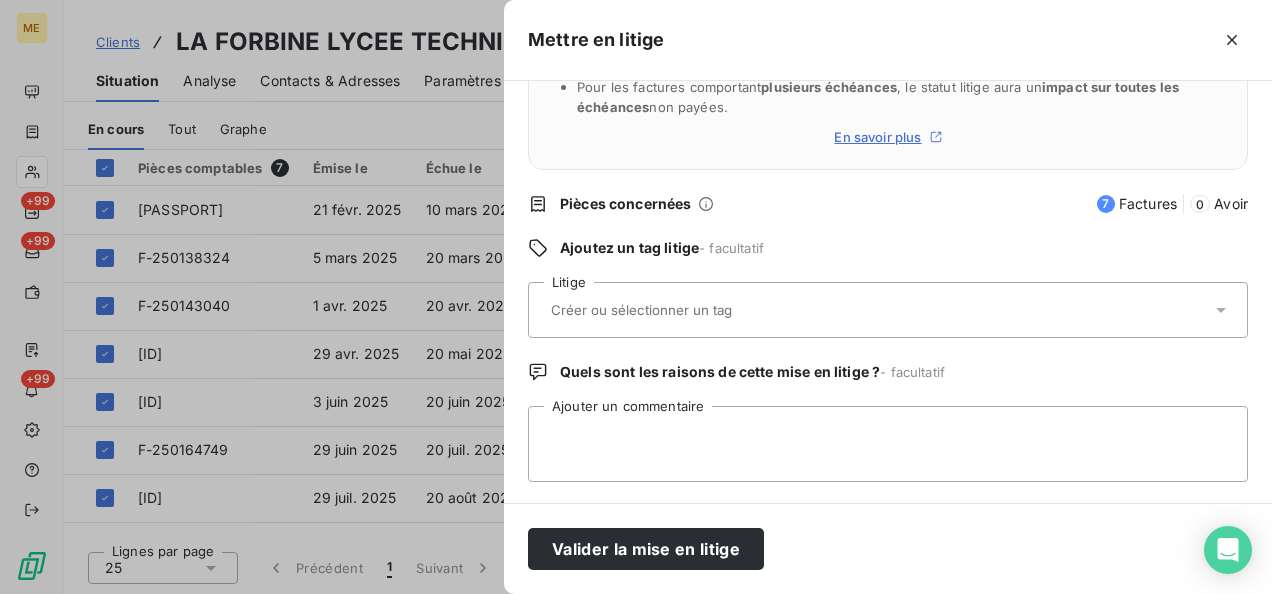click at bounding box center (694, 310) 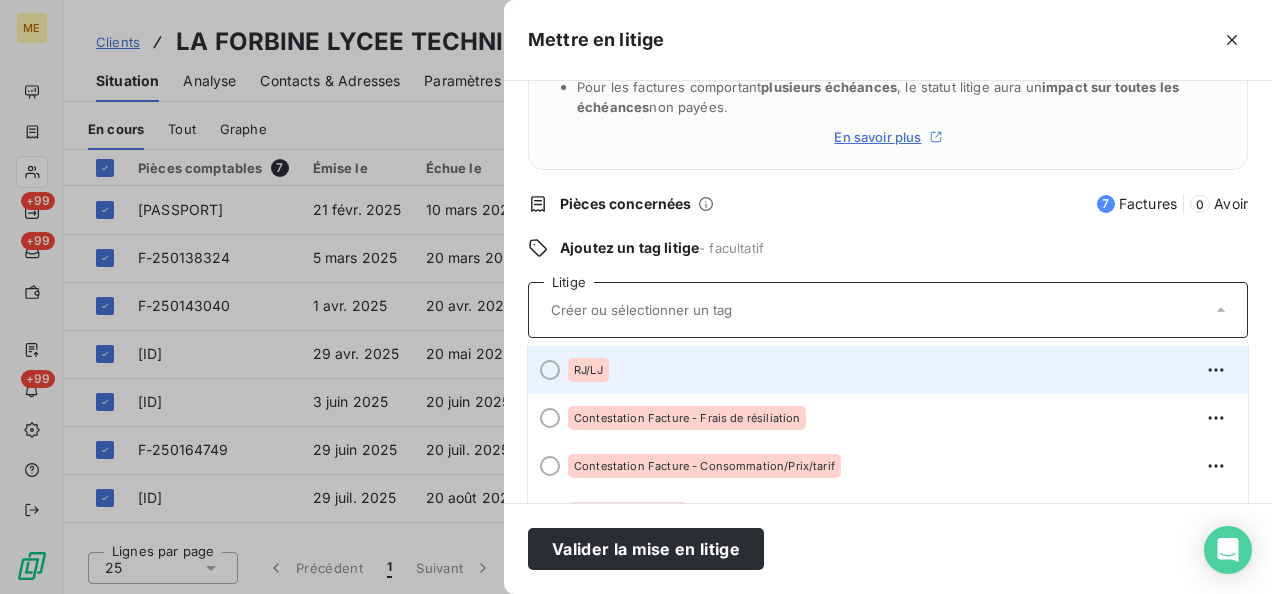 scroll, scrollTop: 100, scrollLeft: 0, axis: vertical 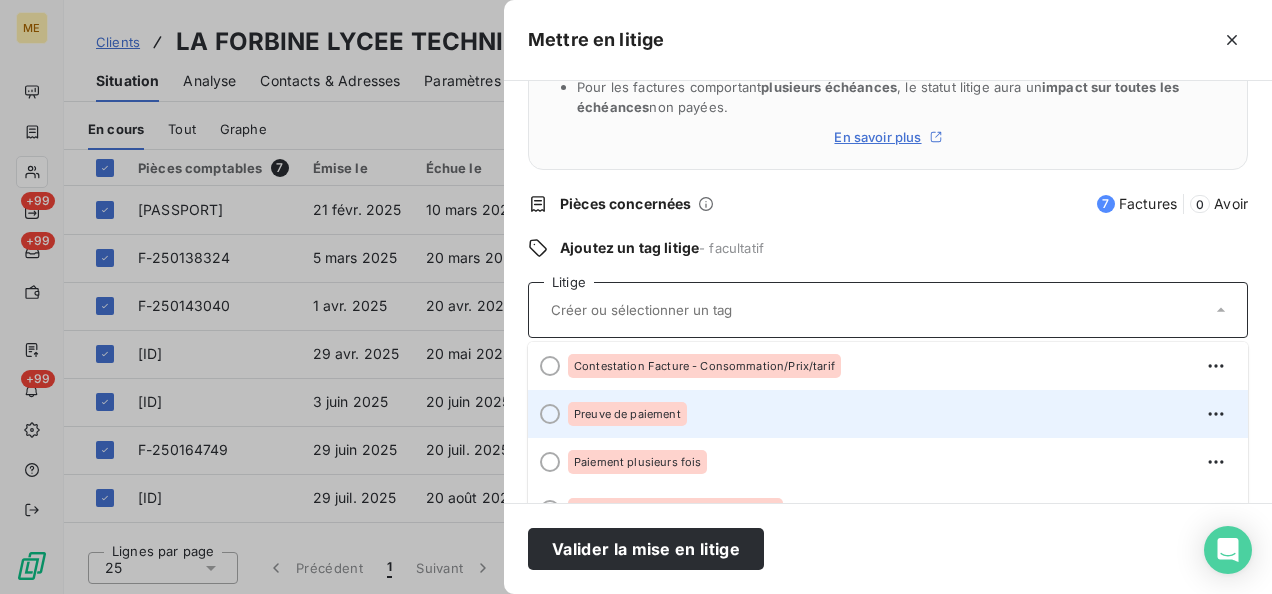drag, startPoint x: 554, startPoint y: 413, endPoint x: 852, endPoint y: 416, distance: 298.0151 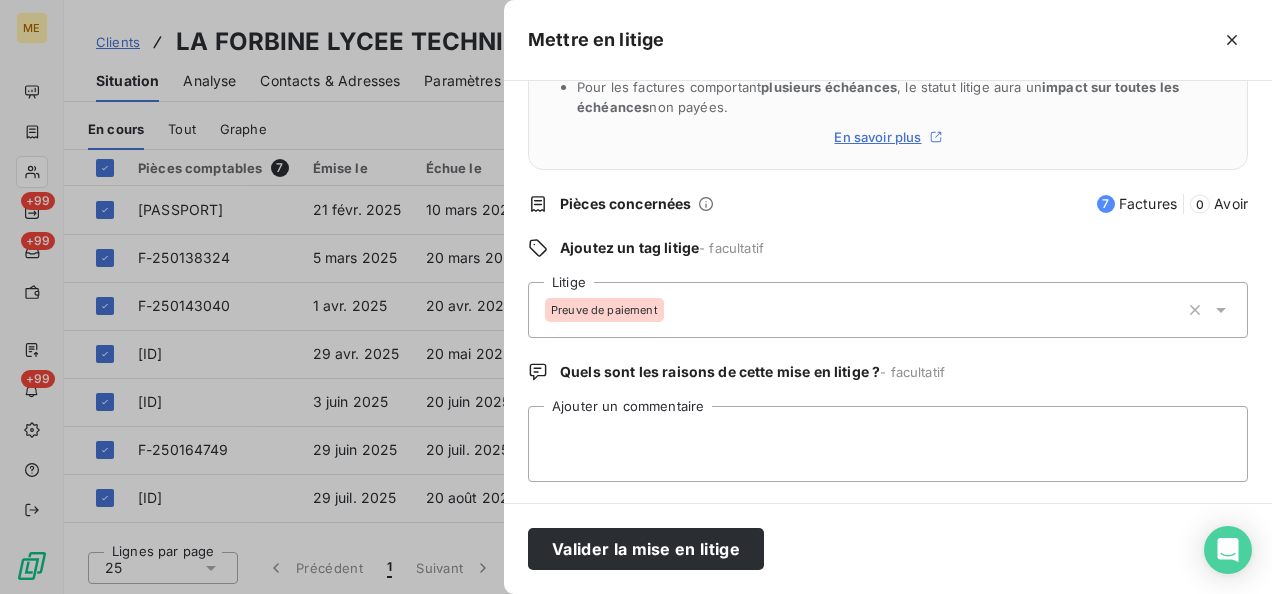 click on "Preuve de paiement" at bounding box center [862, 310] 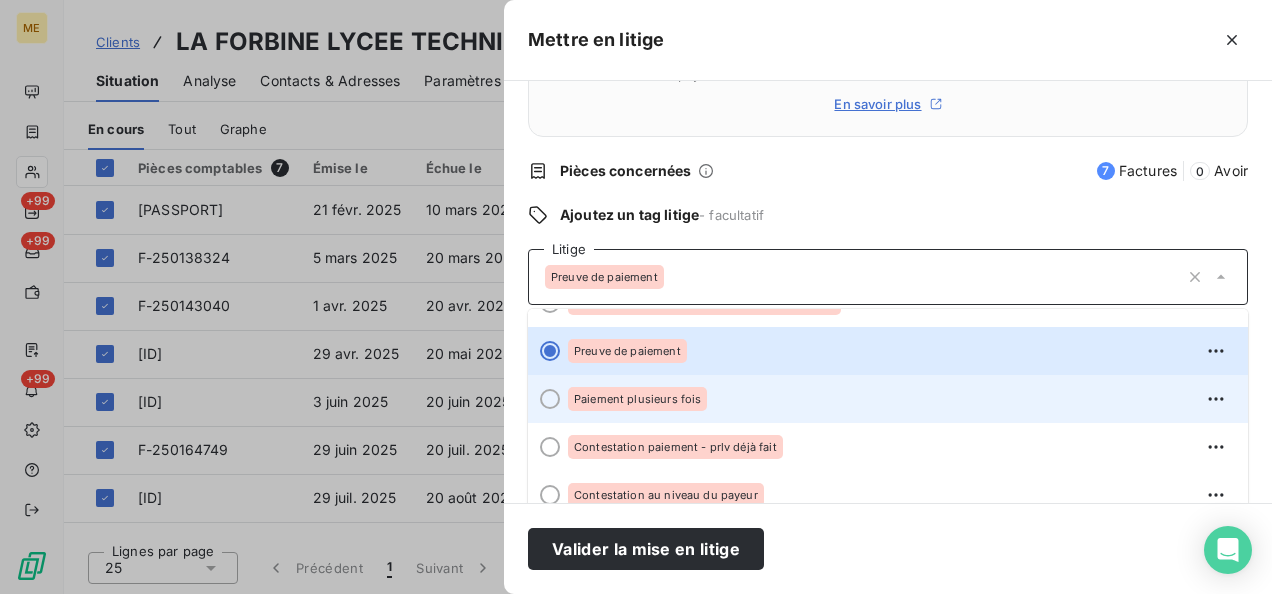 scroll, scrollTop: 100, scrollLeft: 0, axis: vertical 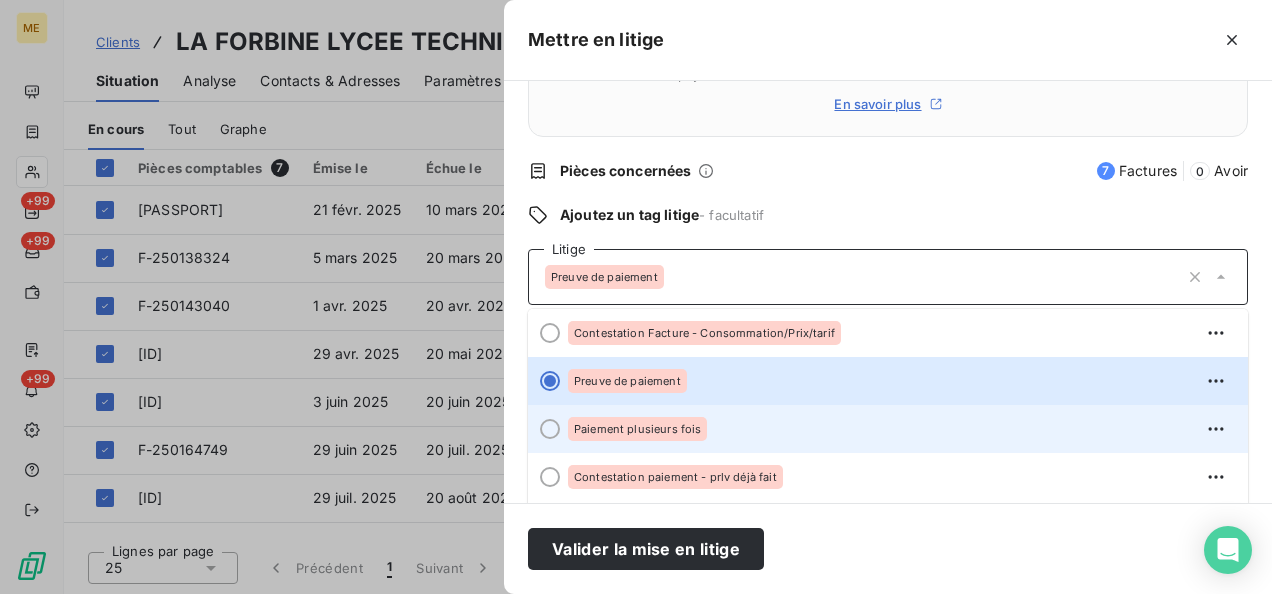 click at bounding box center (550, 429) 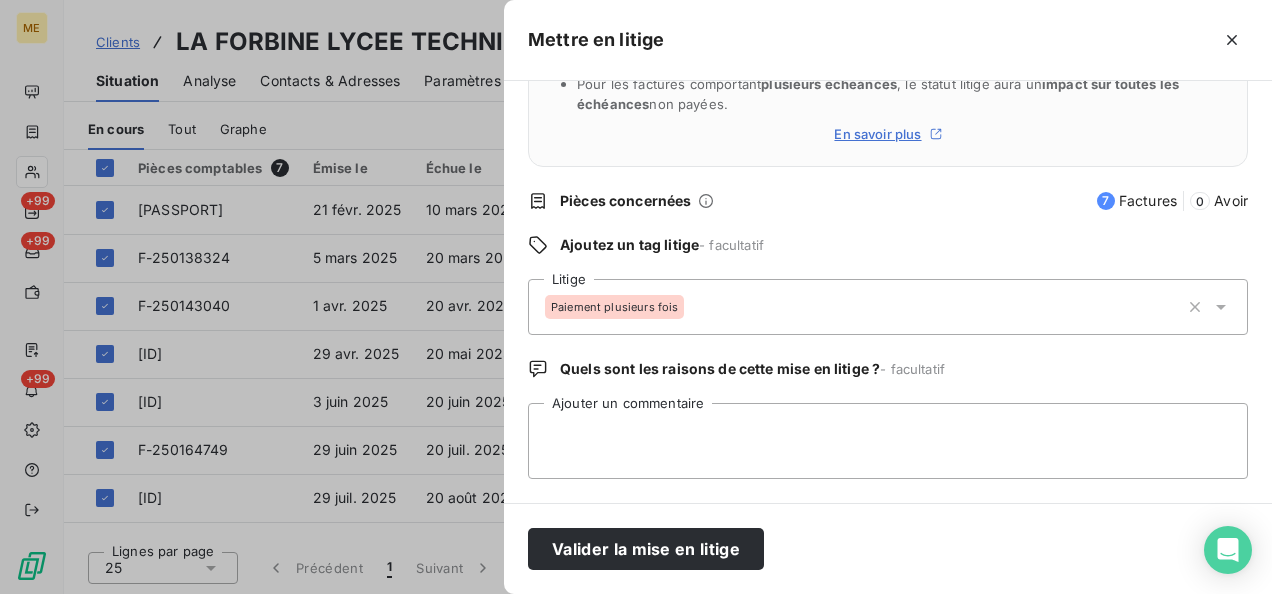 scroll, scrollTop: 193, scrollLeft: 0, axis: vertical 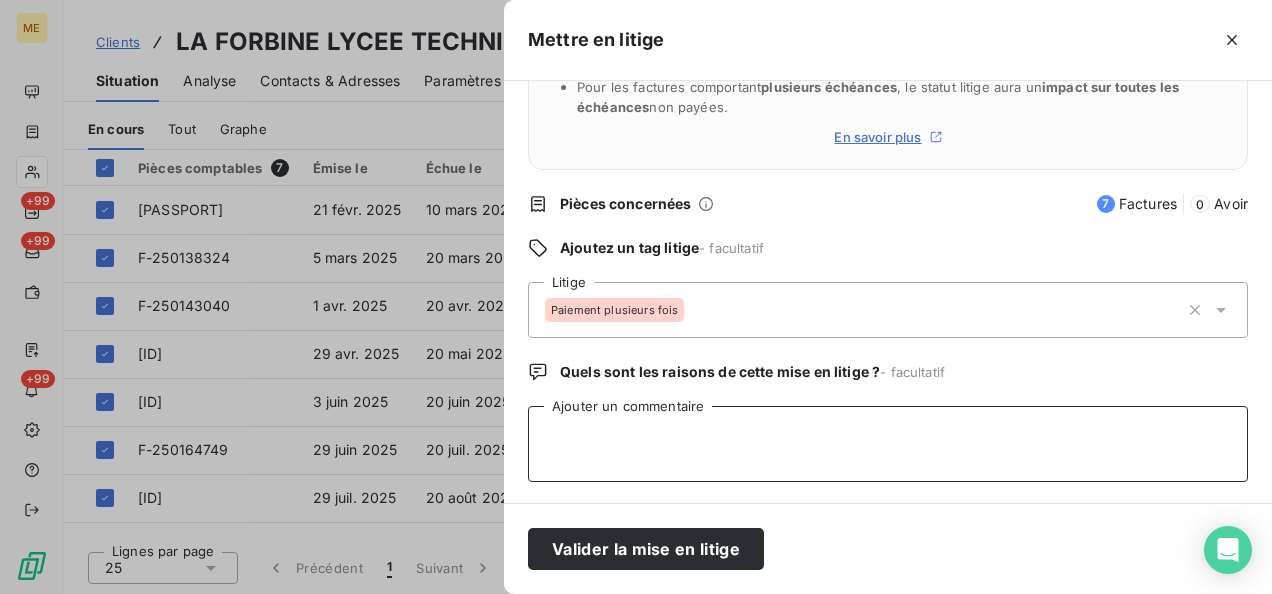 click on "Ajouter un commentaire" at bounding box center [888, 444] 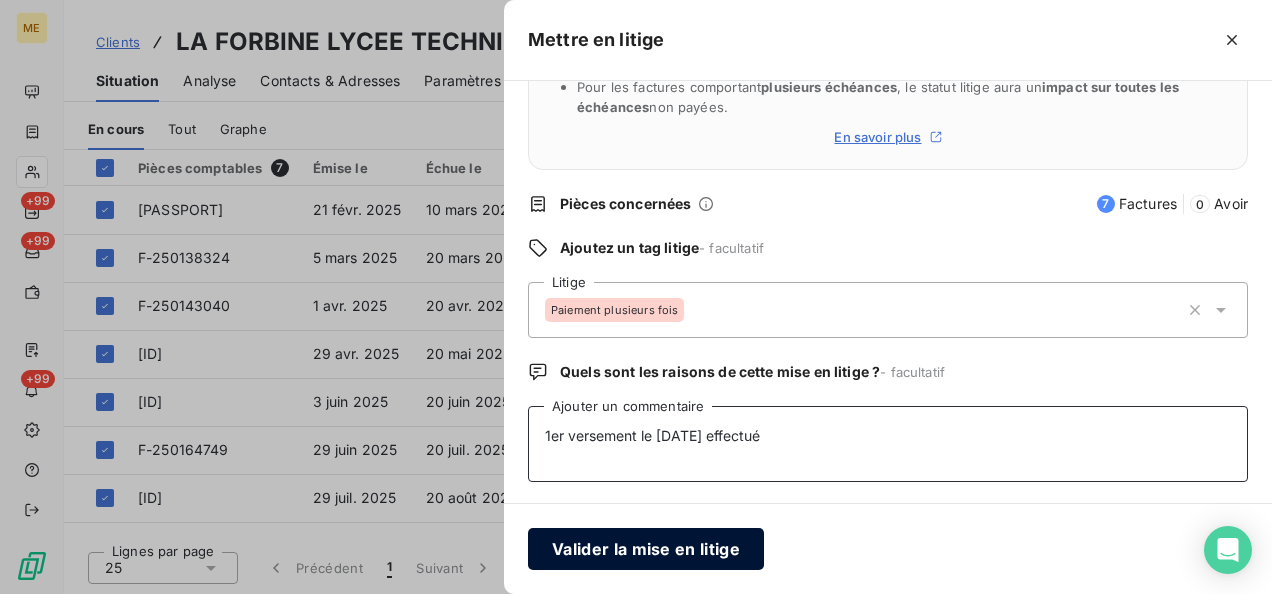 type on "1er versement le [DATE] effectué" 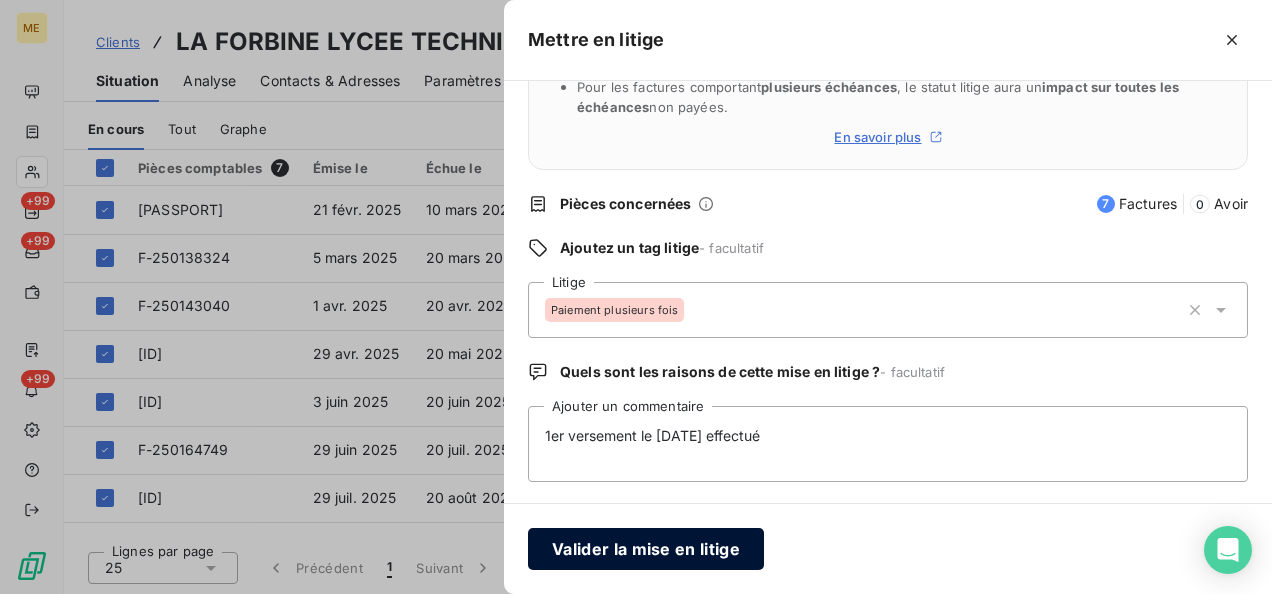 click on "Valider la mise en litige" at bounding box center (646, 549) 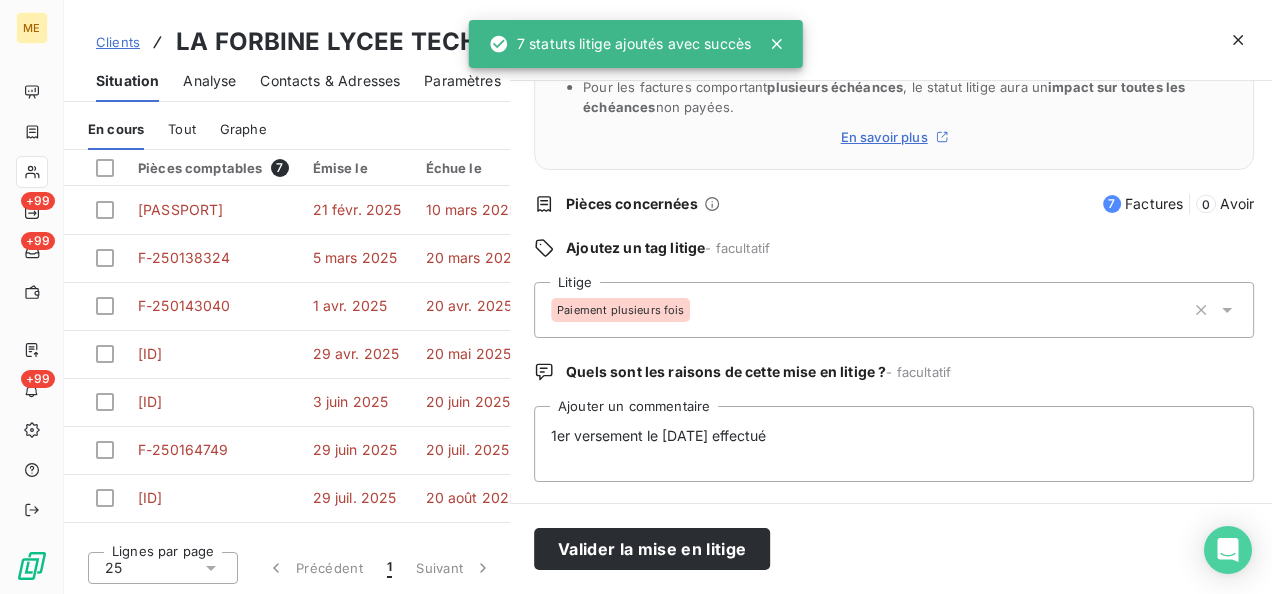 type 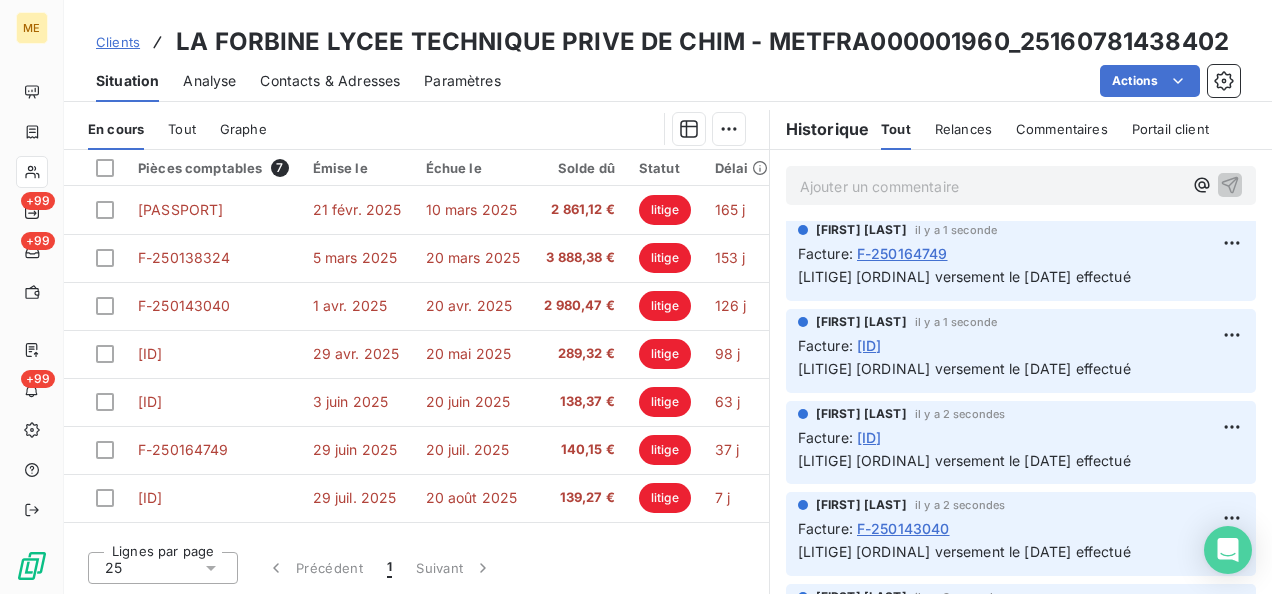 scroll, scrollTop: 0, scrollLeft: 0, axis: both 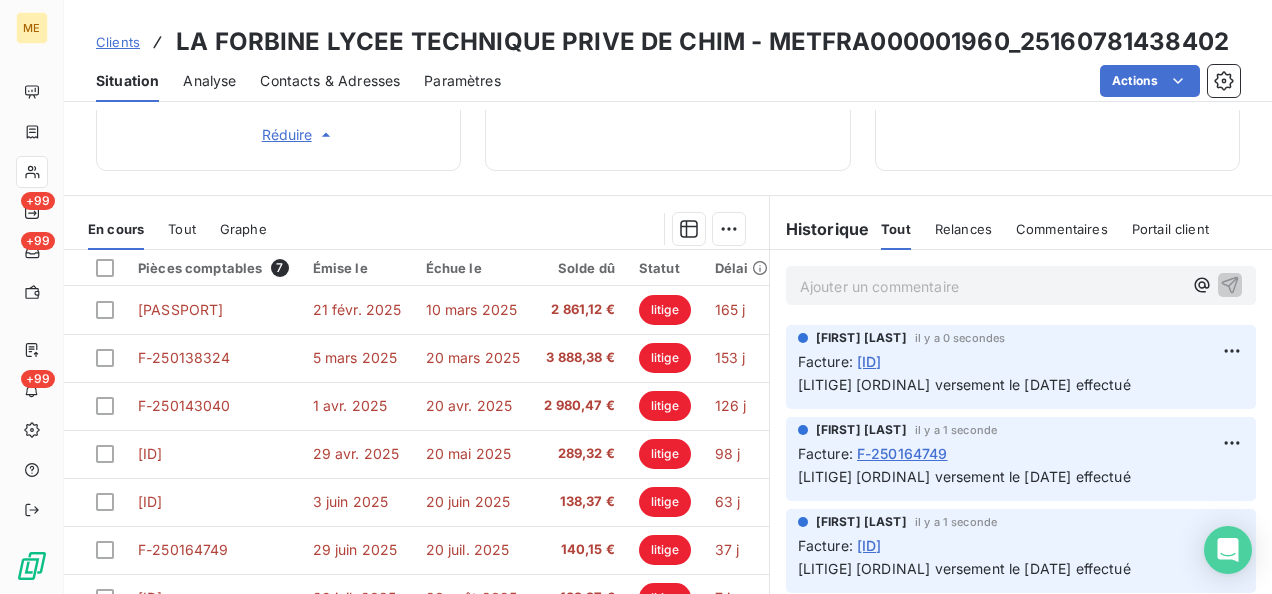 click on "Clients" at bounding box center [118, 42] 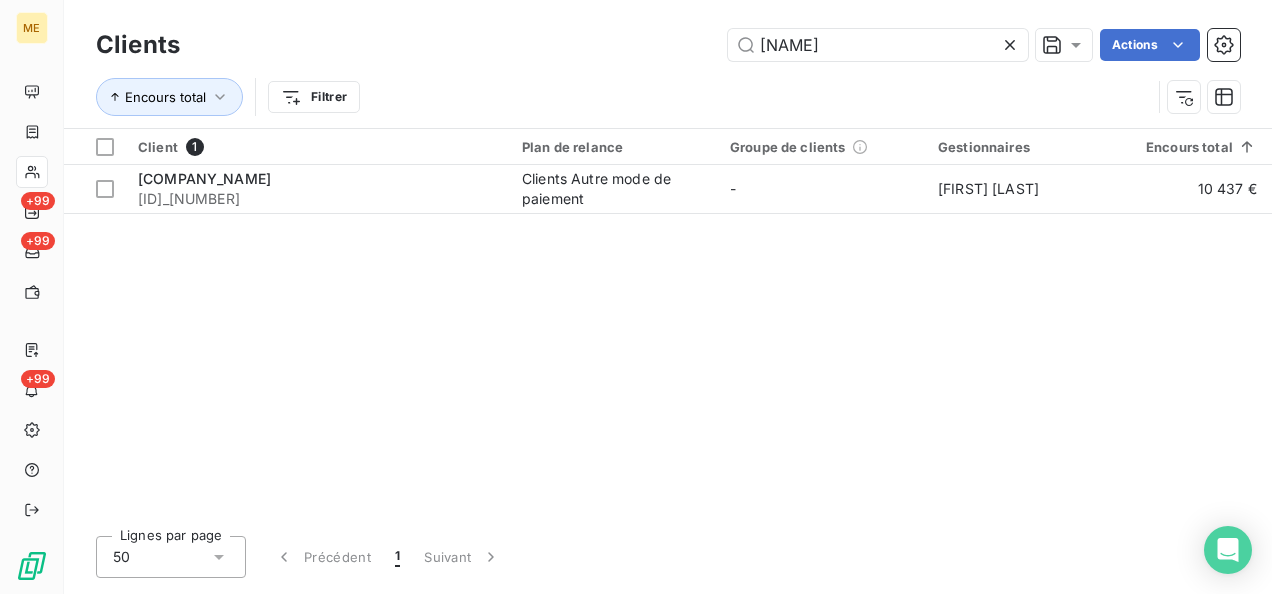 drag, startPoint x: 833, startPoint y: 32, endPoint x: 704, endPoint y: 49, distance: 130.11533 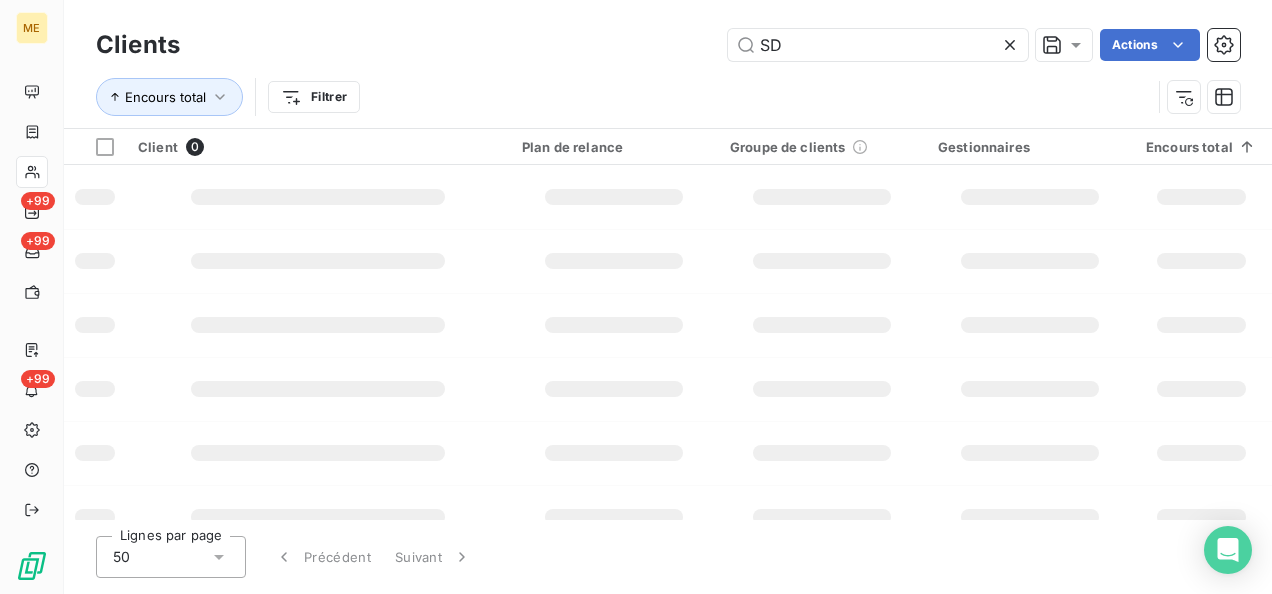 type on "S" 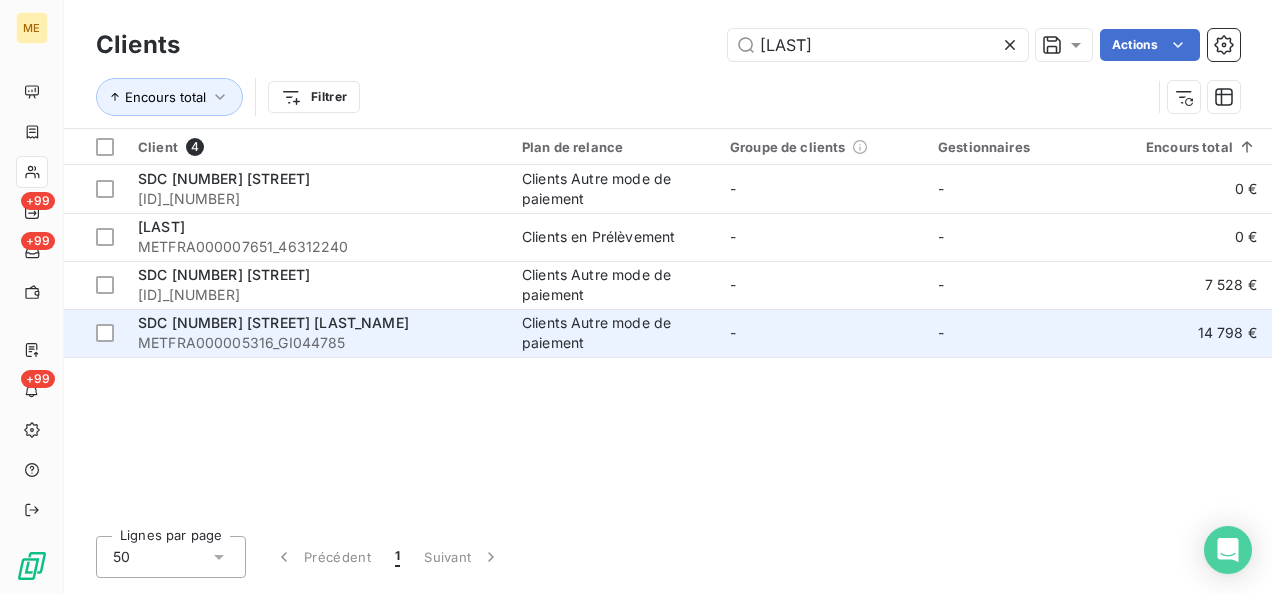 type on "[LAST]" 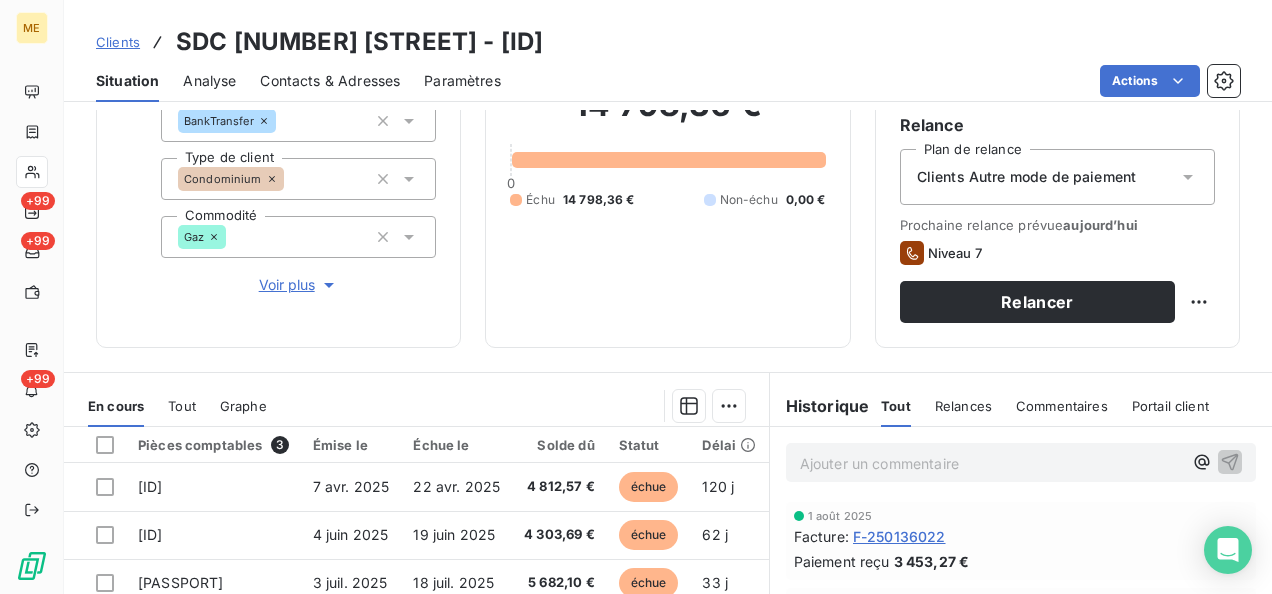 scroll, scrollTop: 400, scrollLeft: 0, axis: vertical 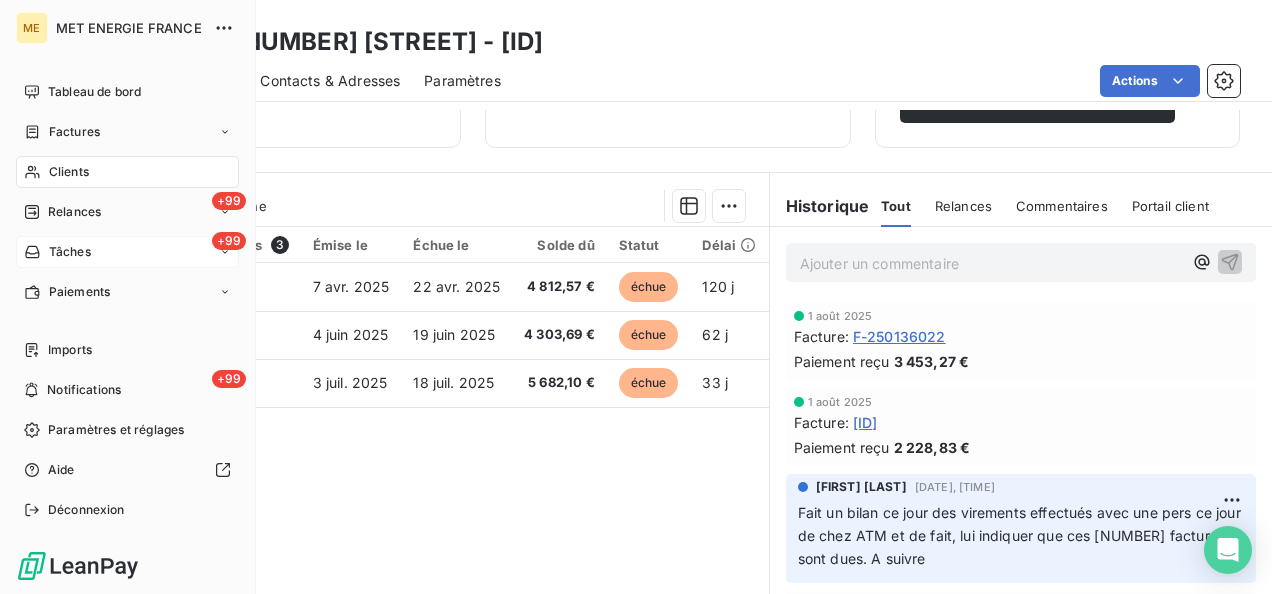 click on "Tâches" at bounding box center [70, 252] 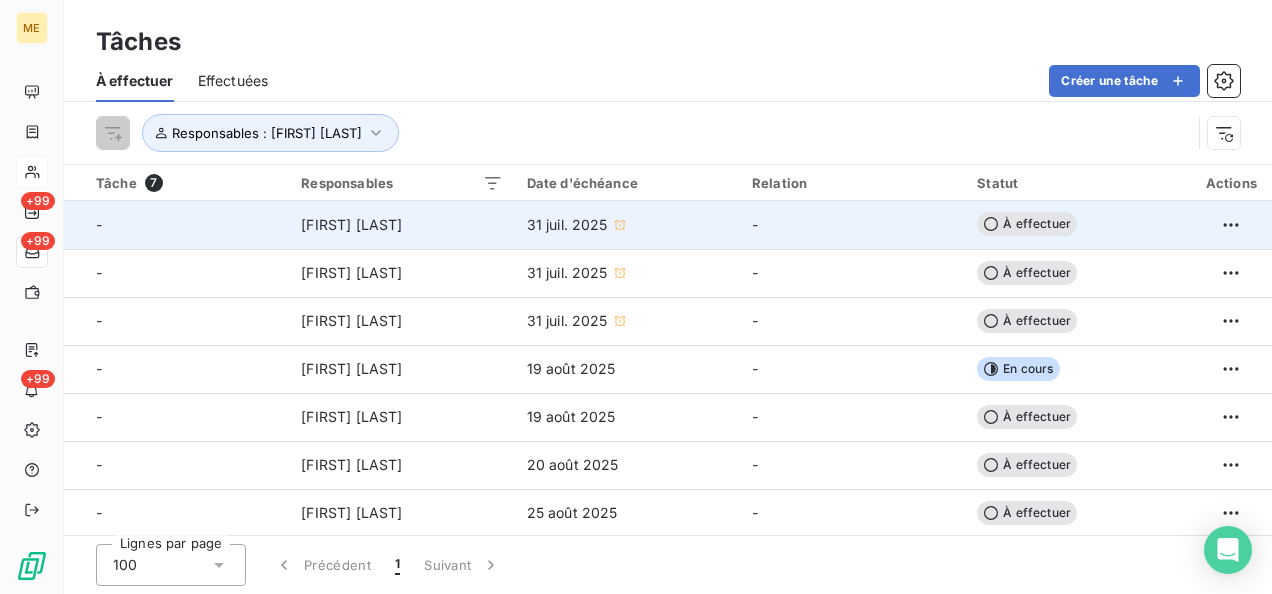 click on "31 juil. 2025" at bounding box center (567, 225) 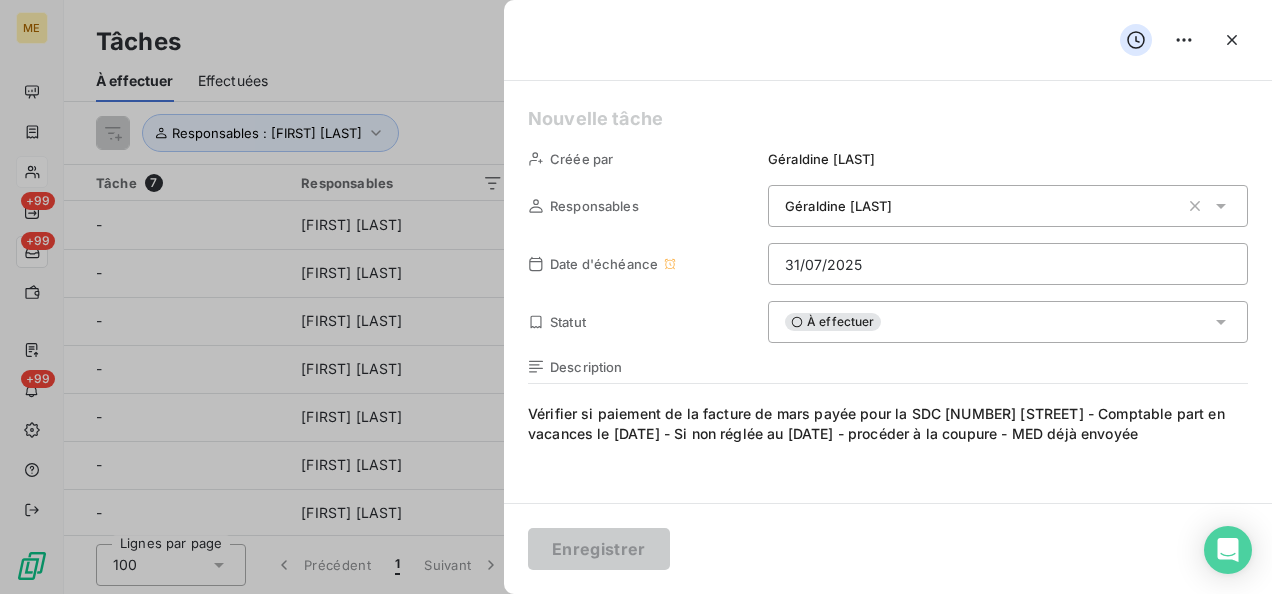 click 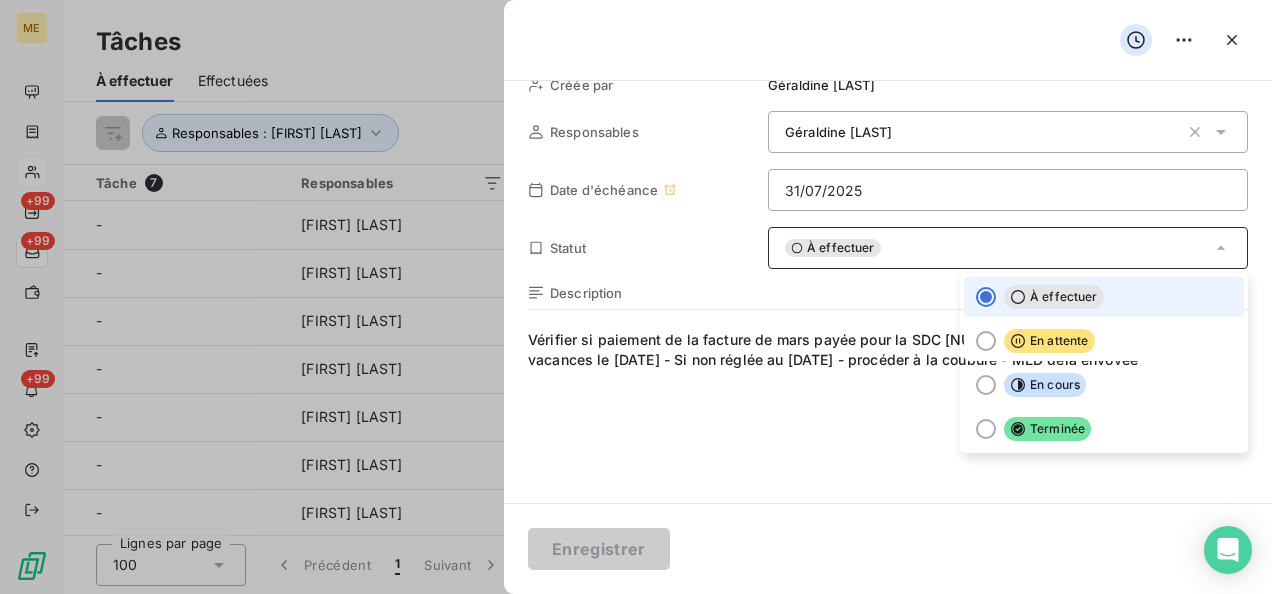 scroll, scrollTop: 100, scrollLeft: 0, axis: vertical 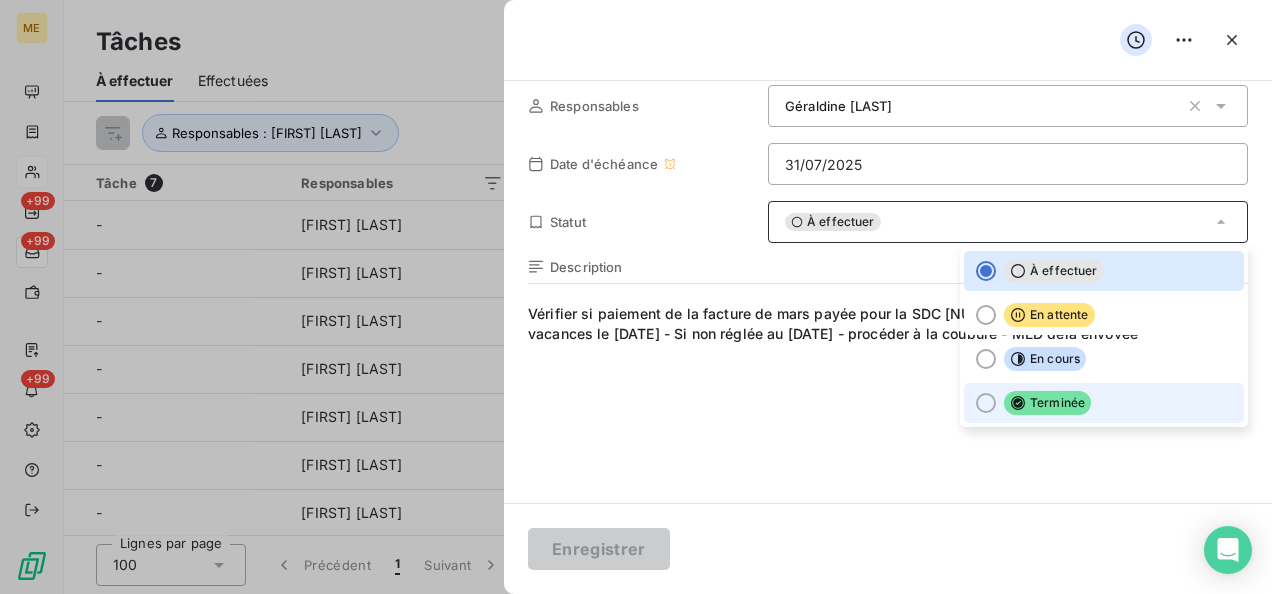 click at bounding box center [986, 403] 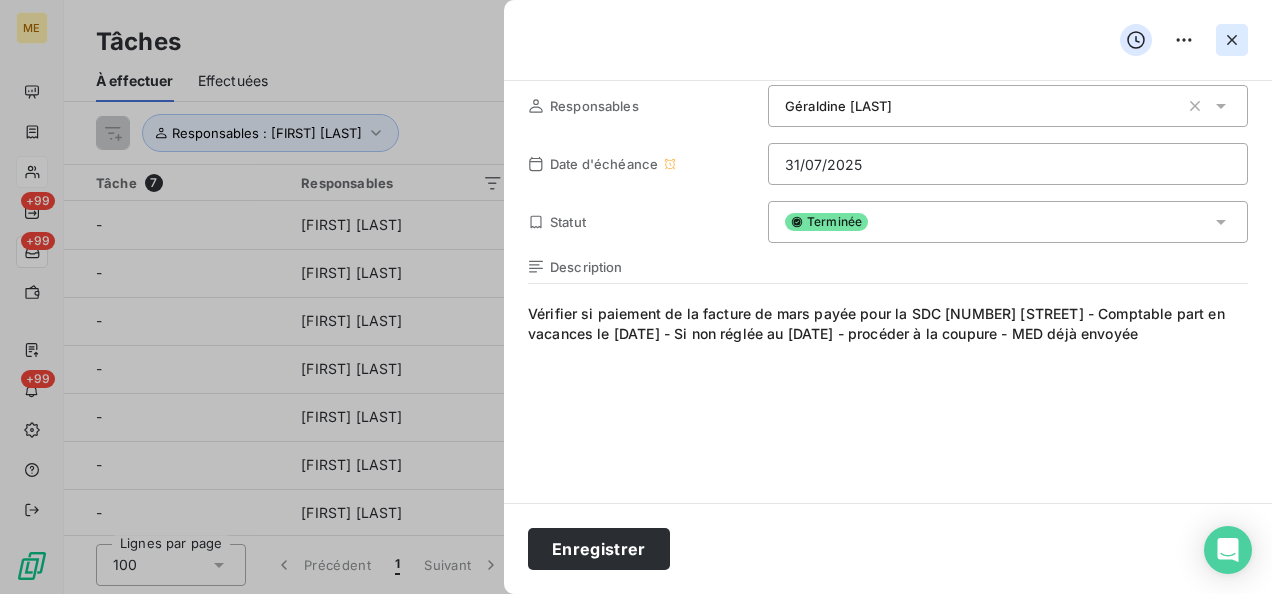 click 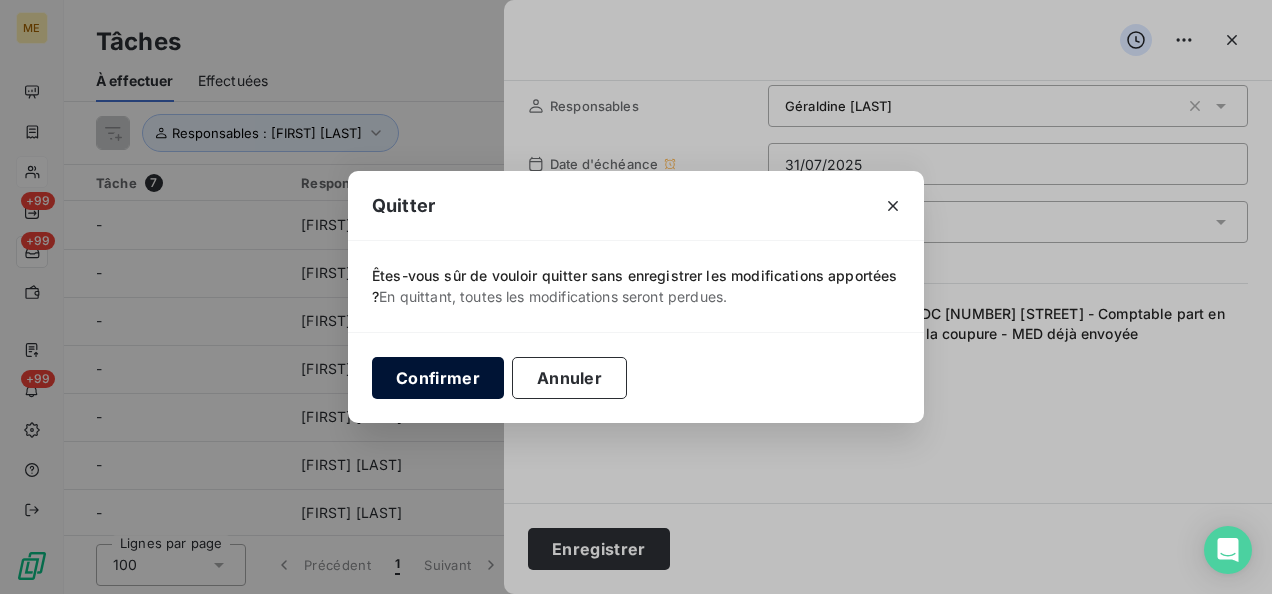 click on "Confirmer" at bounding box center (438, 378) 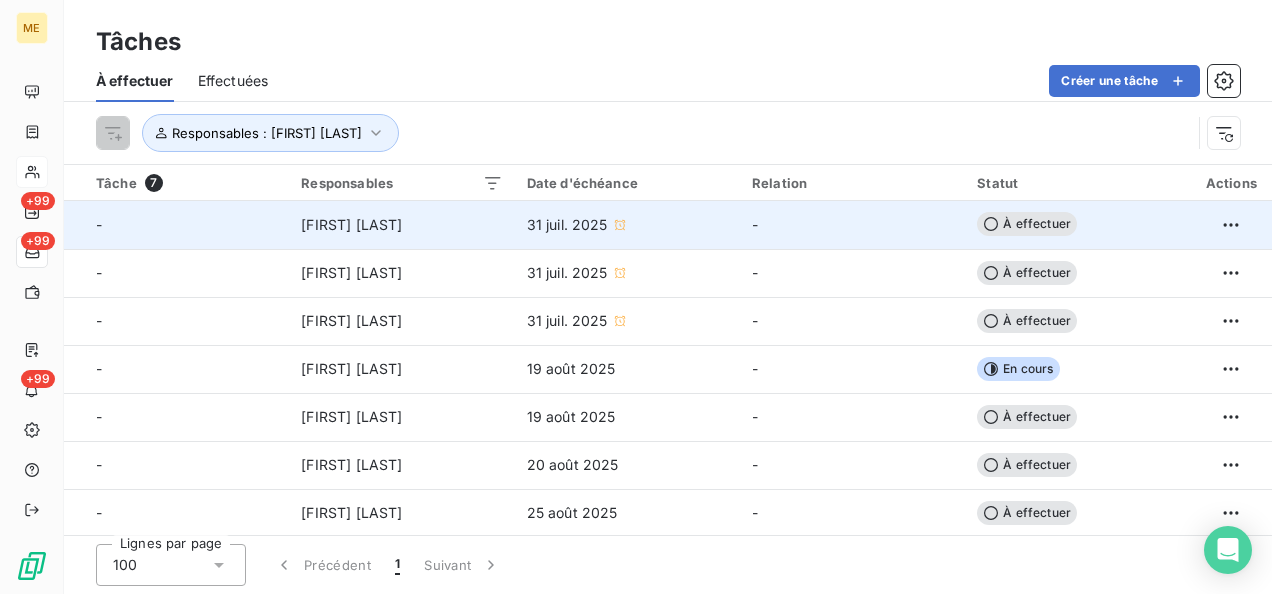 click on "31 juil. 2025" at bounding box center [567, 225] 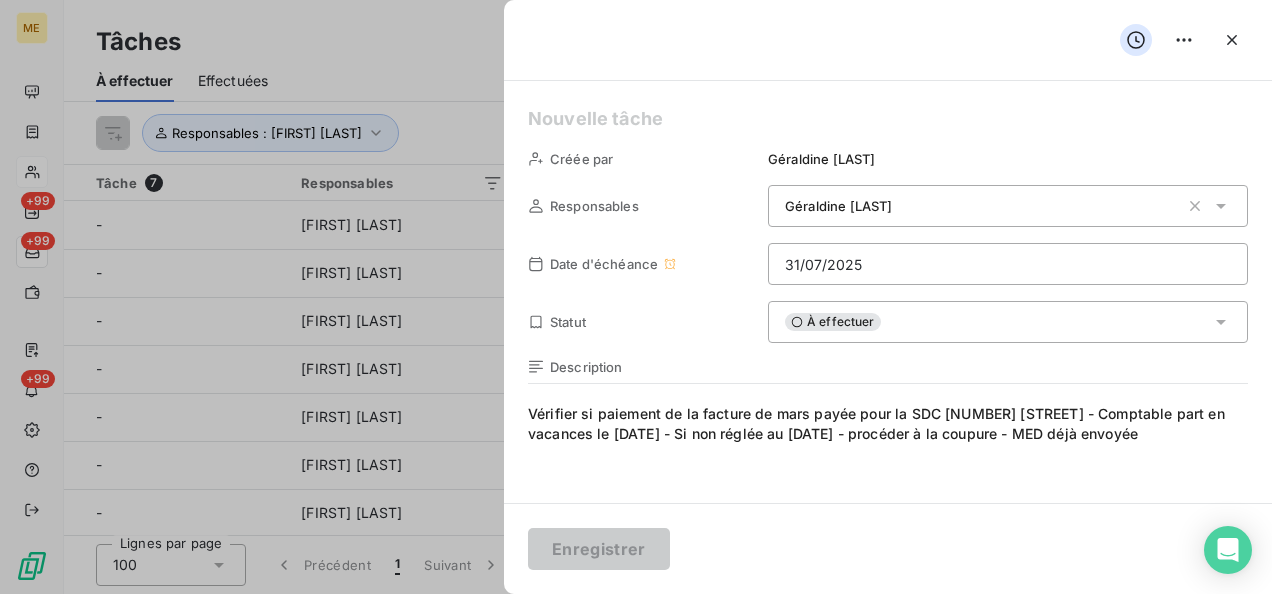 click on "À effectuer" at bounding box center (1008, 322) 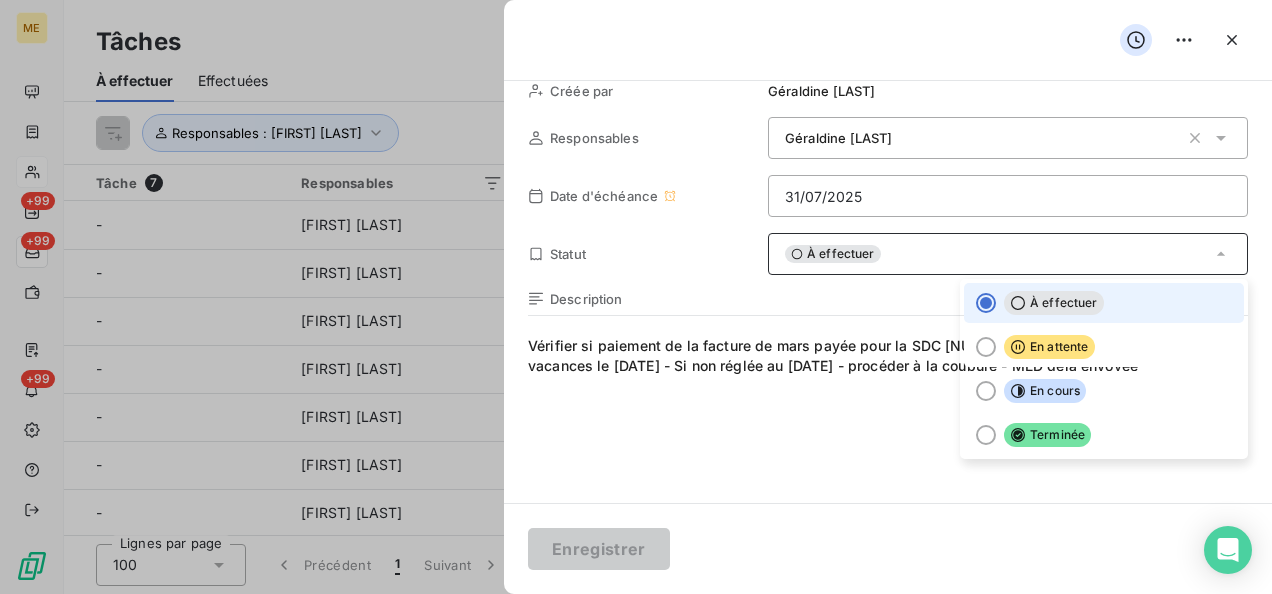 scroll, scrollTop: 200, scrollLeft: 0, axis: vertical 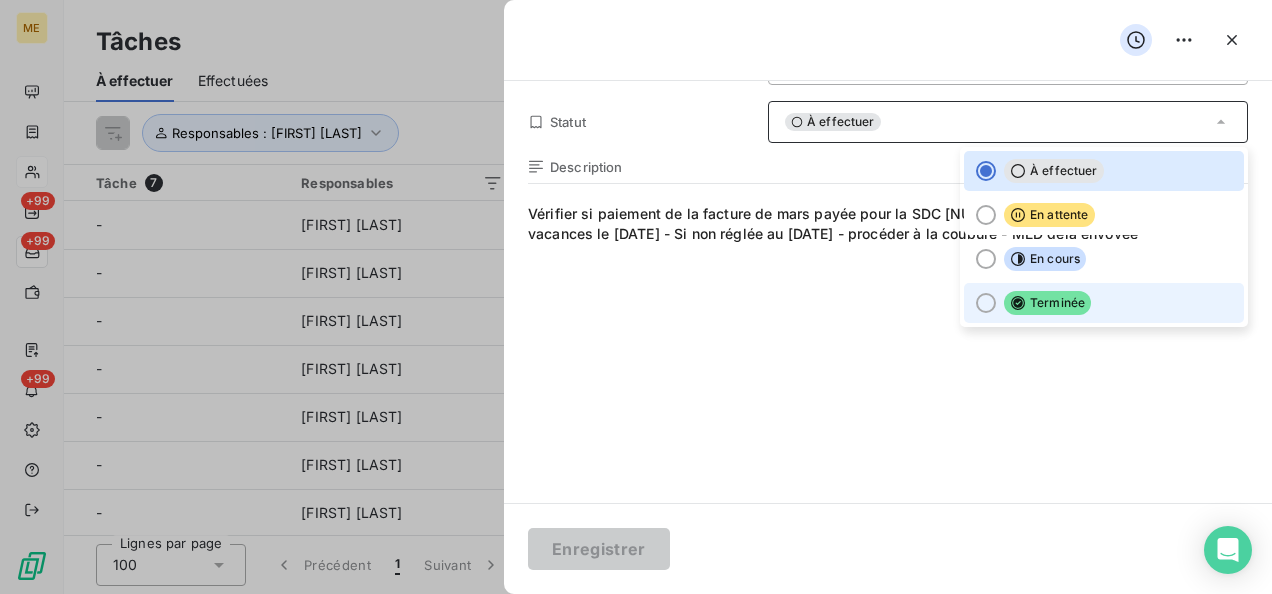 click at bounding box center [986, 303] 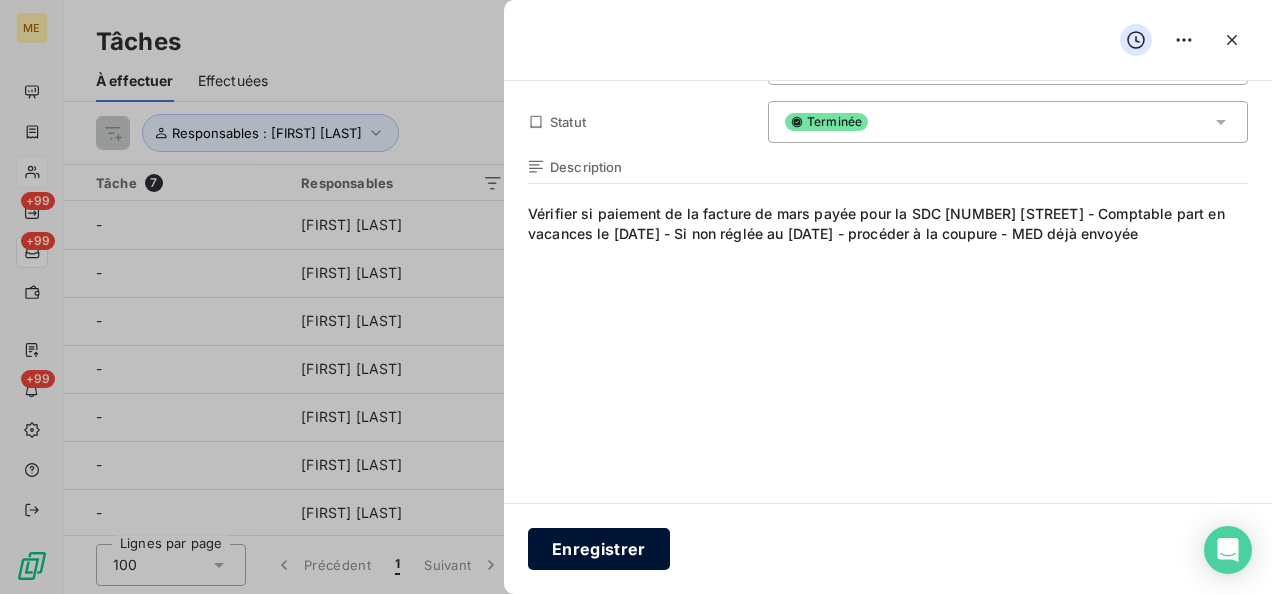 click on "Enregistrer" at bounding box center [599, 549] 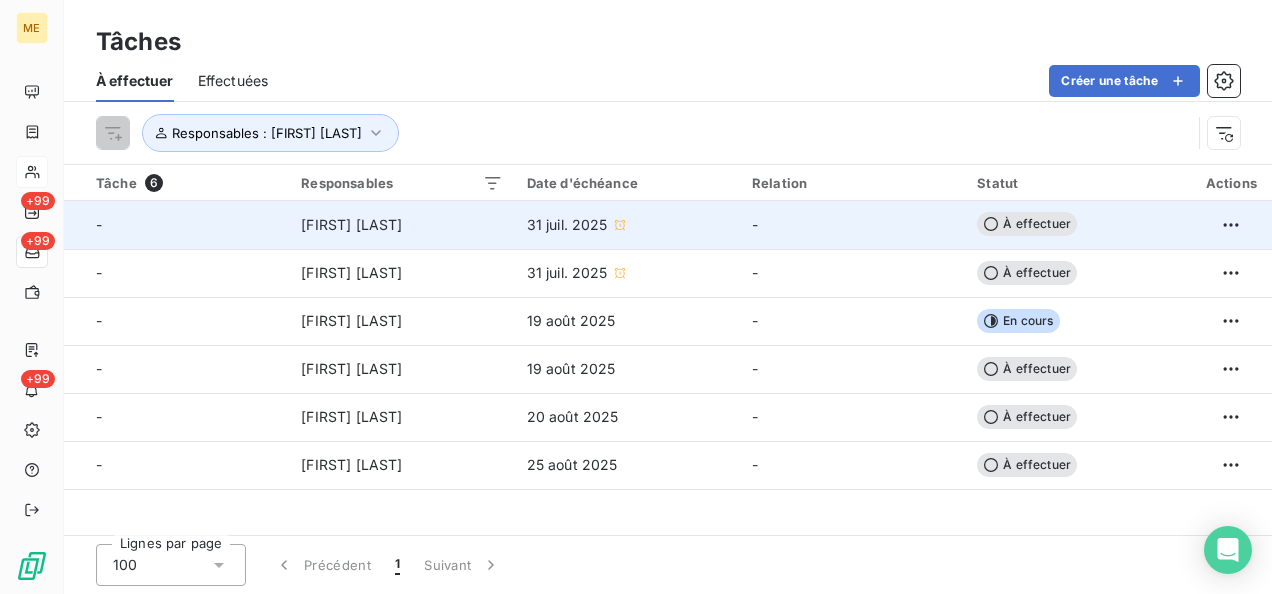 click on "31 juil. 2025" at bounding box center [567, 225] 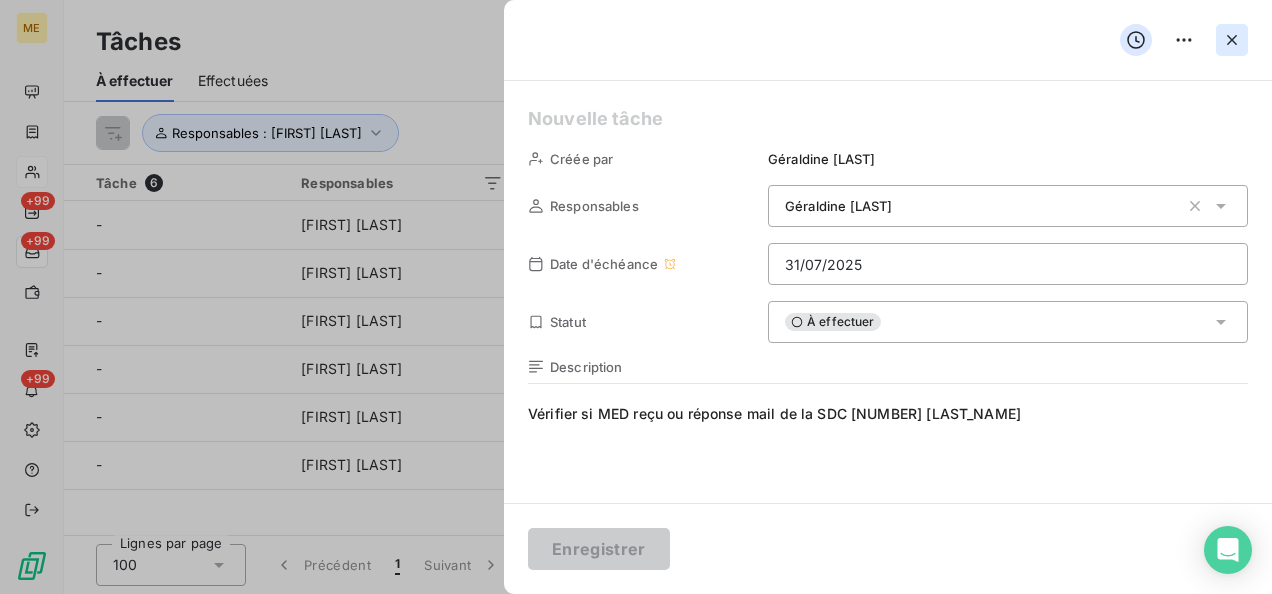 click 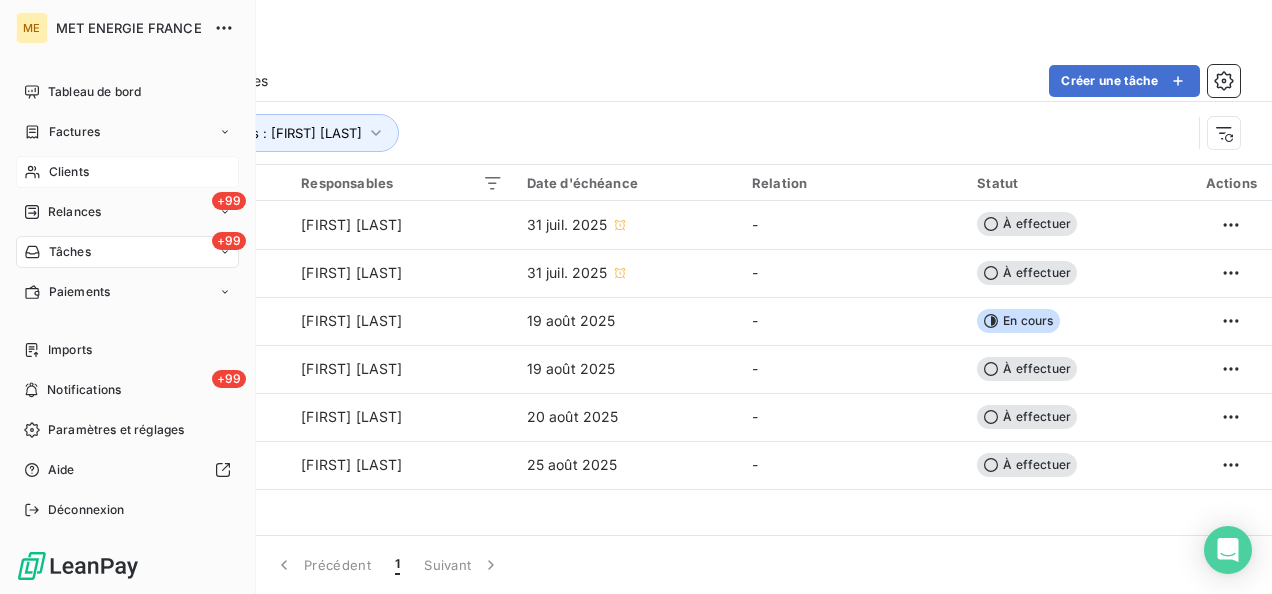 click on "Clients" at bounding box center [69, 172] 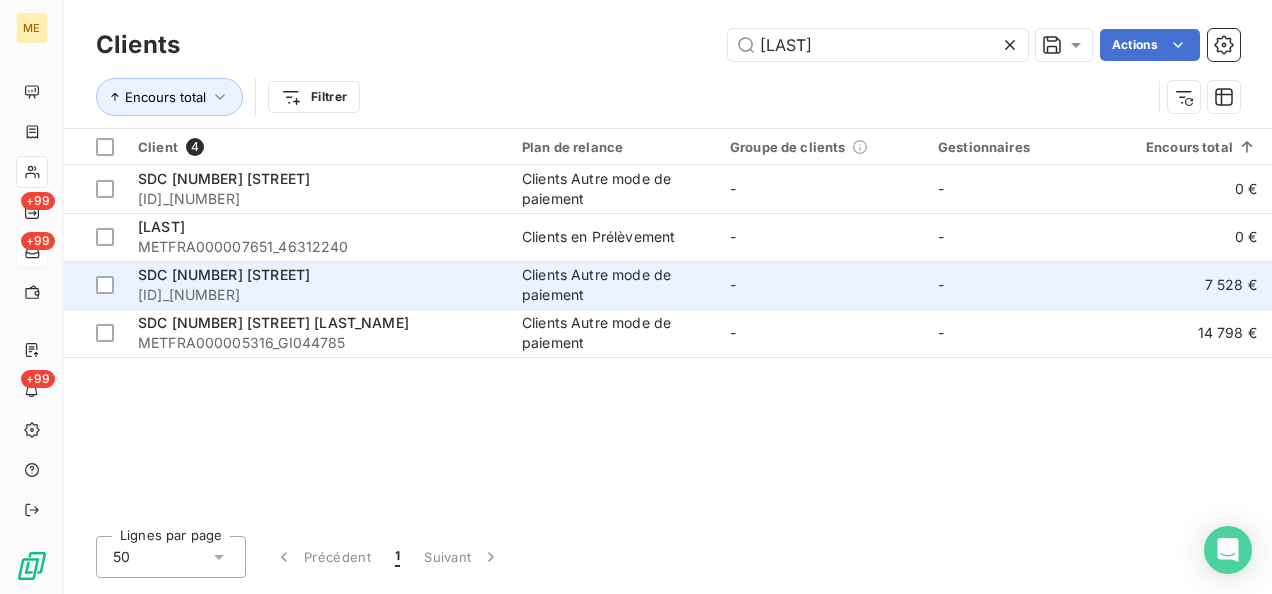 click on "SDC [NUMBER] [STREET]" at bounding box center (224, 274) 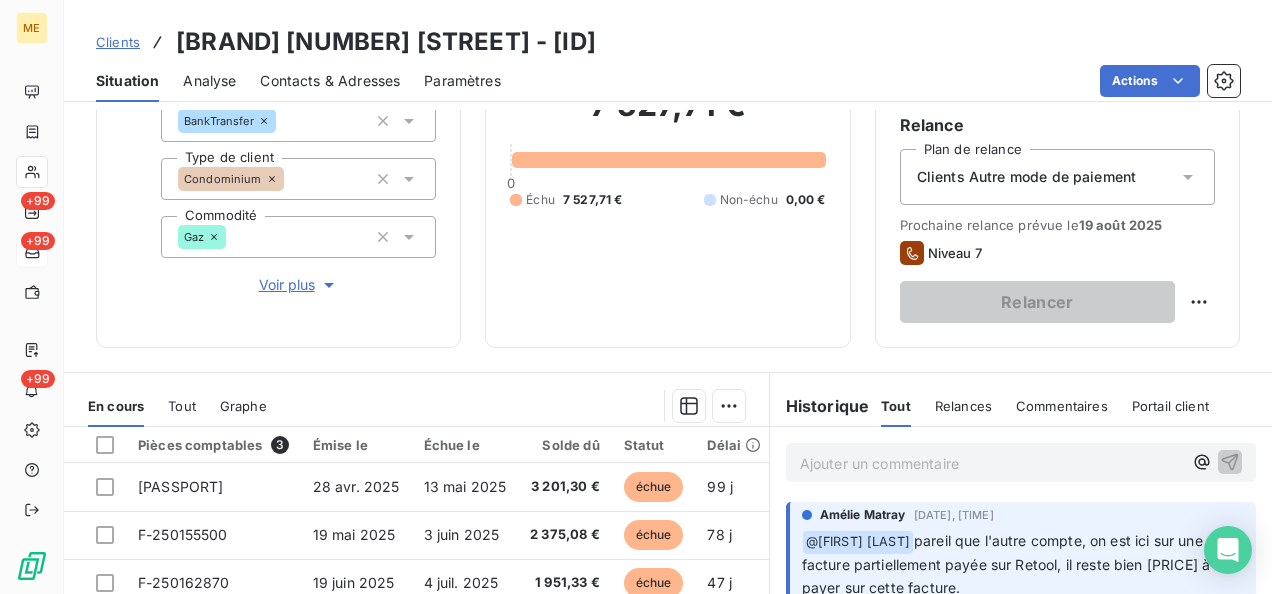 scroll, scrollTop: 400, scrollLeft: 0, axis: vertical 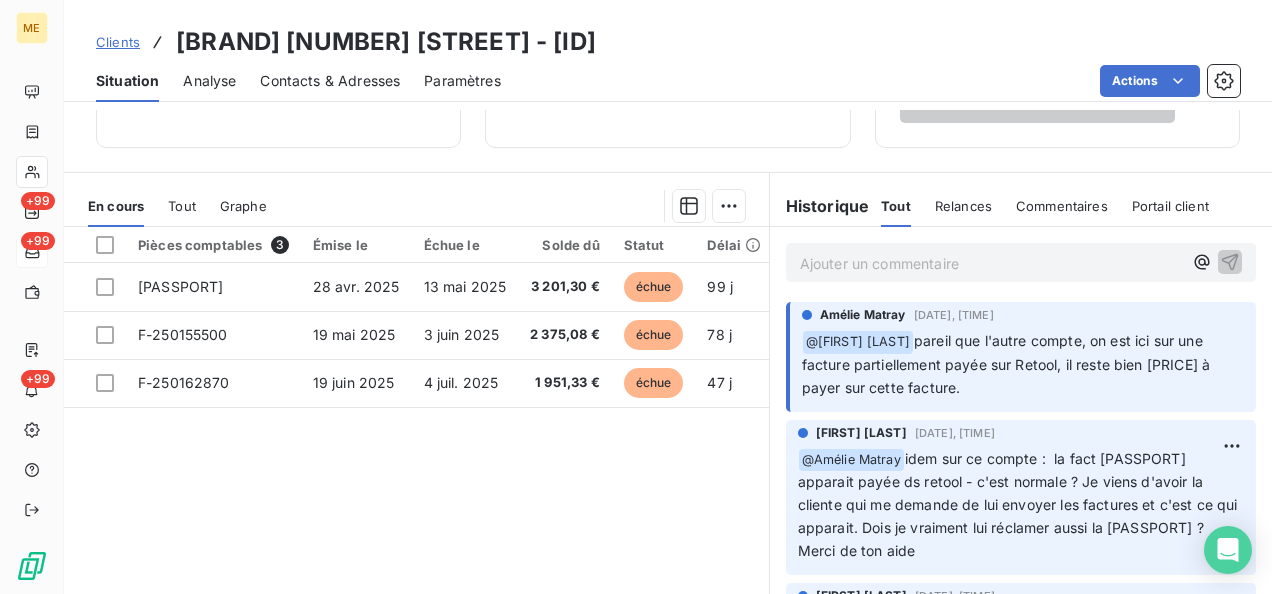 click on "Contacts & Adresses" at bounding box center (330, 81) 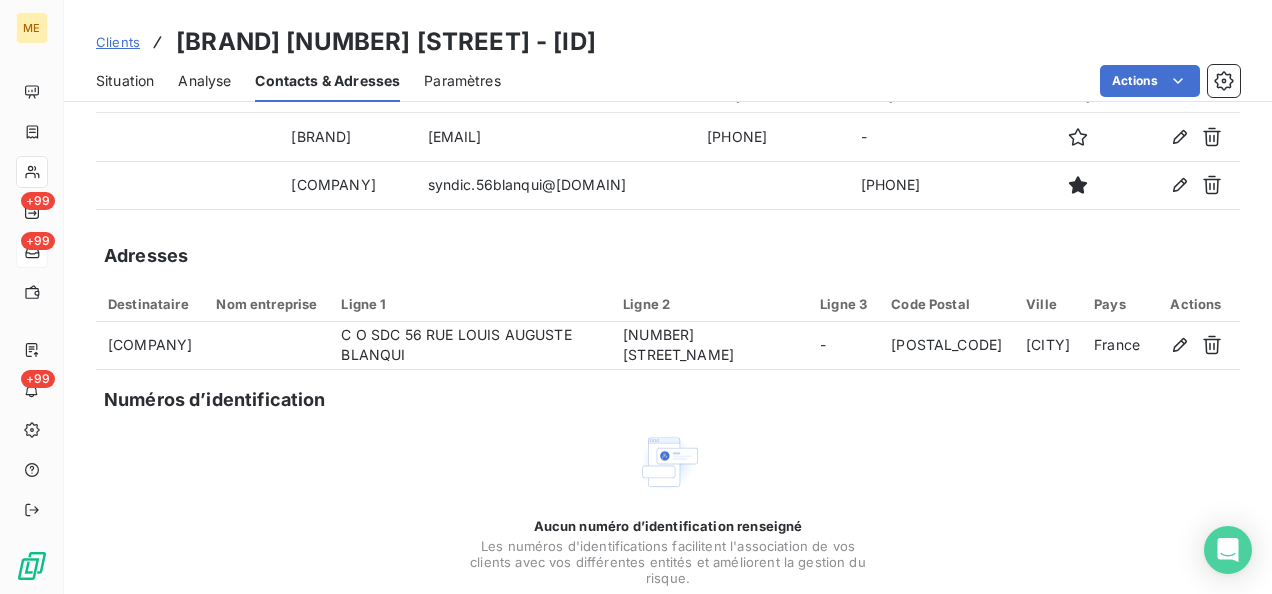 scroll, scrollTop: 0, scrollLeft: 0, axis: both 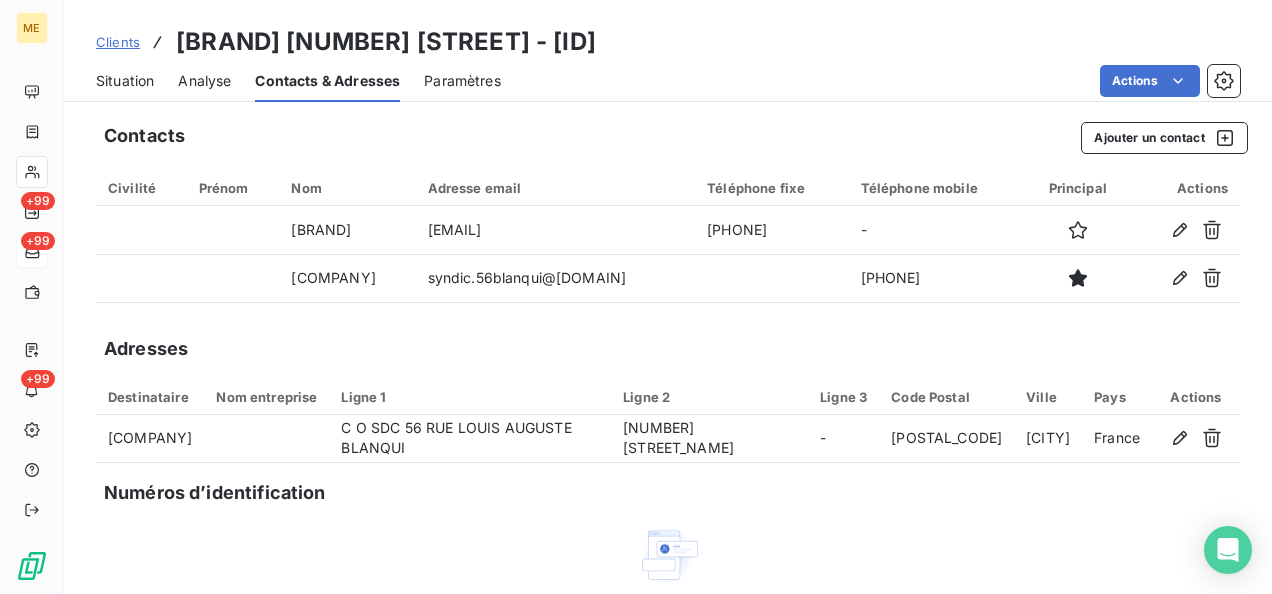 click on "Situation" at bounding box center (125, 81) 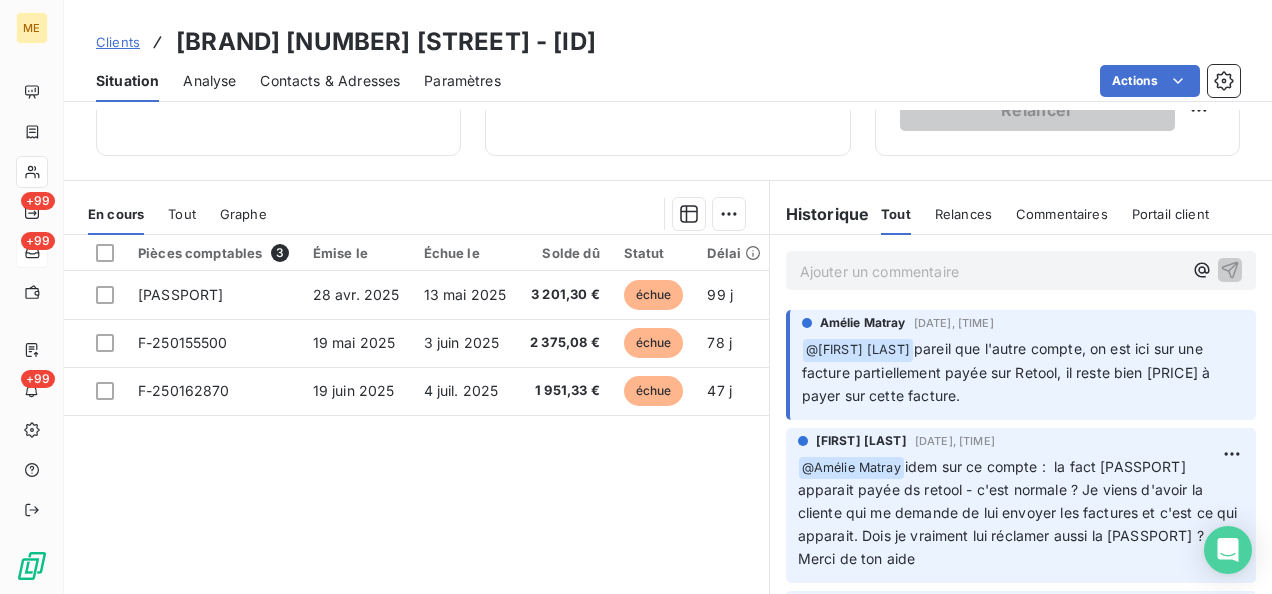 scroll, scrollTop: 400, scrollLeft: 0, axis: vertical 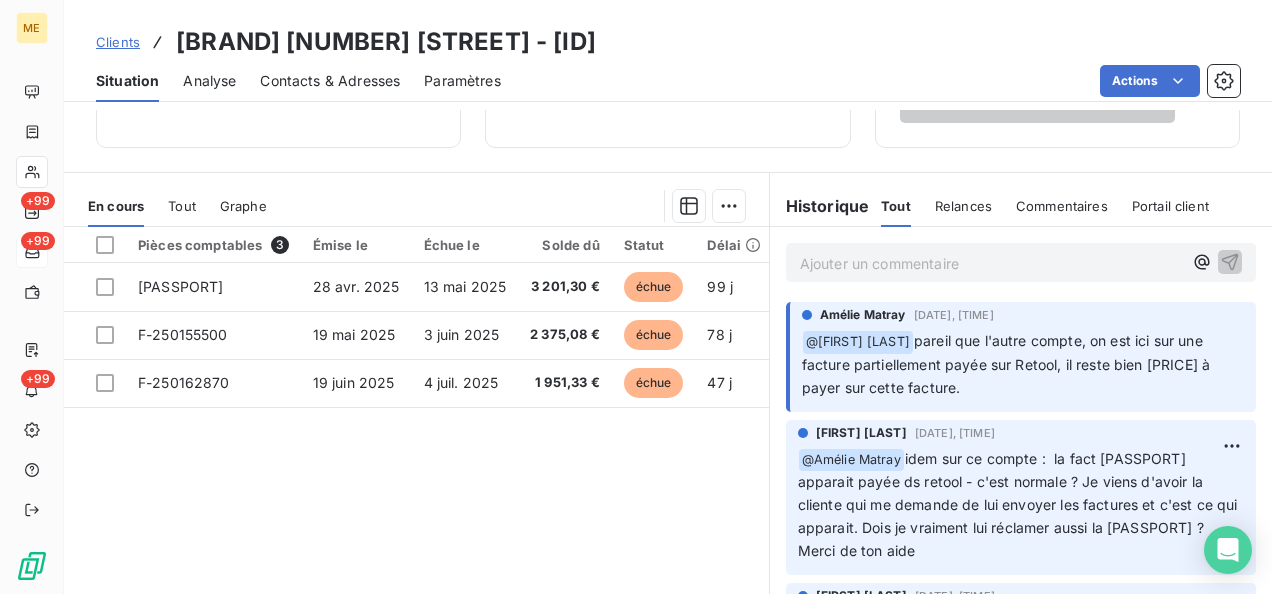 drag, startPoint x: 175, startPoint y: 34, endPoint x: 1038, endPoint y: 45, distance: 863.0701 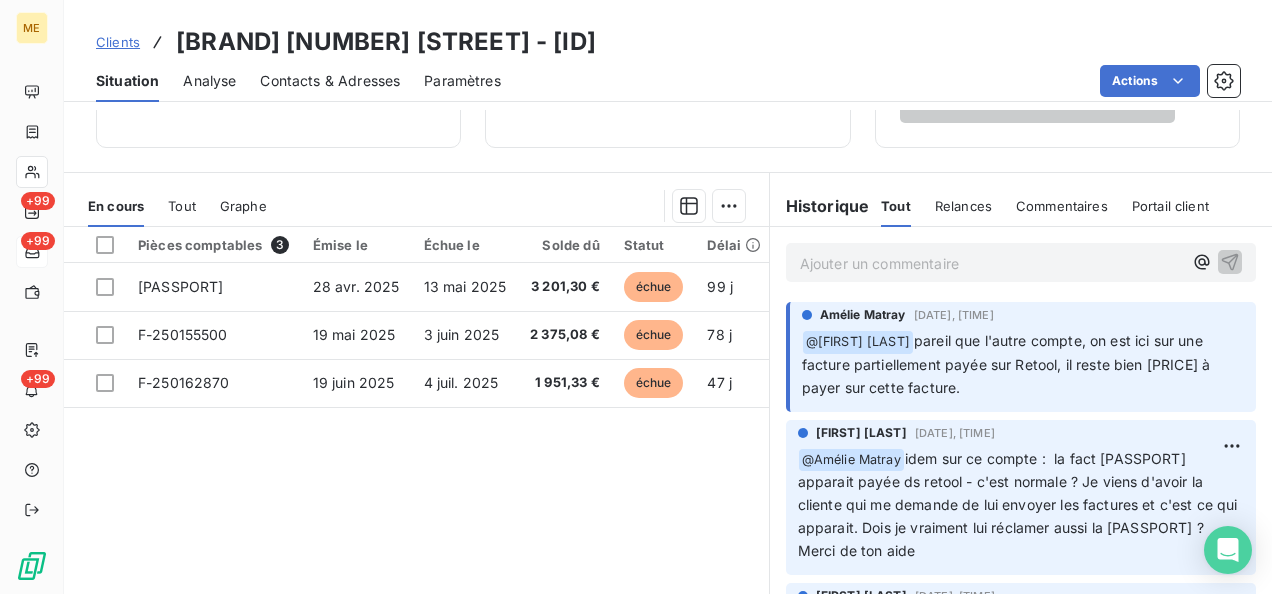 click on "Clients SDC [NUMBER] [STREET] - METFRA000002914_GI044787" at bounding box center [668, 42] 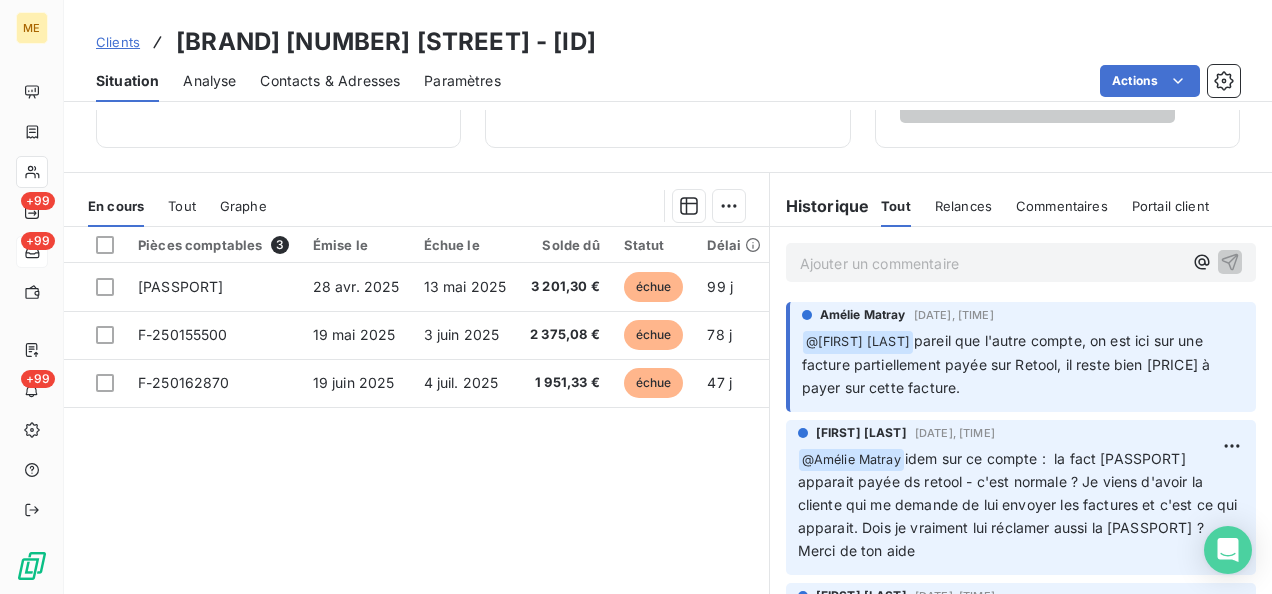 copy on "[BRAND] [NUMBER] [STREET] - [ID]" 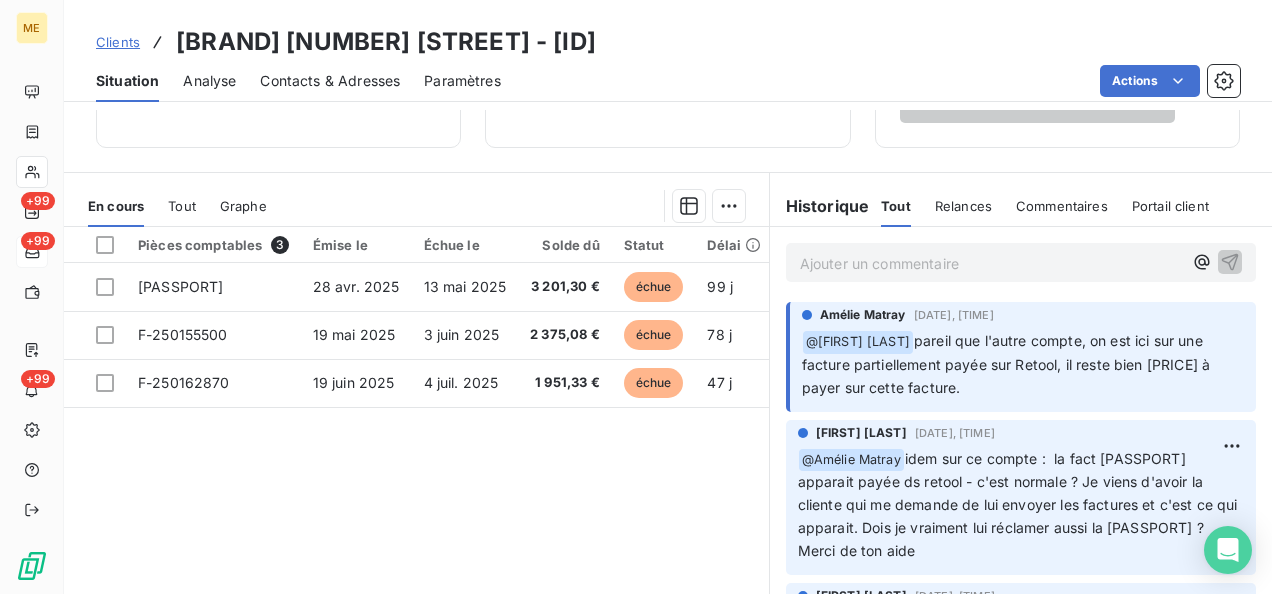 click on "Ajouter un commentaire ﻿" at bounding box center (991, 263) 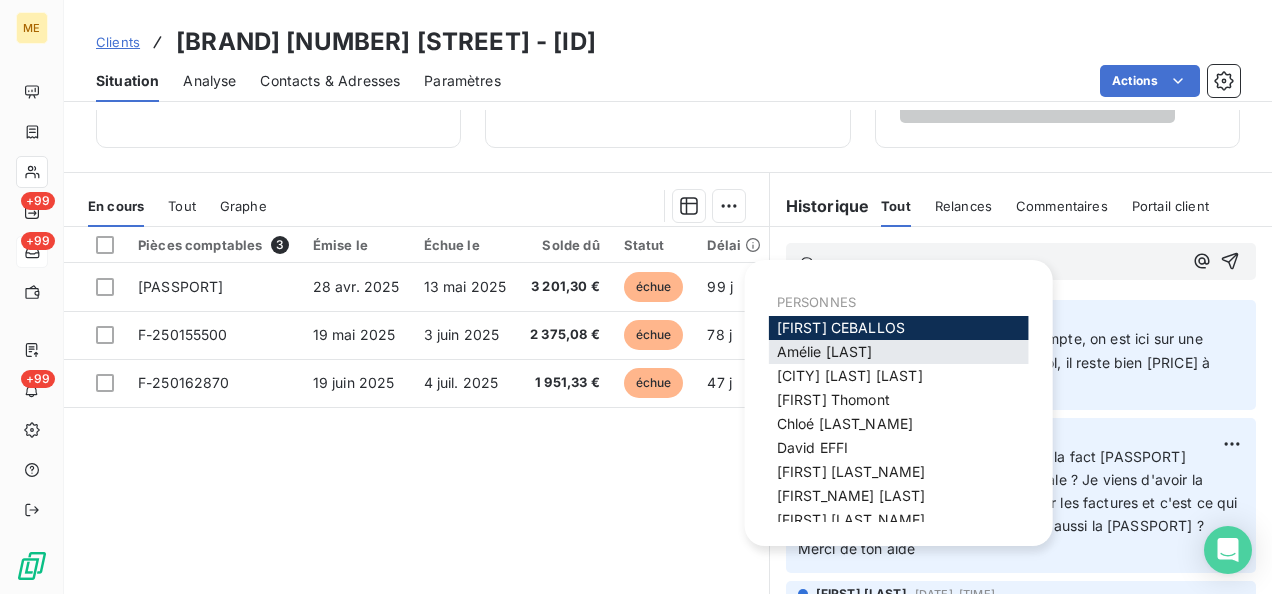 click on "[FIRST] [LAST]" at bounding box center [825, 351] 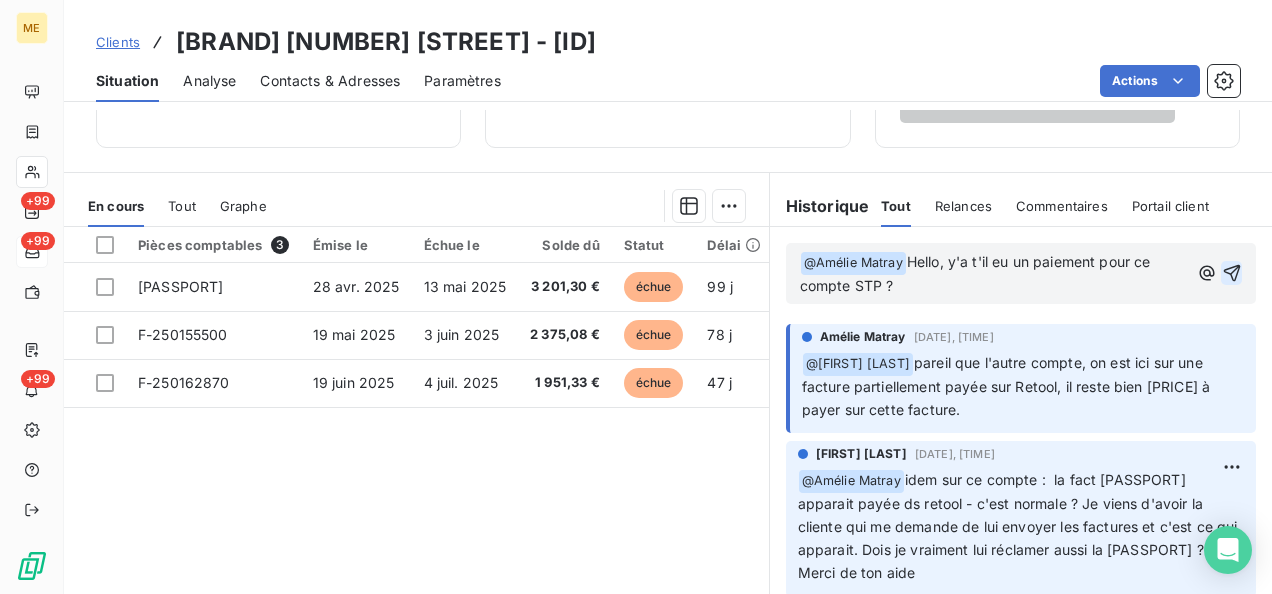 click 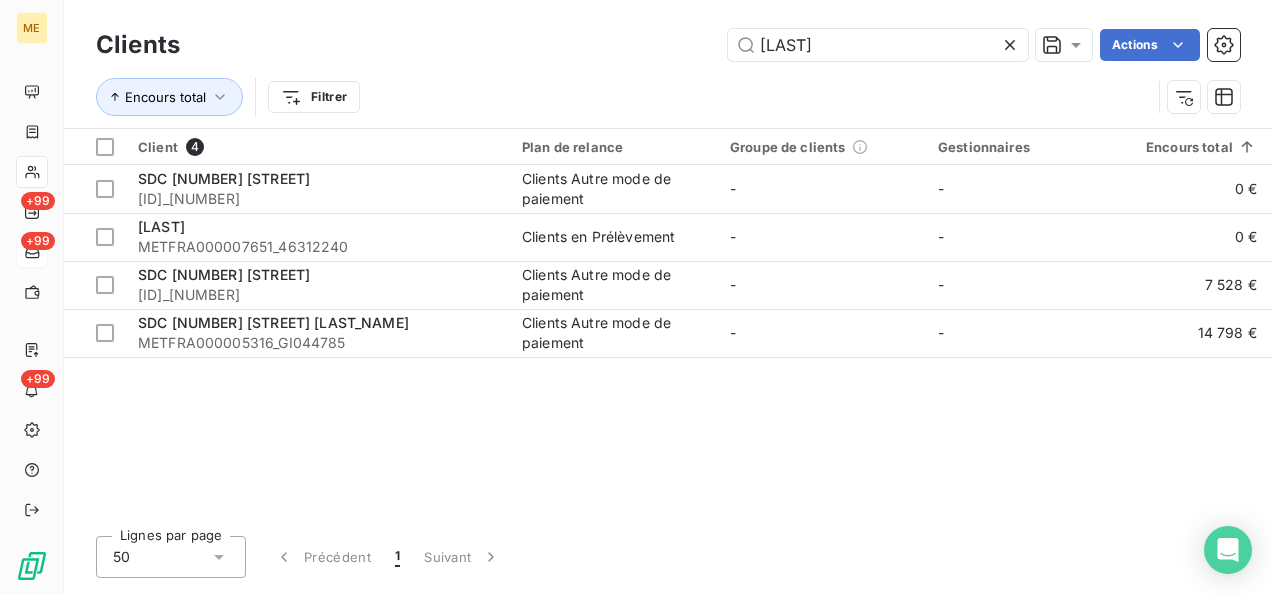 drag, startPoint x: 854, startPoint y: 44, endPoint x: 676, endPoint y: 40, distance: 178.04494 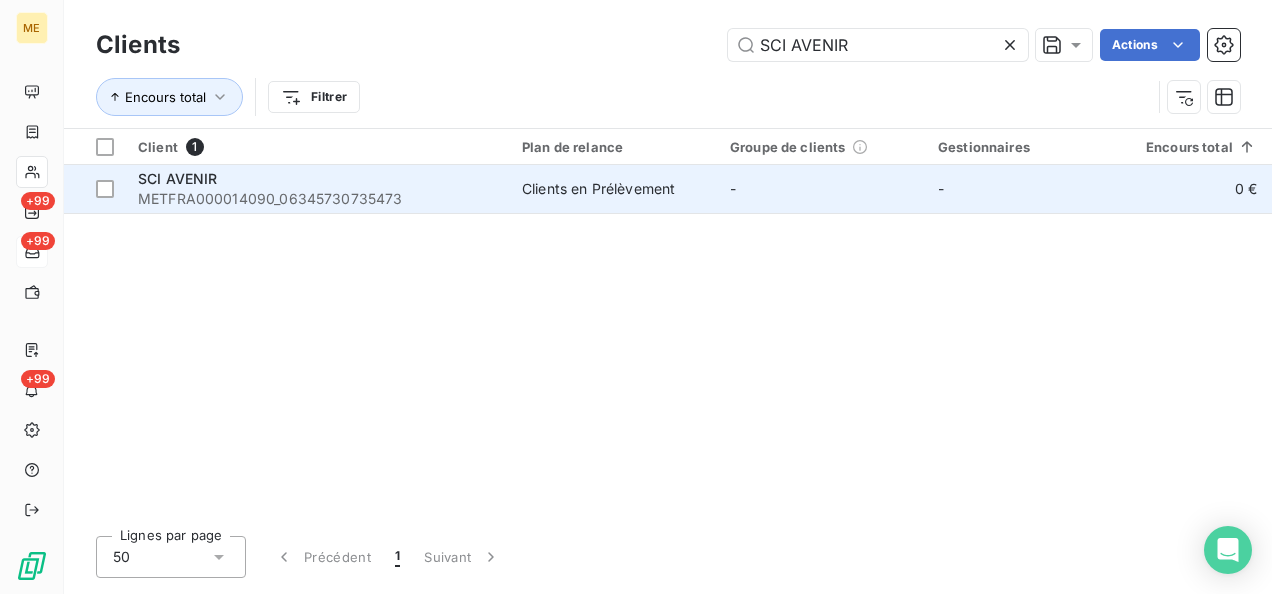 type on "SCI AVENIR" 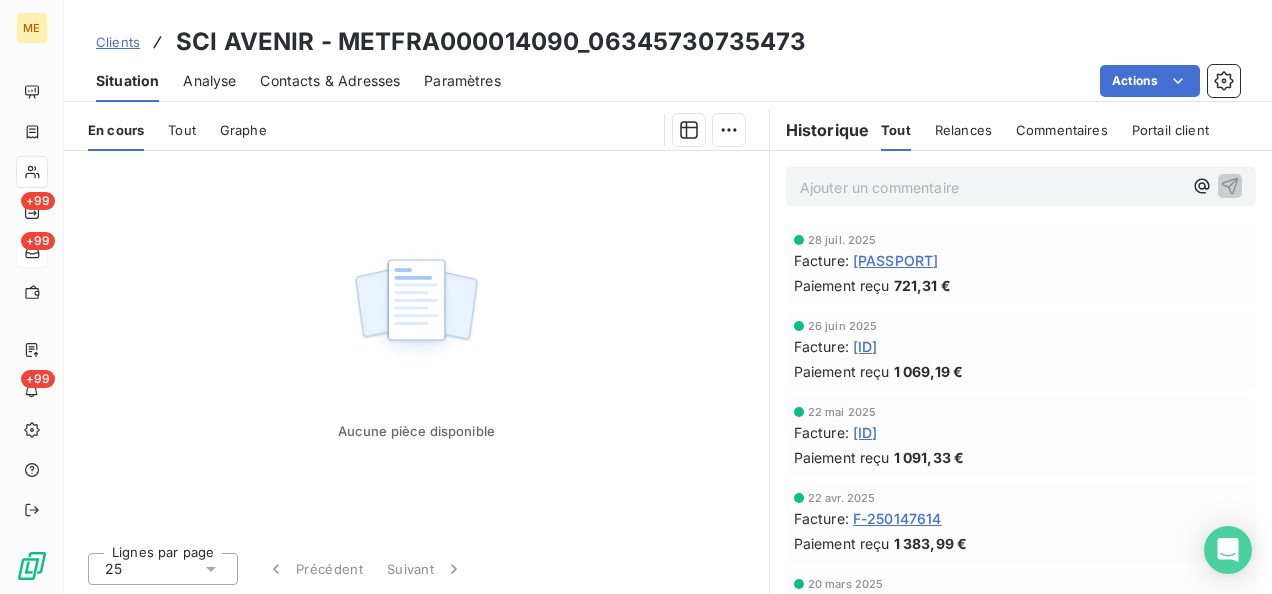 scroll, scrollTop: 546, scrollLeft: 0, axis: vertical 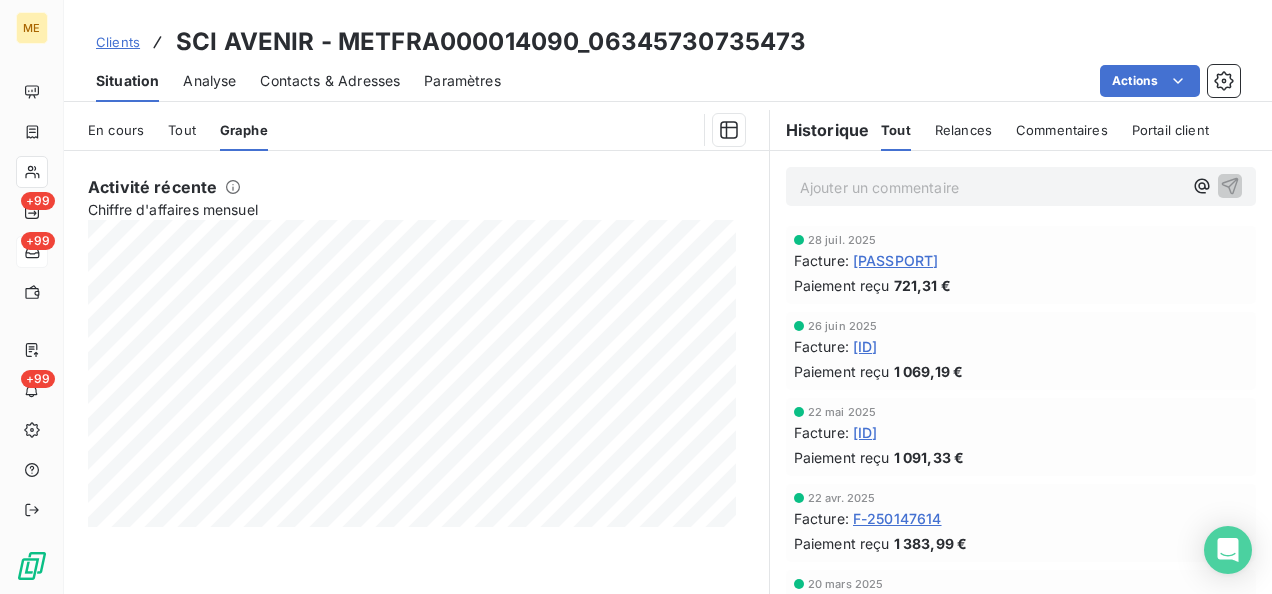 click on "Clients" at bounding box center [118, 42] 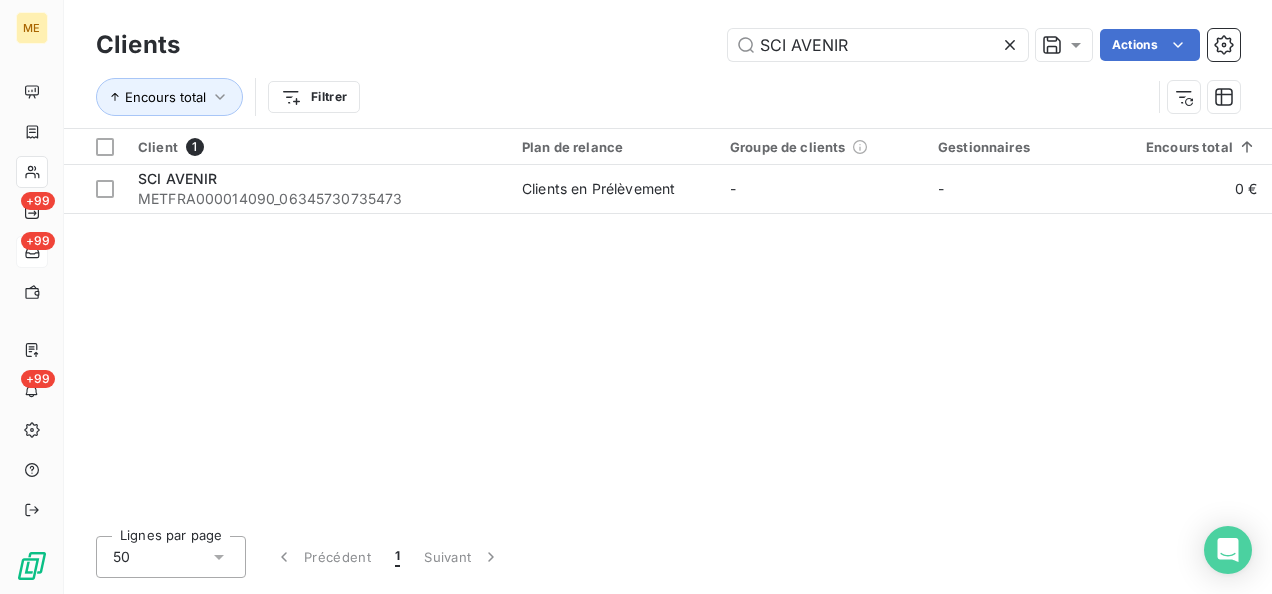 drag, startPoint x: 794, startPoint y: 43, endPoint x: 710, endPoint y: 38, distance: 84.14868 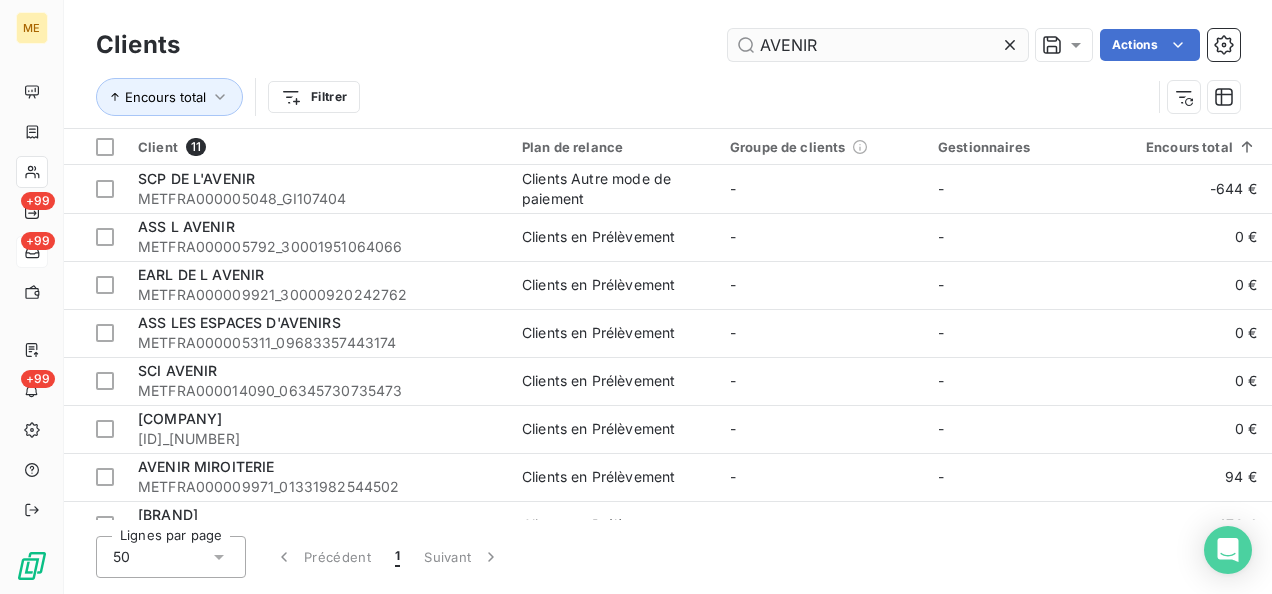 click on "AVENIR" at bounding box center [878, 45] 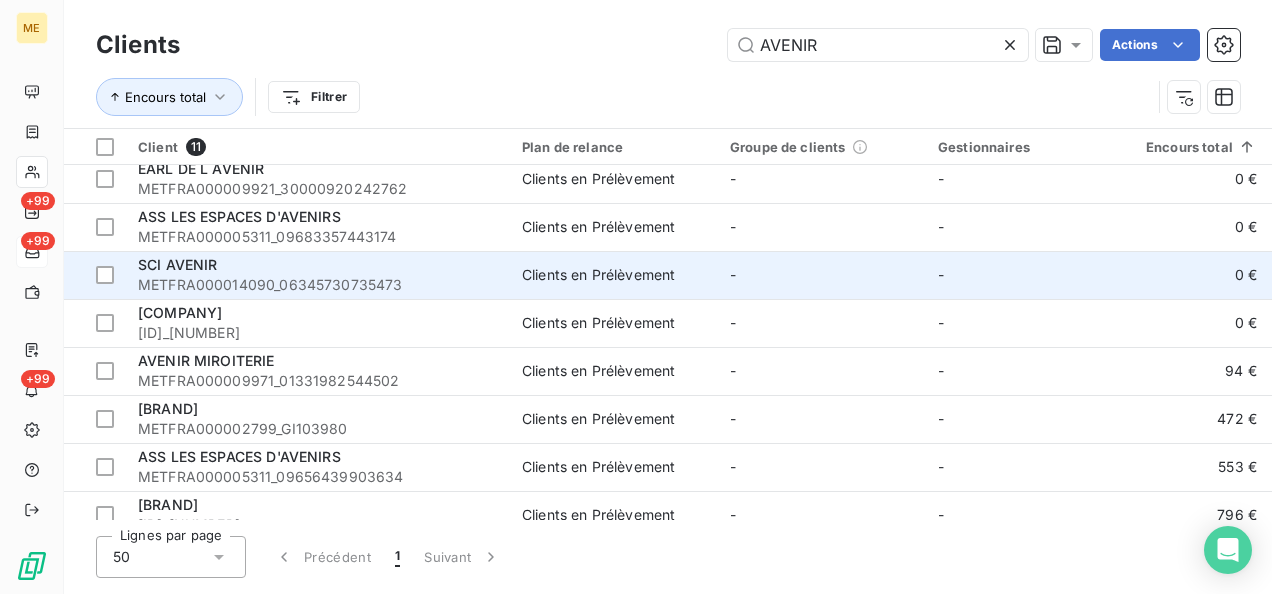 scroll, scrollTop: 181, scrollLeft: 0, axis: vertical 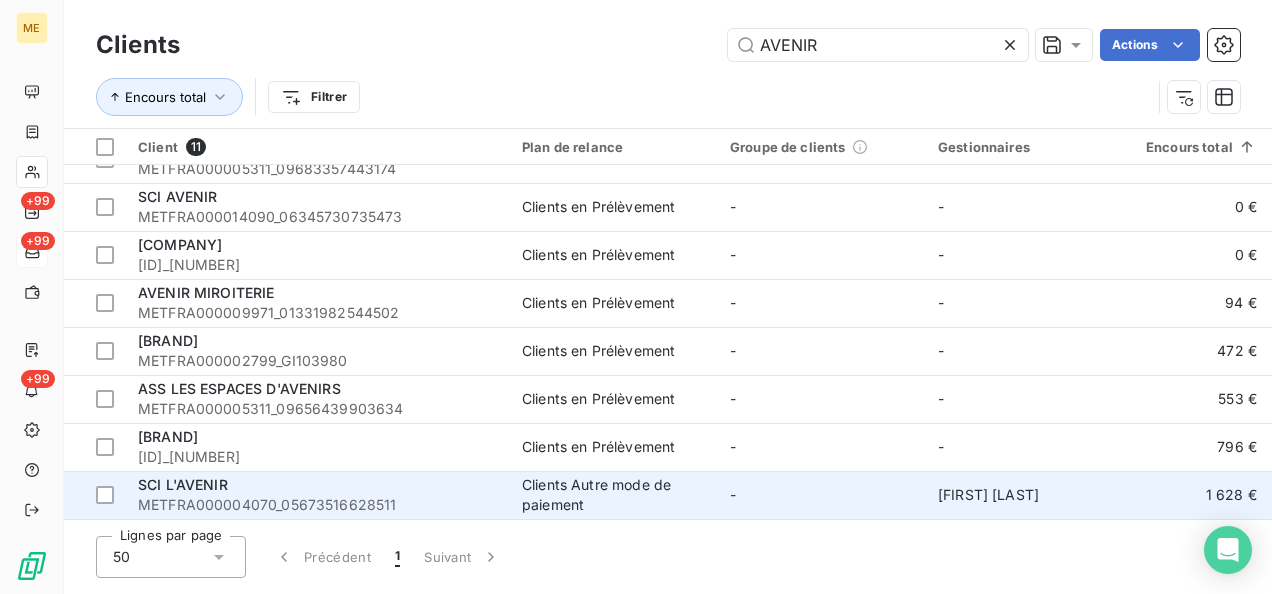 type on "AVENIR" 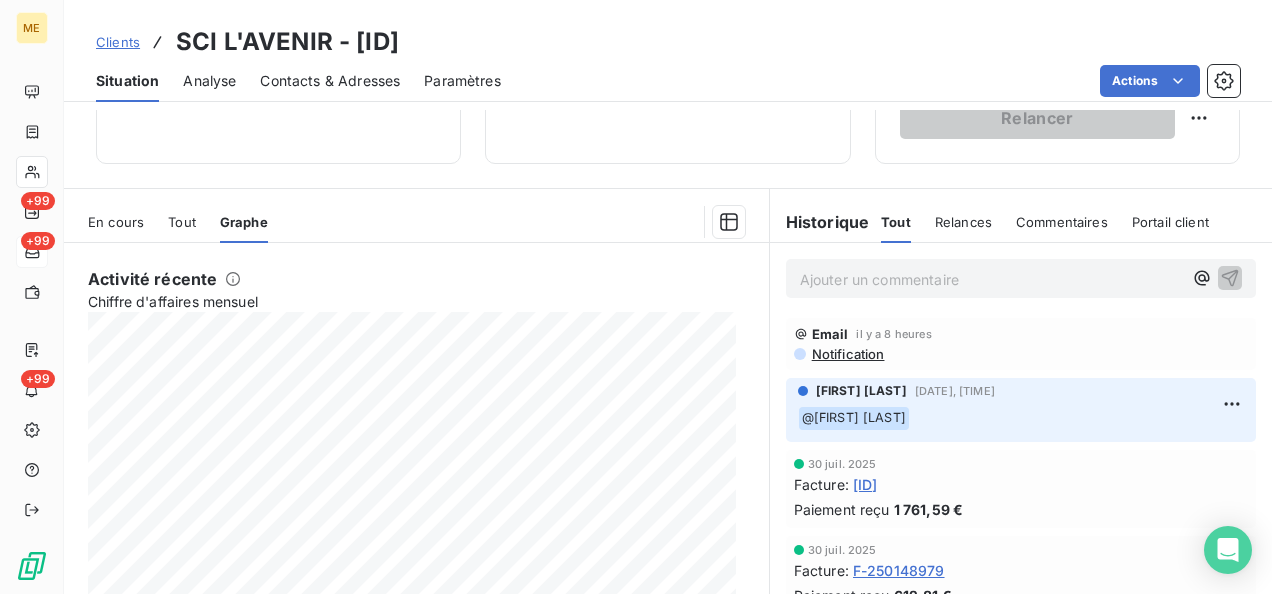 scroll, scrollTop: 416, scrollLeft: 0, axis: vertical 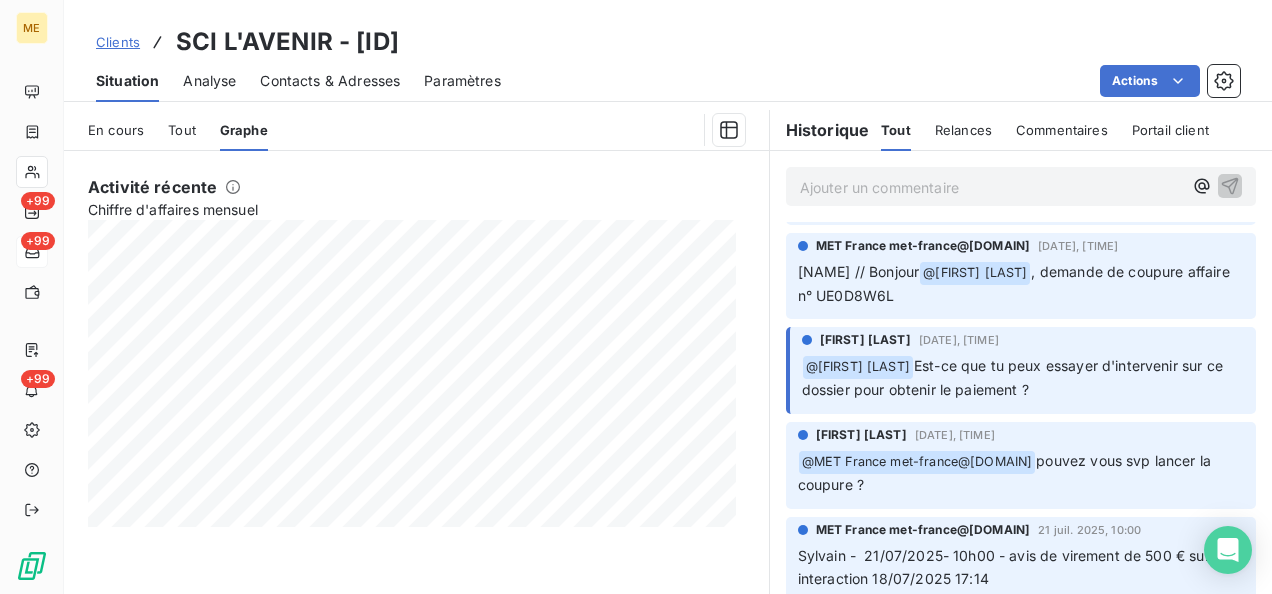 click on "Contacts & Adresses" at bounding box center [330, 81] 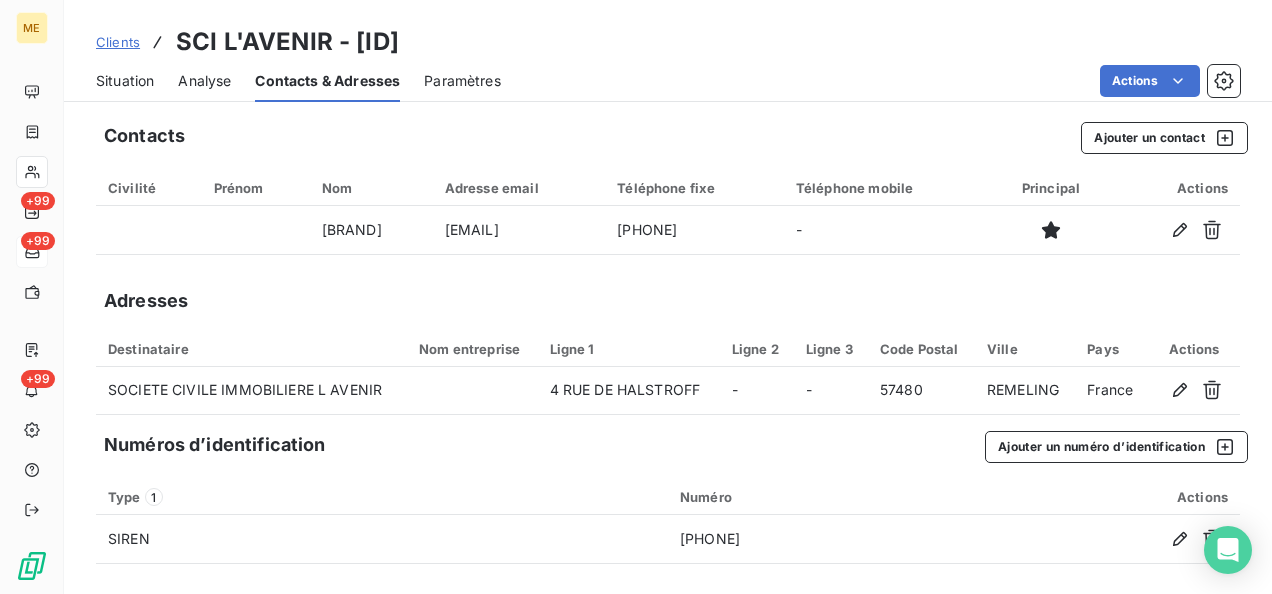 click on "Situation" at bounding box center (125, 81) 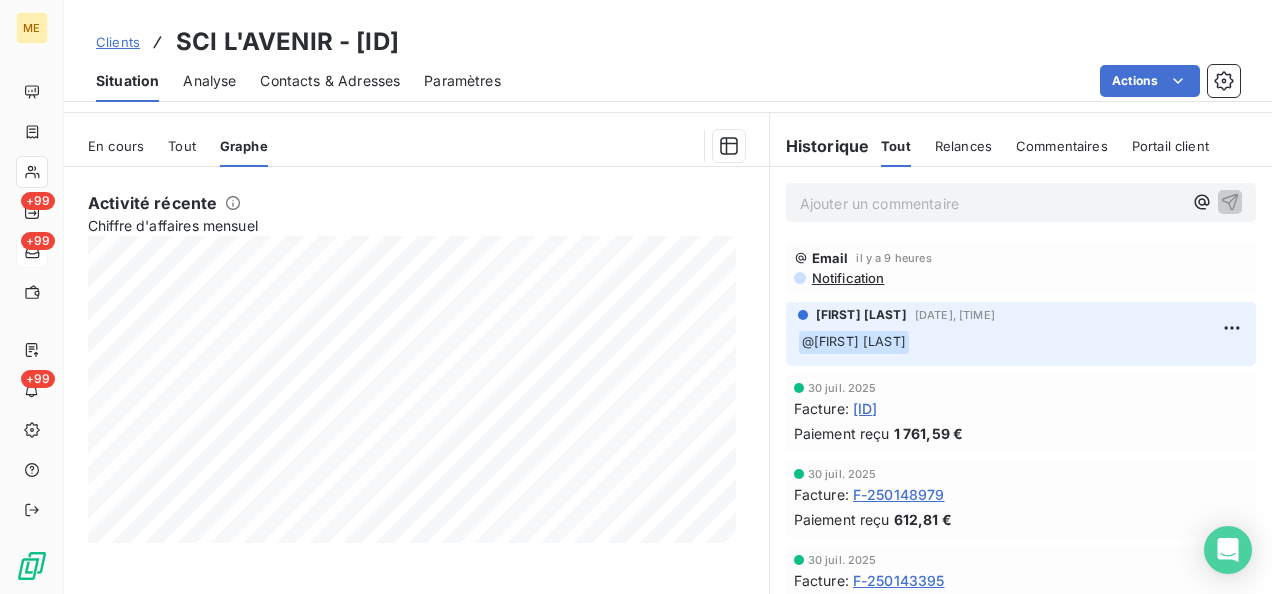 scroll, scrollTop: 616, scrollLeft: 0, axis: vertical 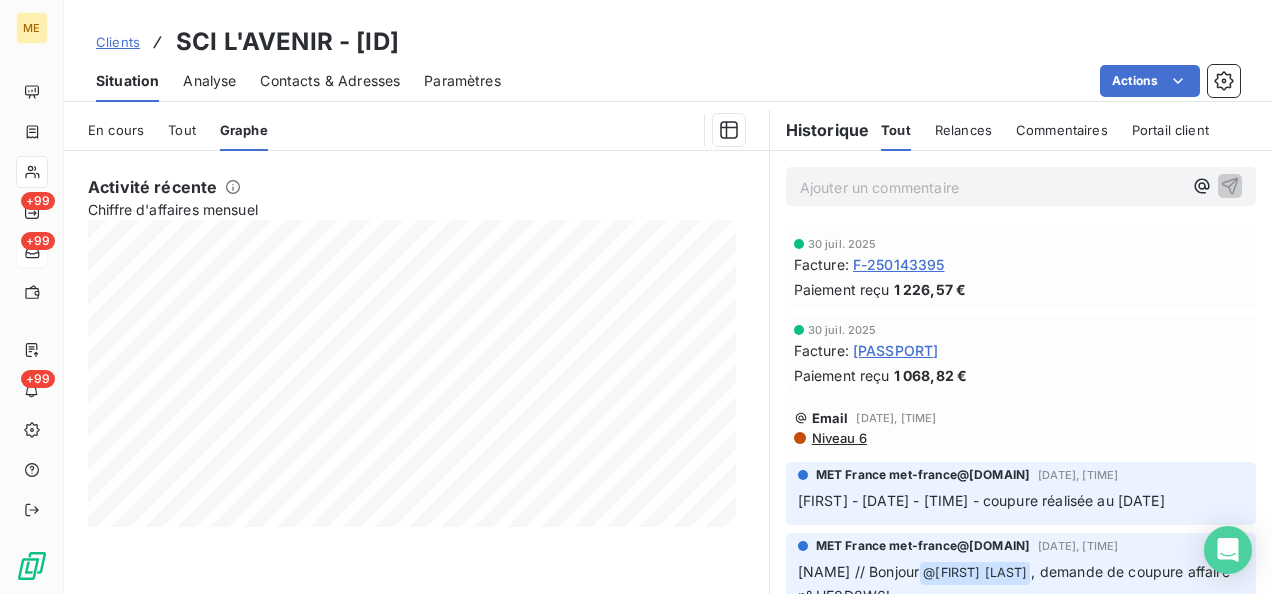 click on "En cours" at bounding box center [116, 130] 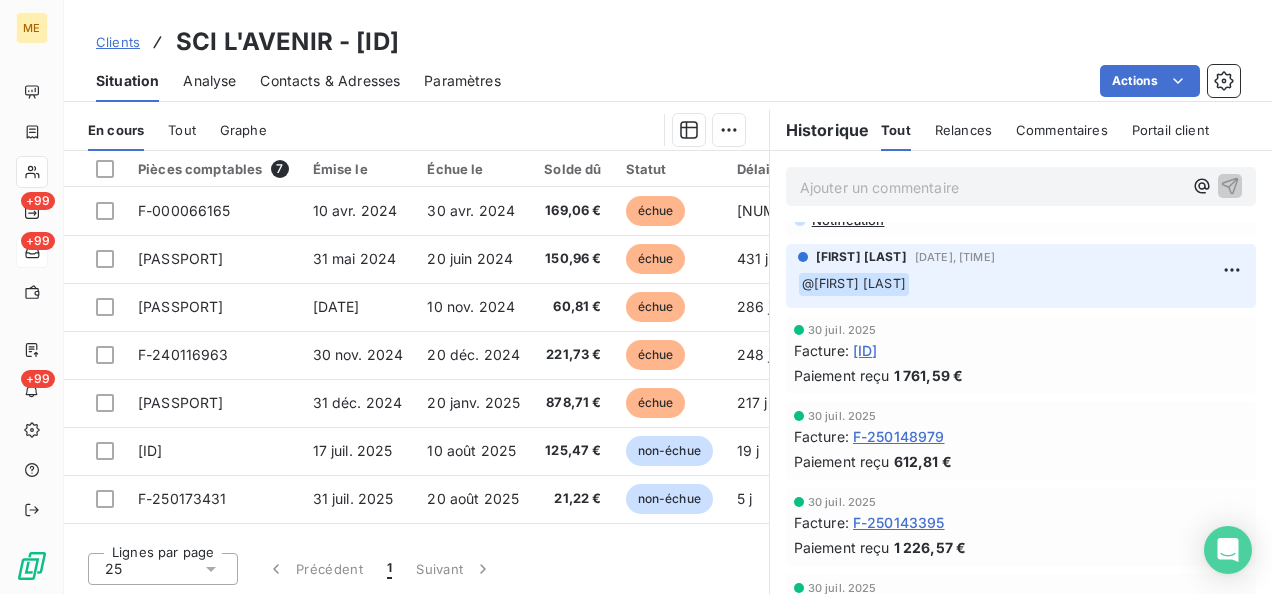 scroll, scrollTop: 0, scrollLeft: 0, axis: both 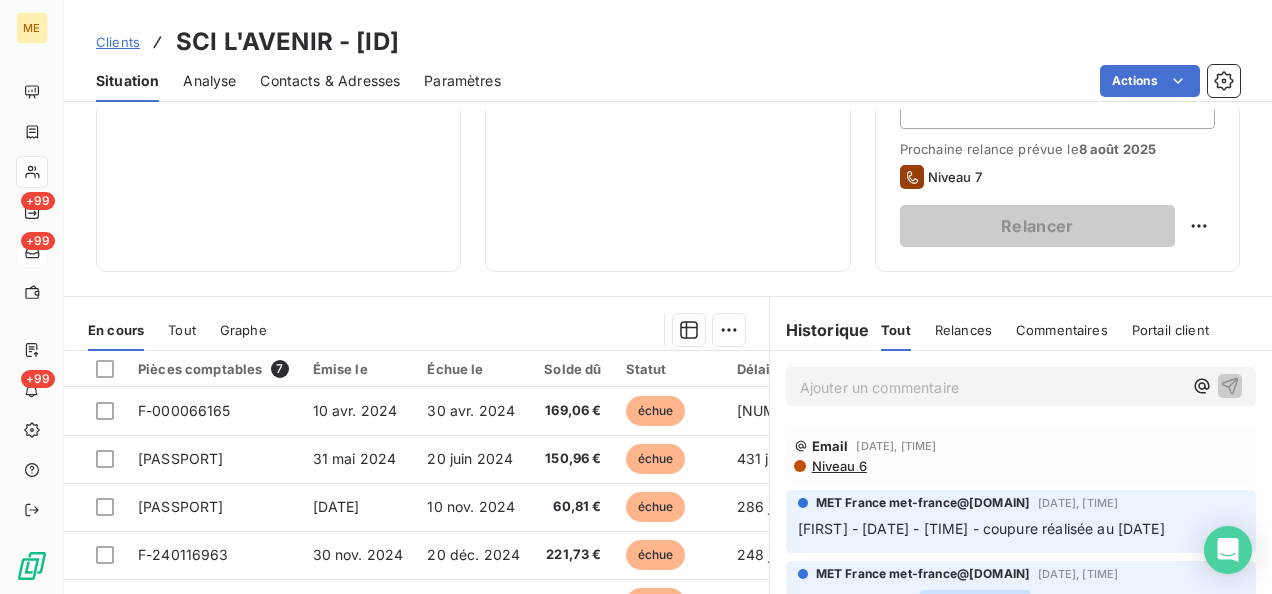 click on "Ajouter un commentaire ﻿" at bounding box center (991, 387) 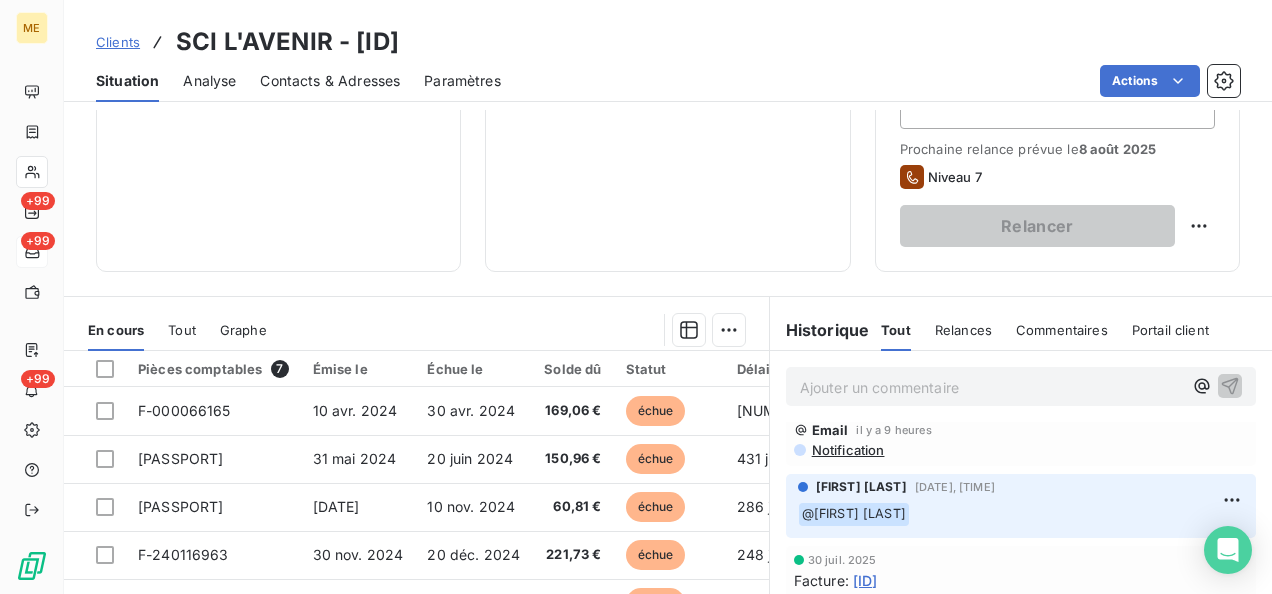 scroll, scrollTop: 0, scrollLeft: 0, axis: both 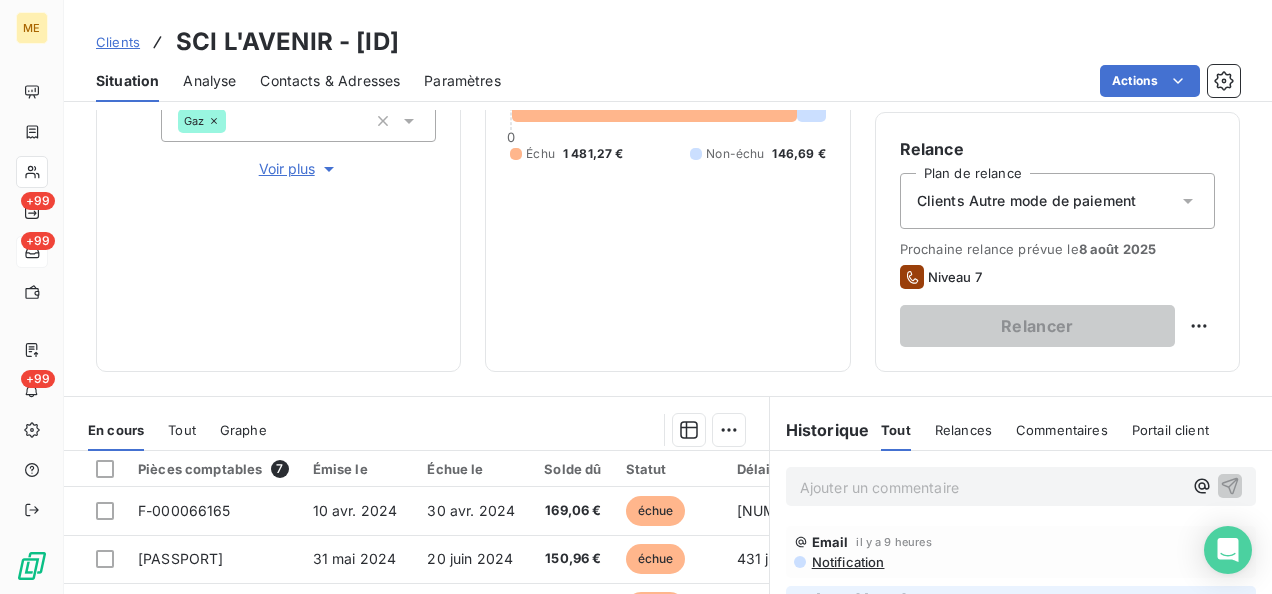 drag, startPoint x: 178, startPoint y: 36, endPoint x: 814, endPoint y: 40, distance: 636.0126 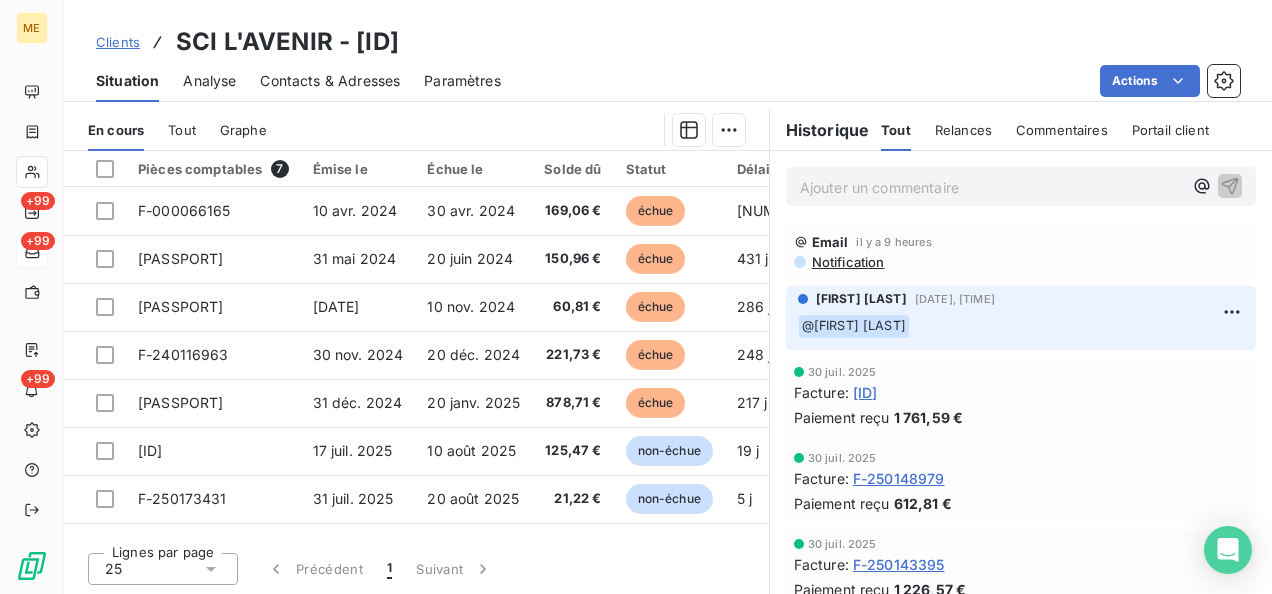 click on "Ajouter un commentaire ﻿" at bounding box center [991, 187] 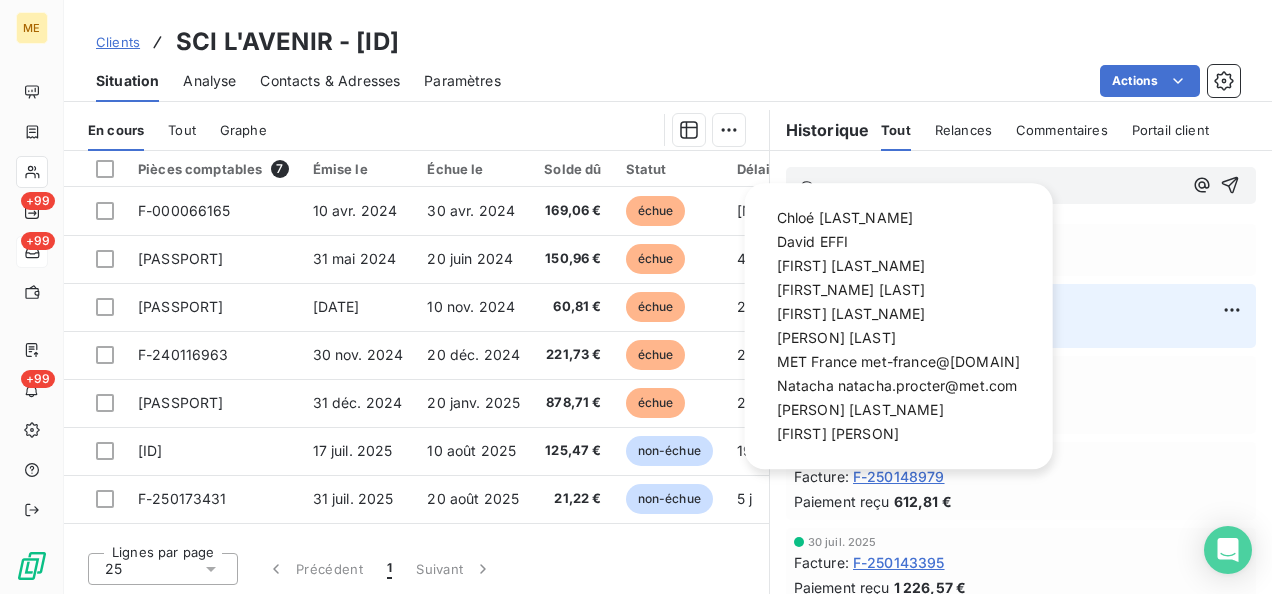 scroll, scrollTop: 134, scrollLeft: 0, axis: vertical 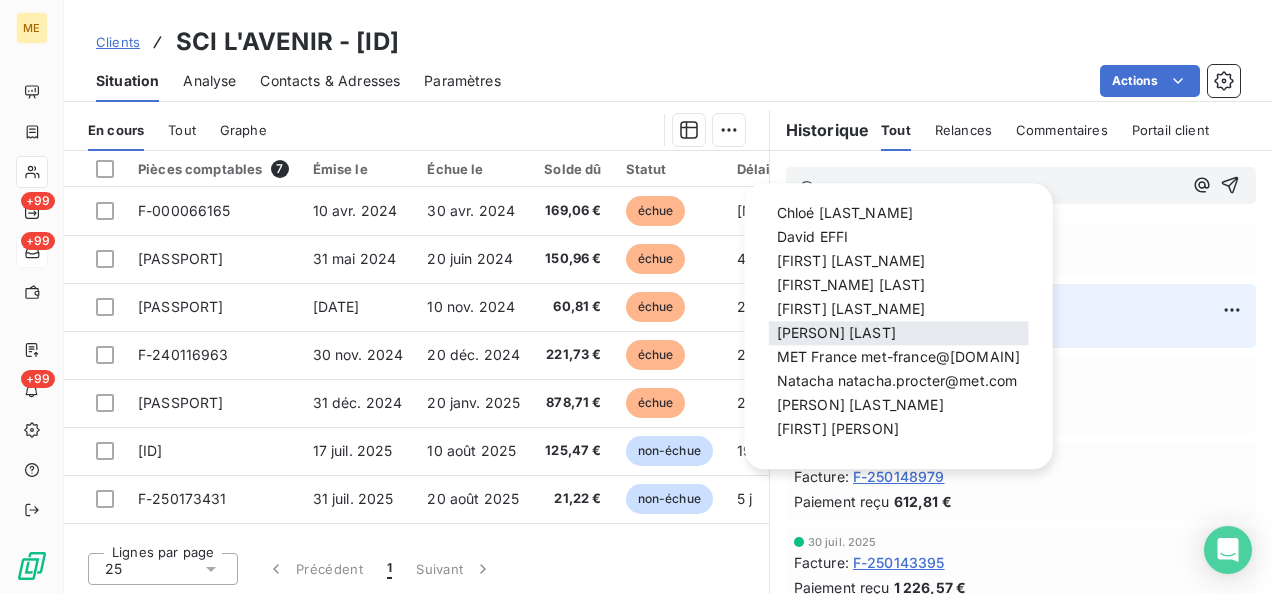 click on "[FIRST] [LAST]" at bounding box center (899, 333) 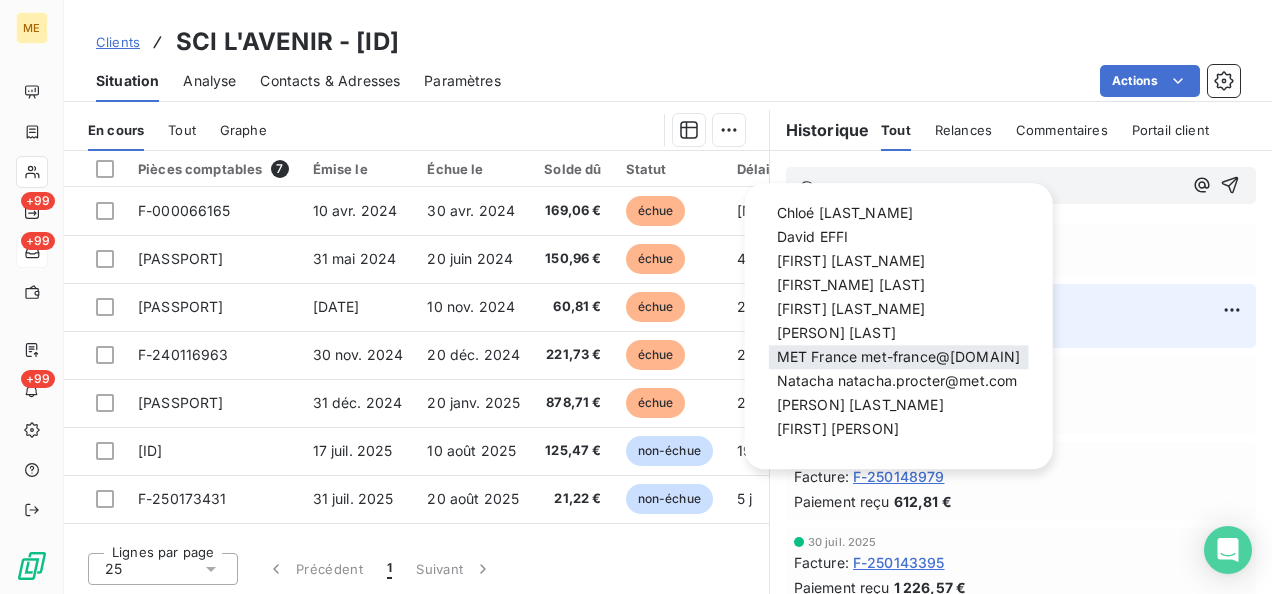 click on "MET France   met-france@[DOMAIN]" at bounding box center [899, 357] 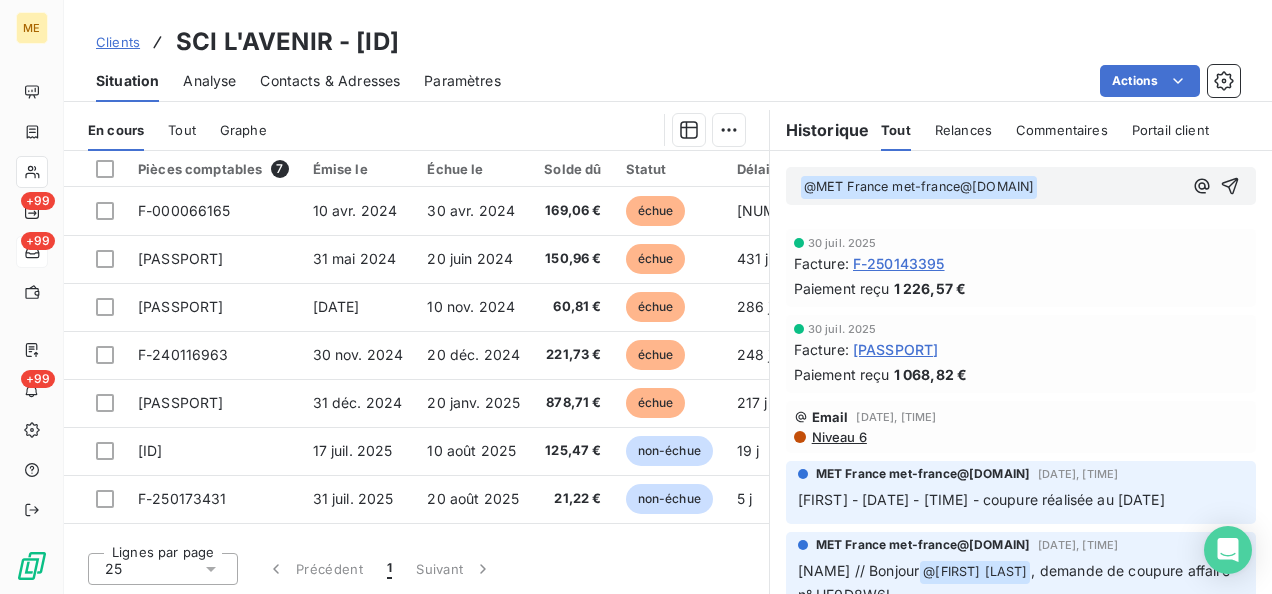 scroll, scrollTop: 0, scrollLeft: 0, axis: both 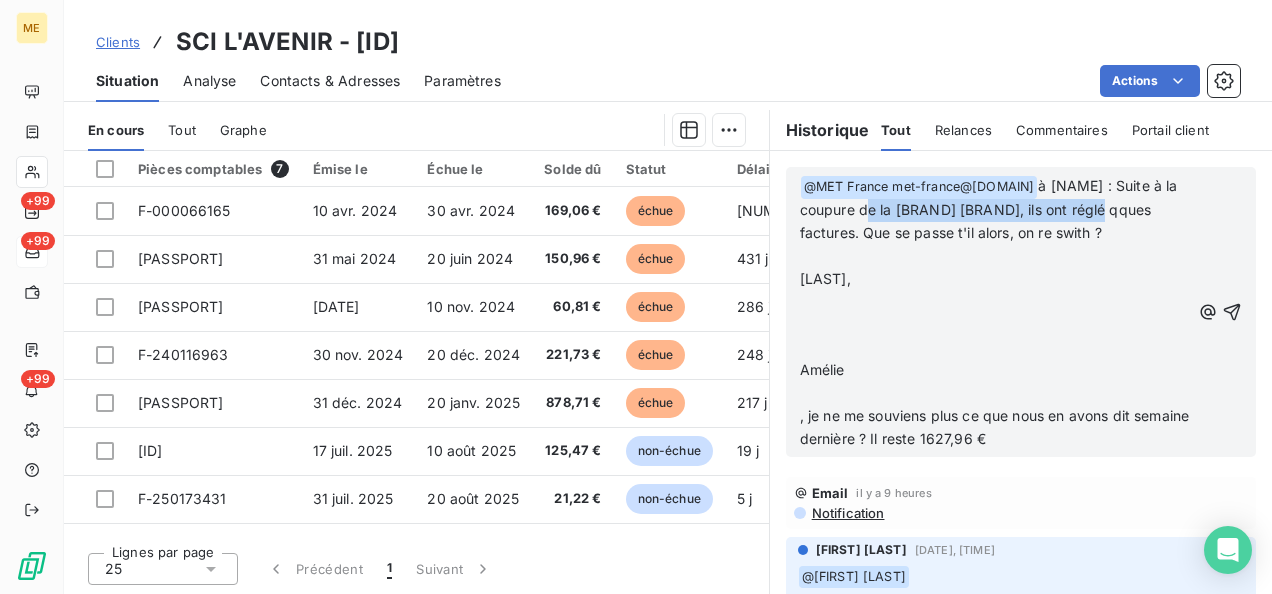 drag, startPoint x: 981, startPoint y: 201, endPoint x: 869, endPoint y: 228, distance: 115.2085 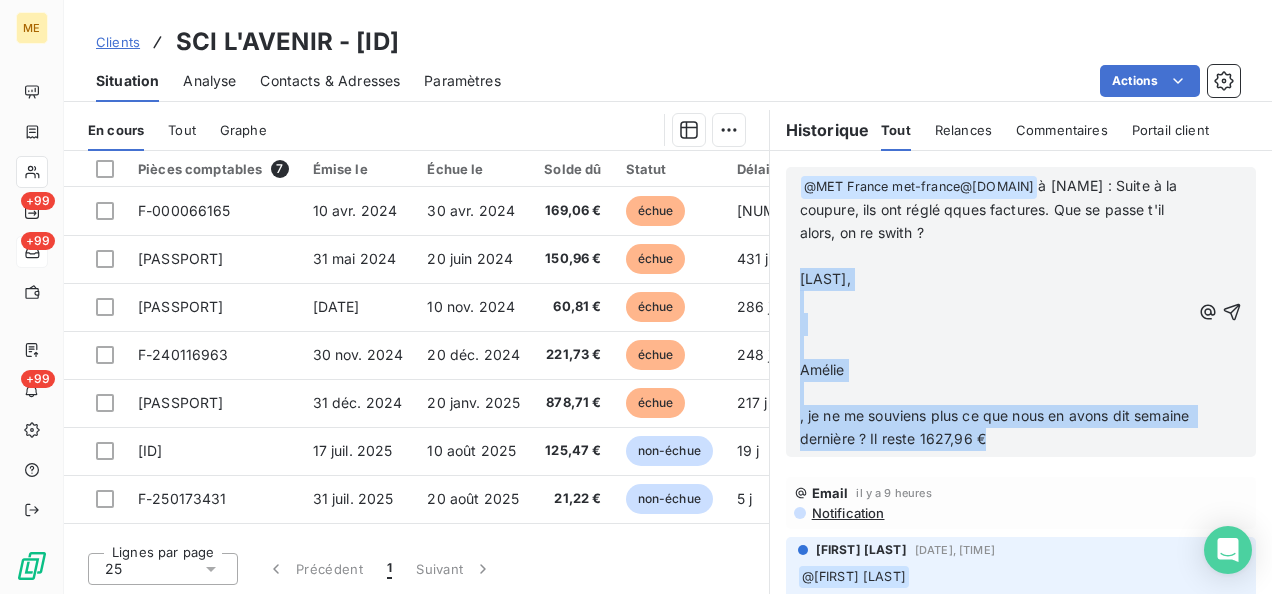drag, startPoint x: 790, startPoint y: 272, endPoint x: 1178, endPoint y: 440, distance: 422.80966 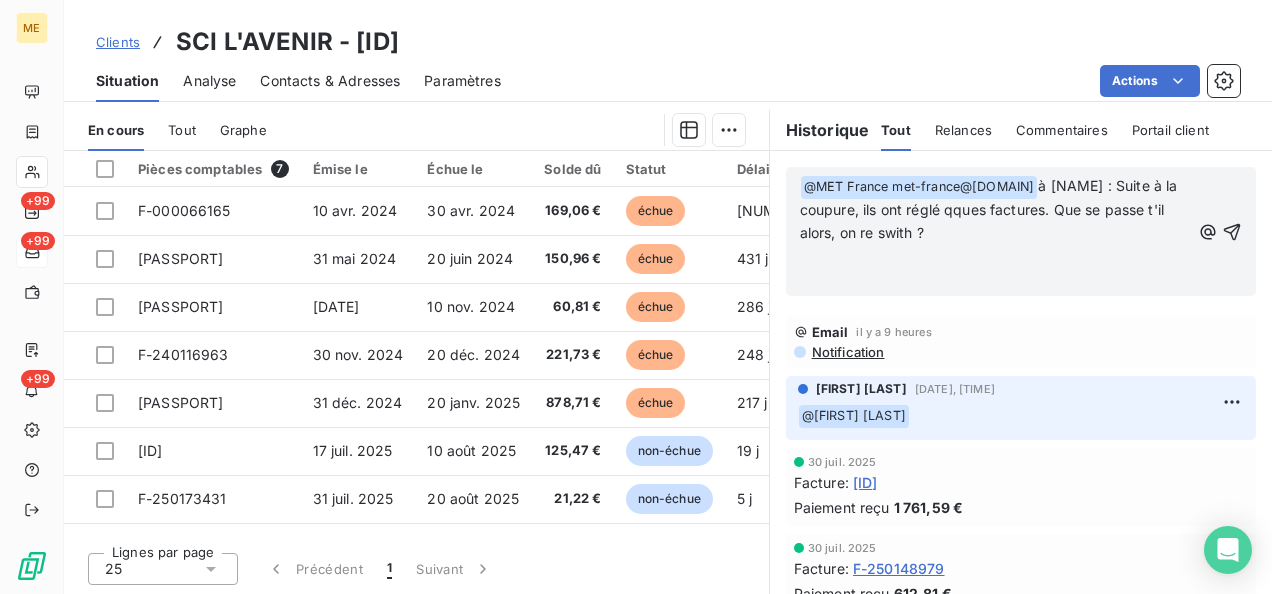 click on "﻿ @ MET France met-france@recouvrement.met.com ﻿ à [FIRST] : Suite à la coupure, ils ont réglé qques factures. Que se passe t'il alors, on re swith ? ⁠" at bounding box center (995, 210) 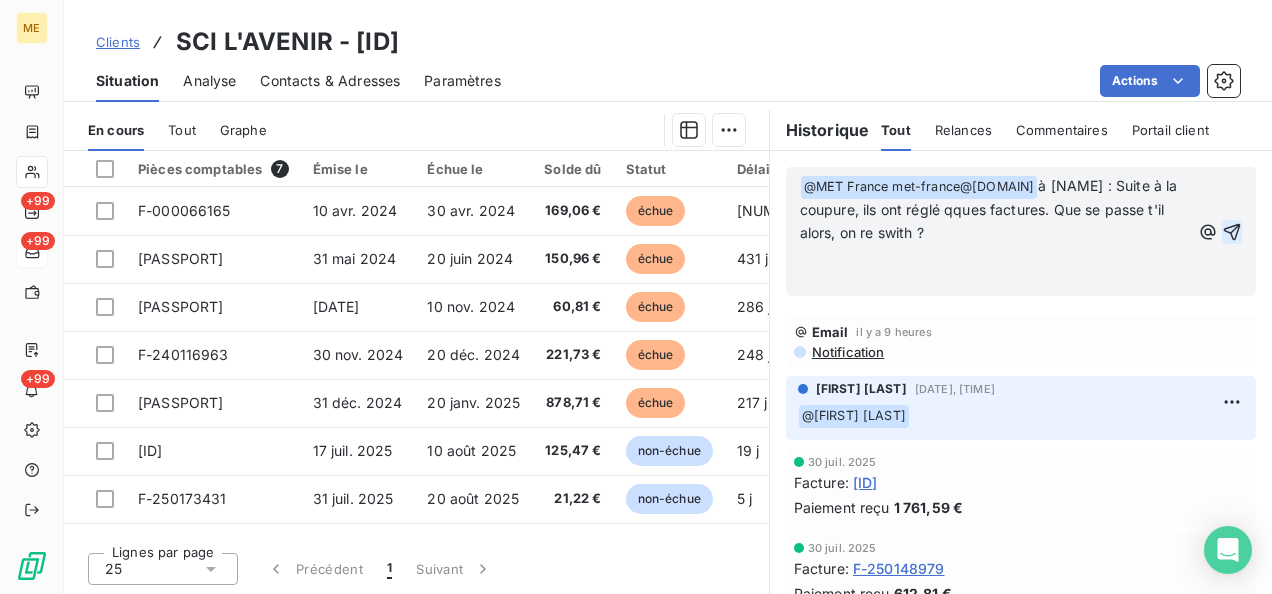 click 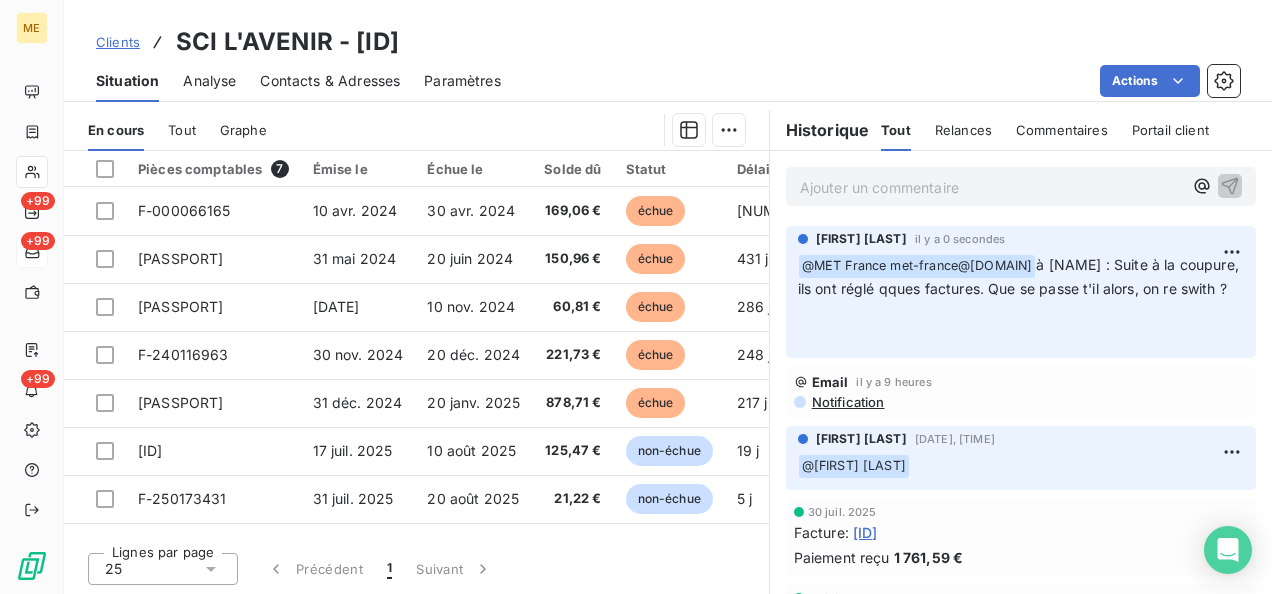 click on "Contacts & Adresses" at bounding box center (330, 81) 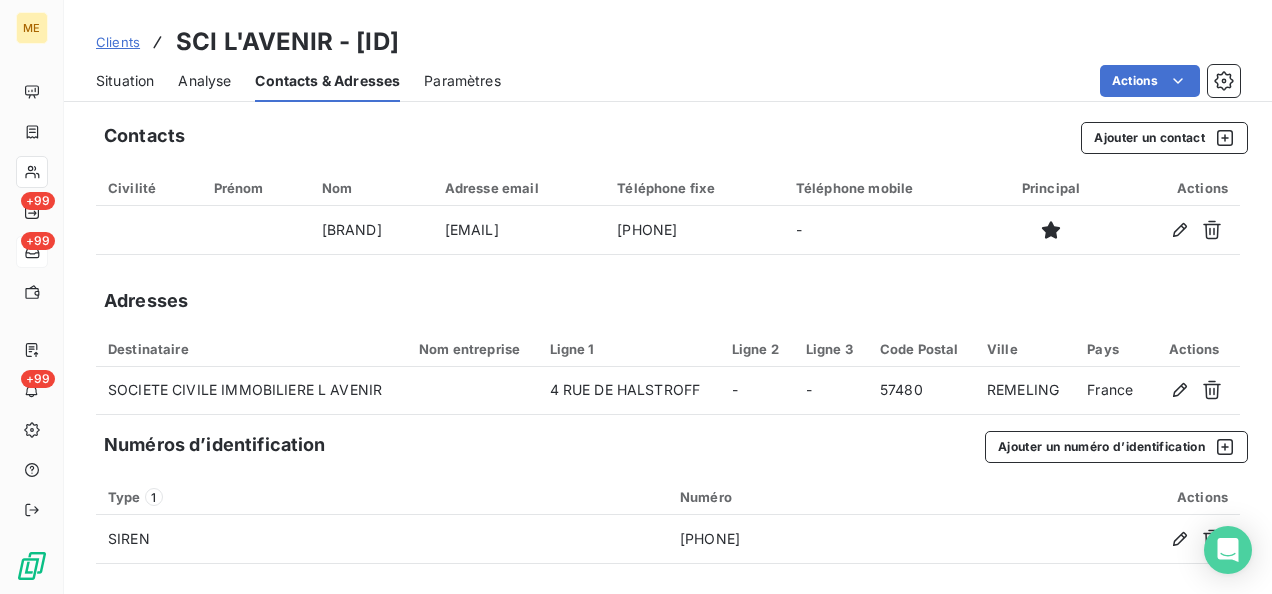 click on "Situation" at bounding box center (125, 81) 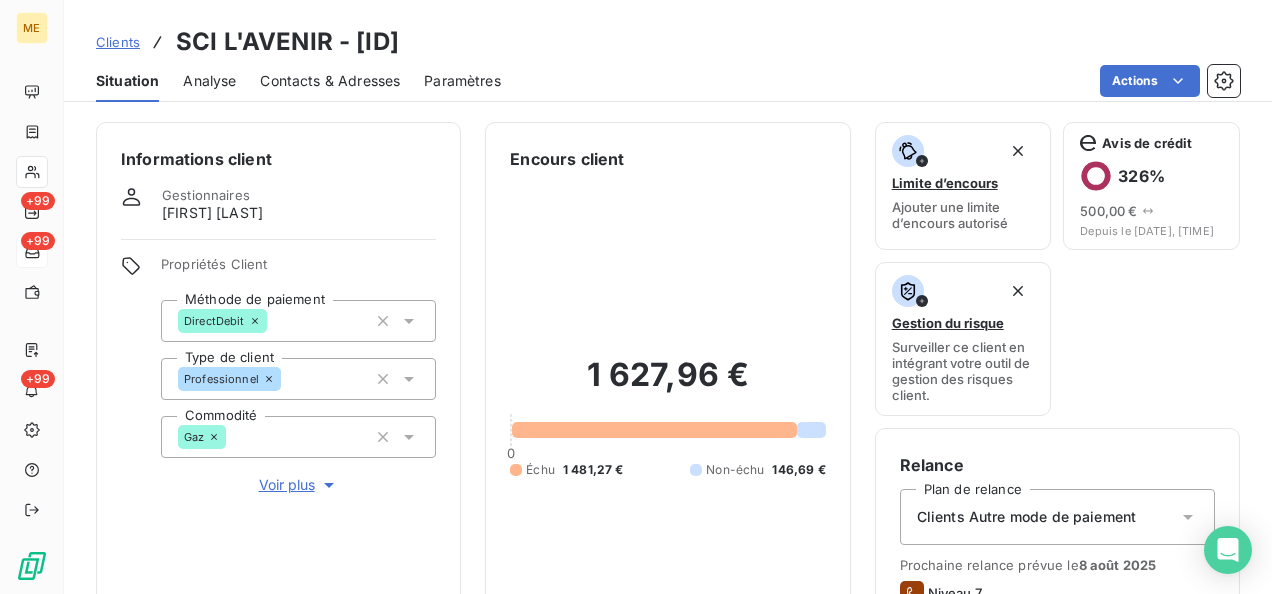 click on "Voir plus" at bounding box center [299, 485] 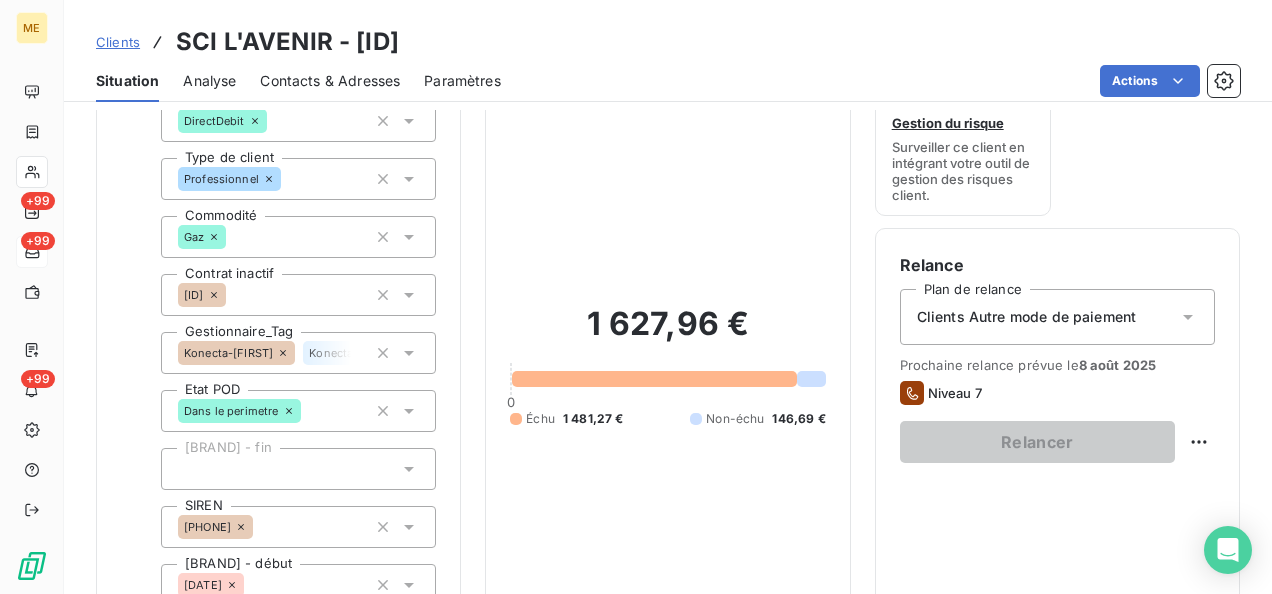 scroll, scrollTop: 300, scrollLeft: 0, axis: vertical 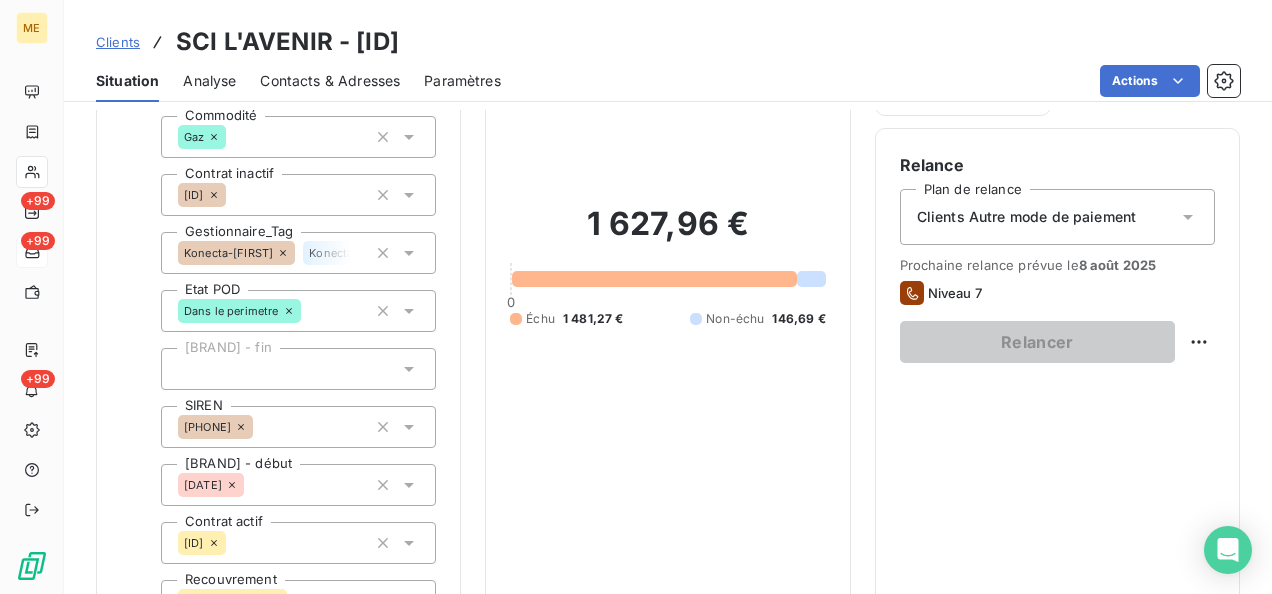 click 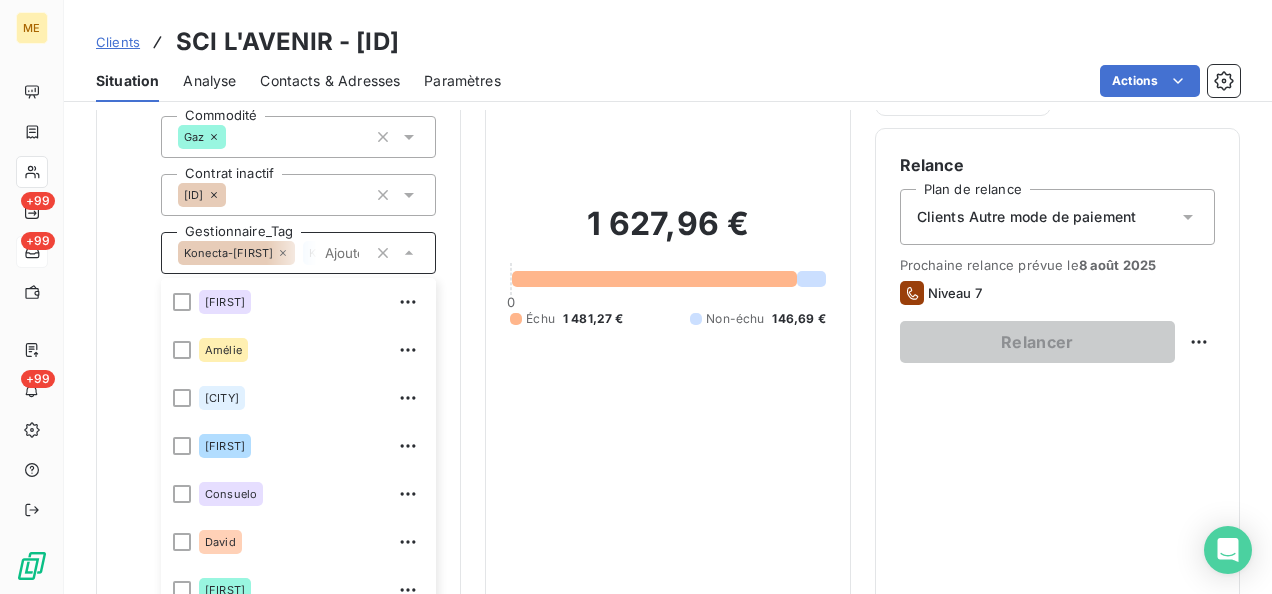 scroll, scrollTop: 464, scrollLeft: 0, axis: vertical 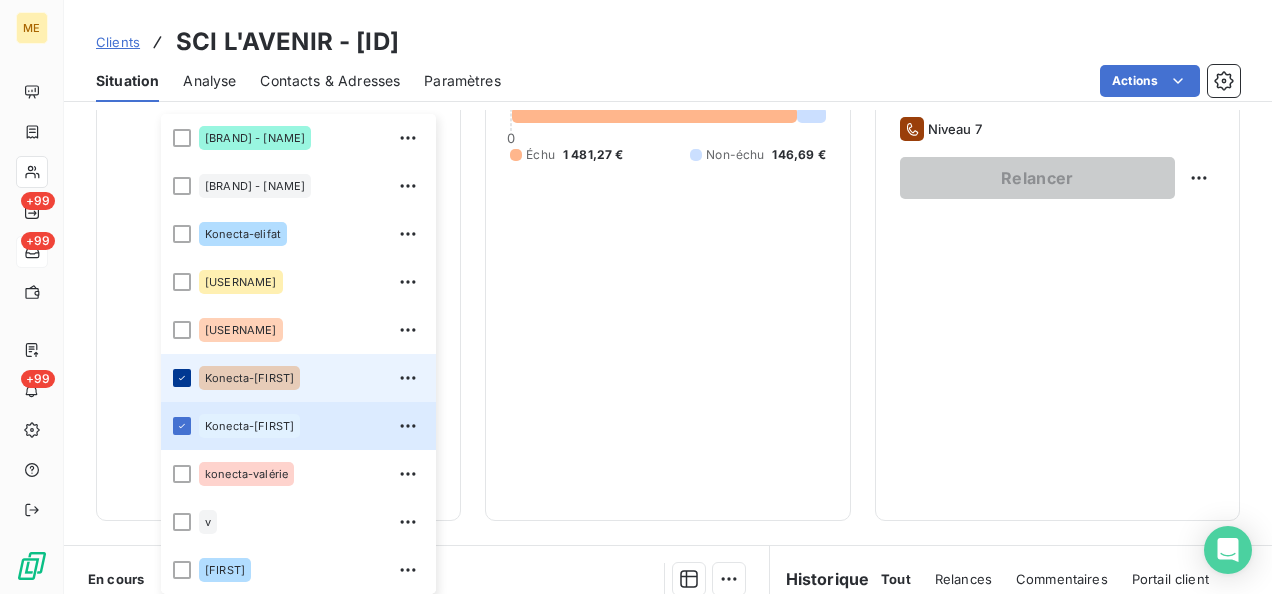 click 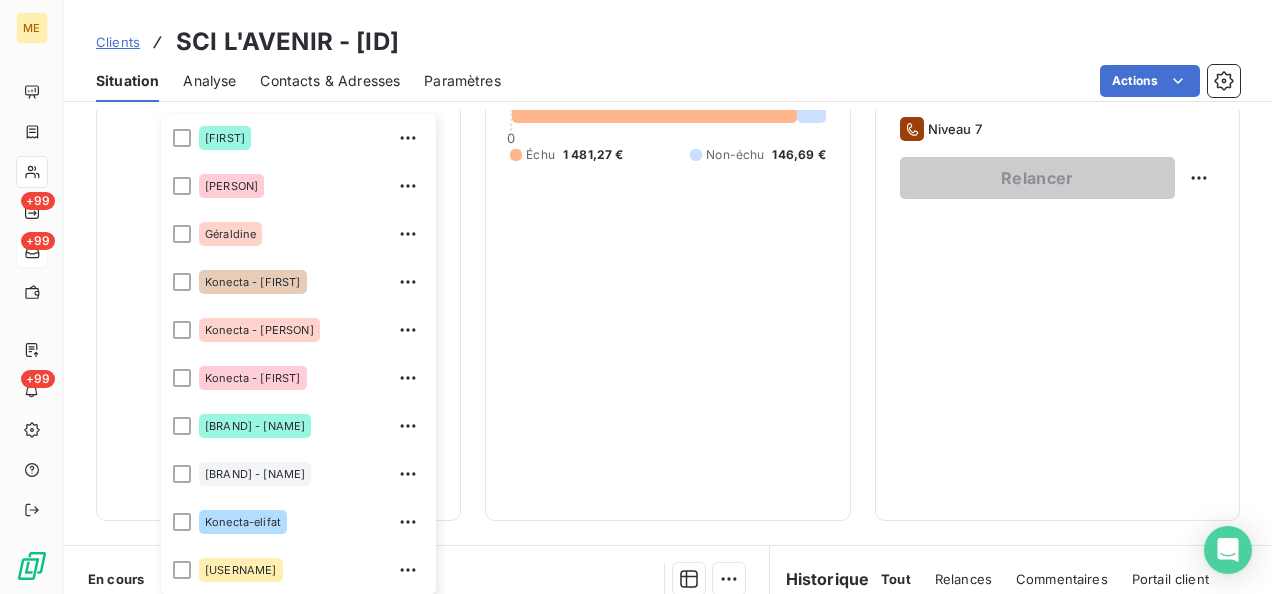 scroll, scrollTop: 242, scrollLeft: 0, axis: vertical 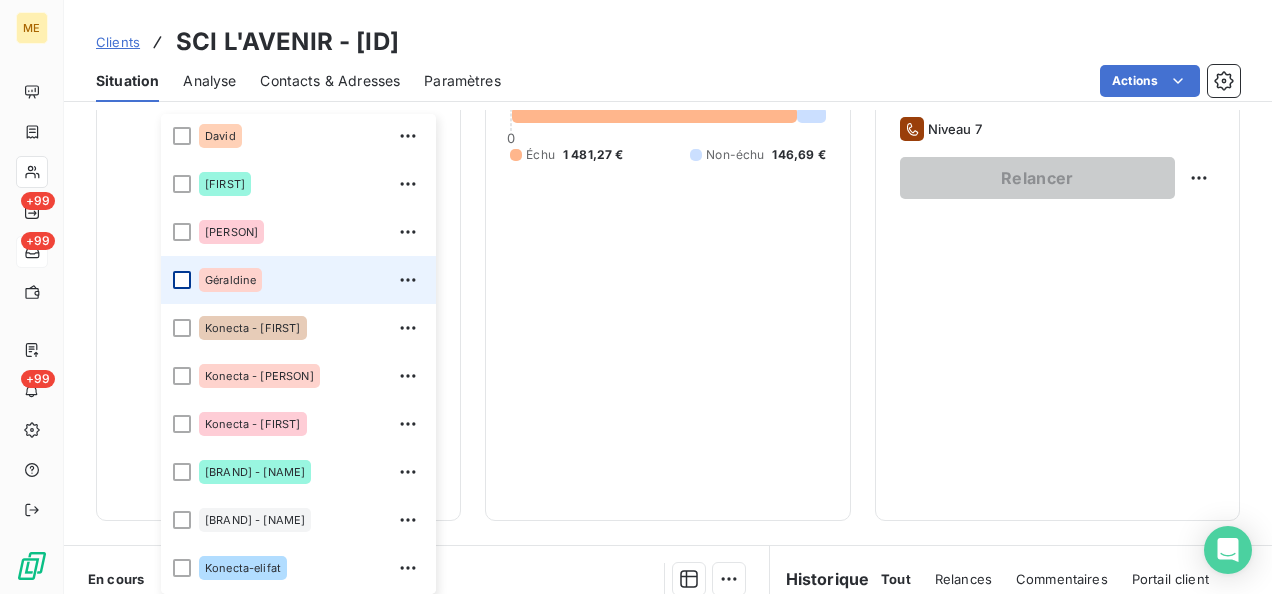 click at bounding box center [182, 280] 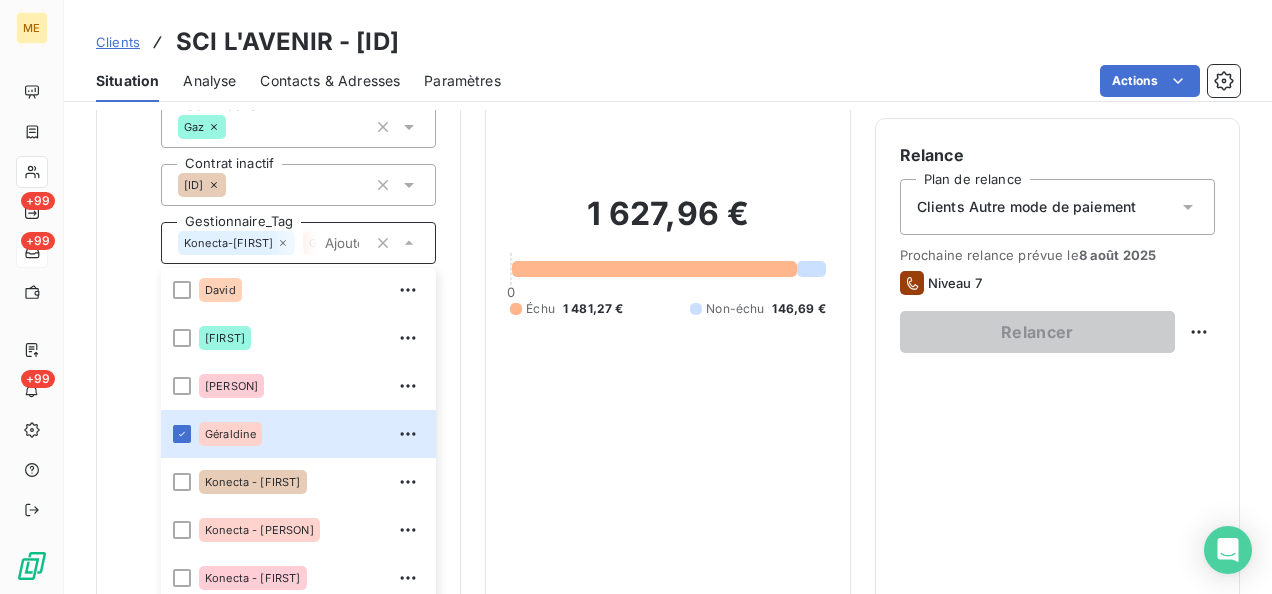 scroll, scrollTop: 264, scrollLeft: 0, axis: vertical 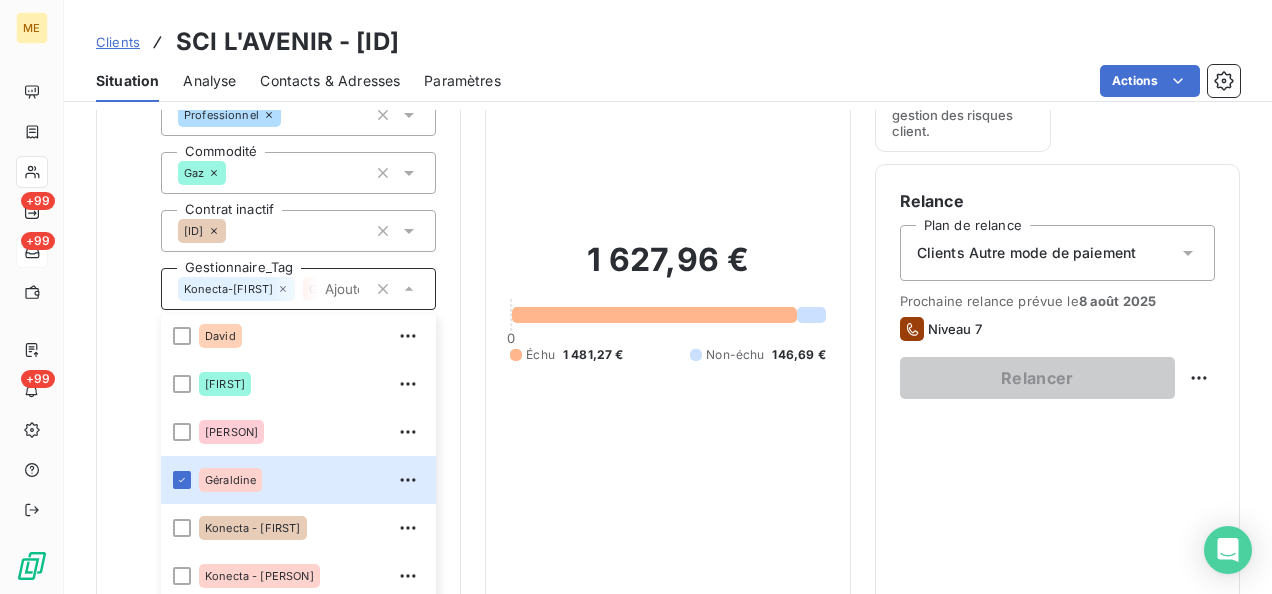 click on "[NUMBER]2 € [NUMBER] Échu [NUMBER] Non-échu [NUMBER] €" at bounding box center (667, 301) 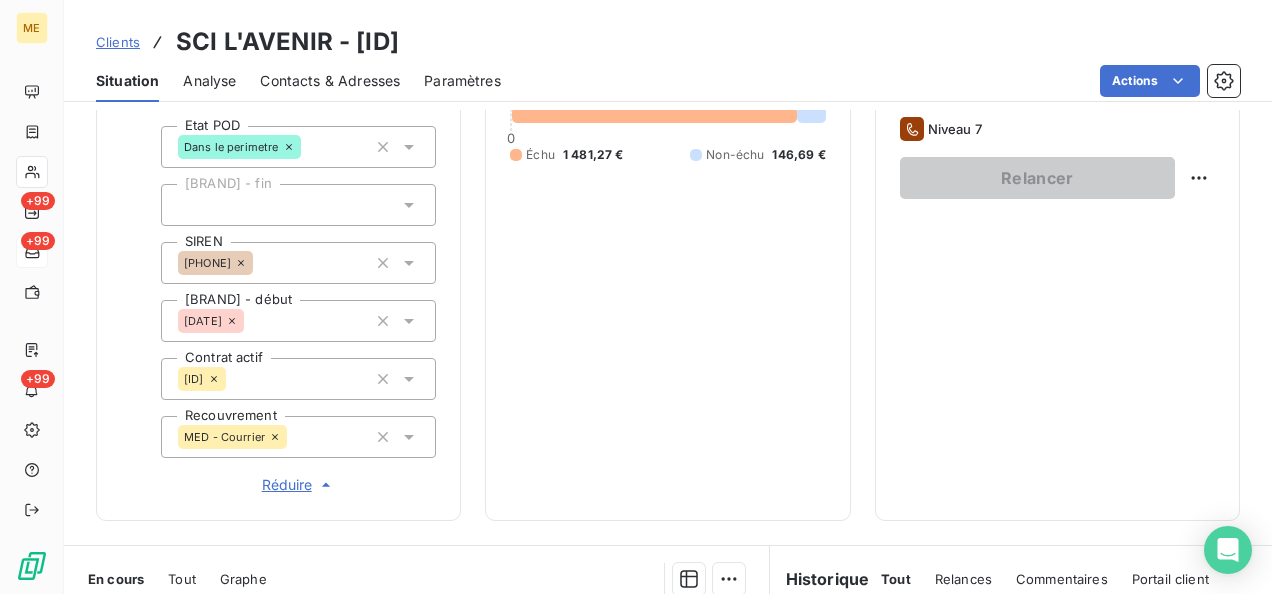 scroll, scrollTop: 764, scrollLeft: 0, axis: vertical 